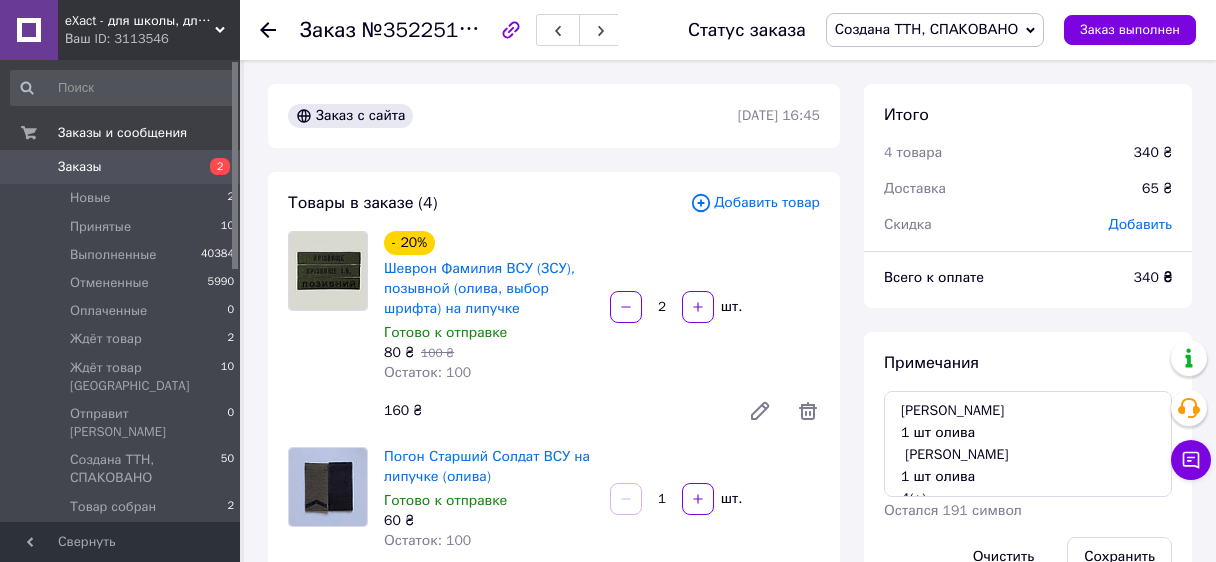 scroll, scrollTop: 1404, scrollLeft: 0, axis: vertical 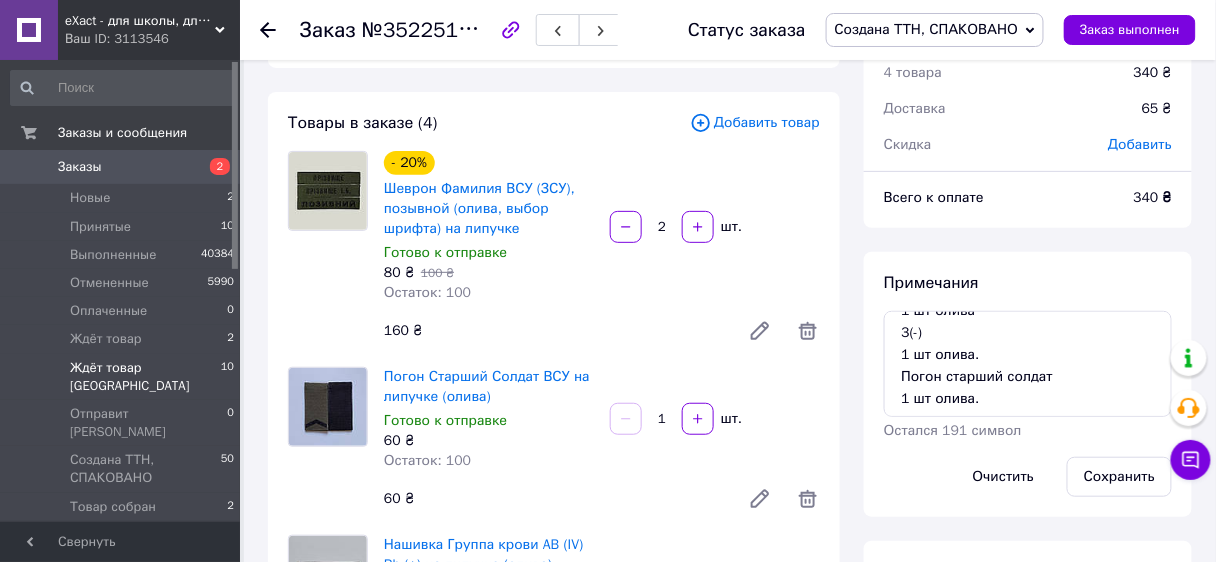 click on "Ждёт товар Одесса 10" at bounding box center [123, 377] 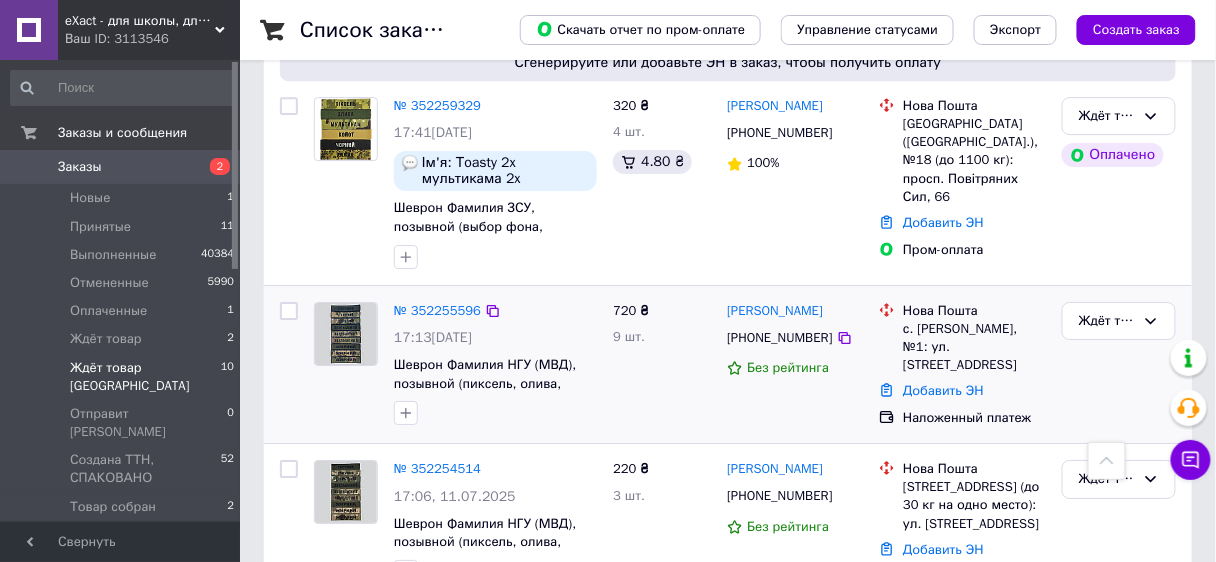 scroll, scrollTop: 1797, scrollLeft: 0, axis: vertical 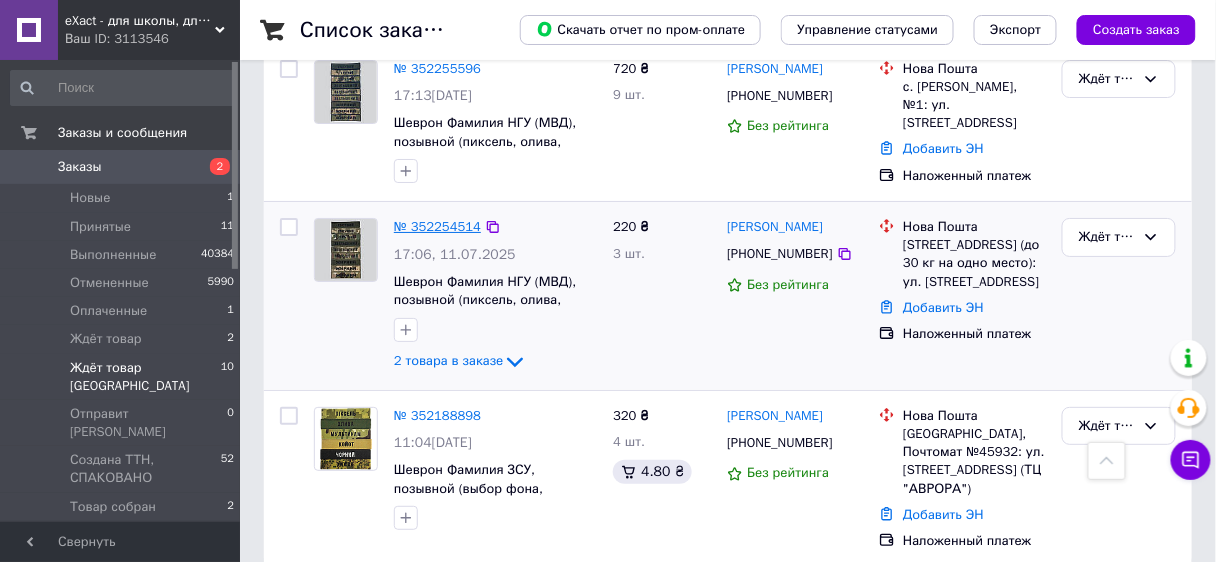 click on "№ 352254514" at bounding box center [437, 226] 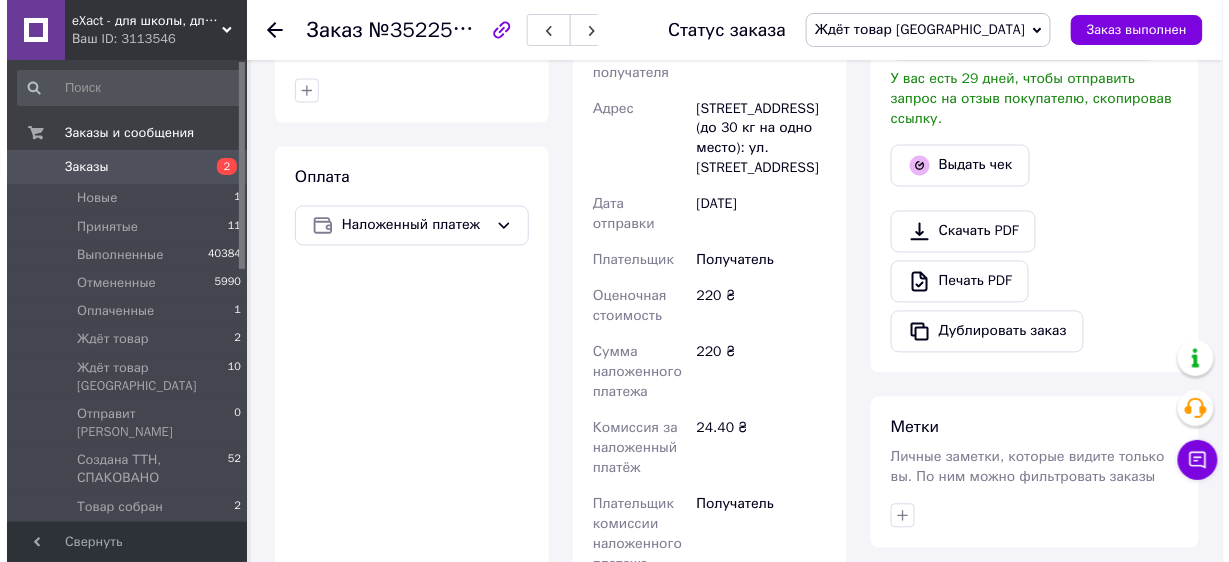 scroll, scrollTop: 652, scrollLeft: 0, axis: vertical 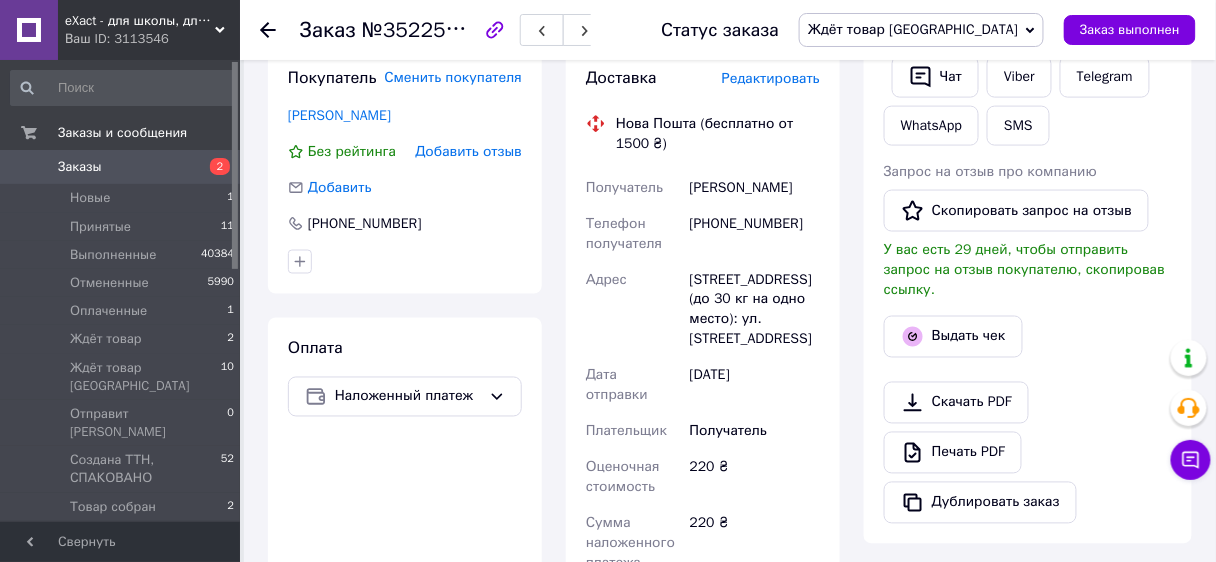 click on "Редактировать" at bounding box center [771, 79] 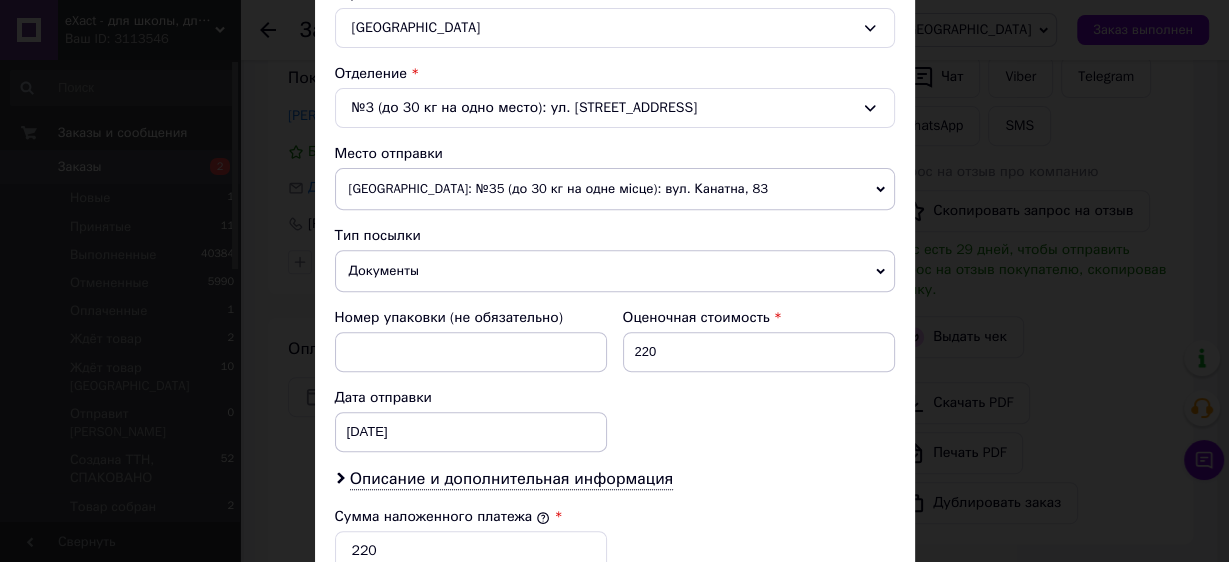 scroll, scrollTop: 640, scrollLeft: 0, axis: vertical 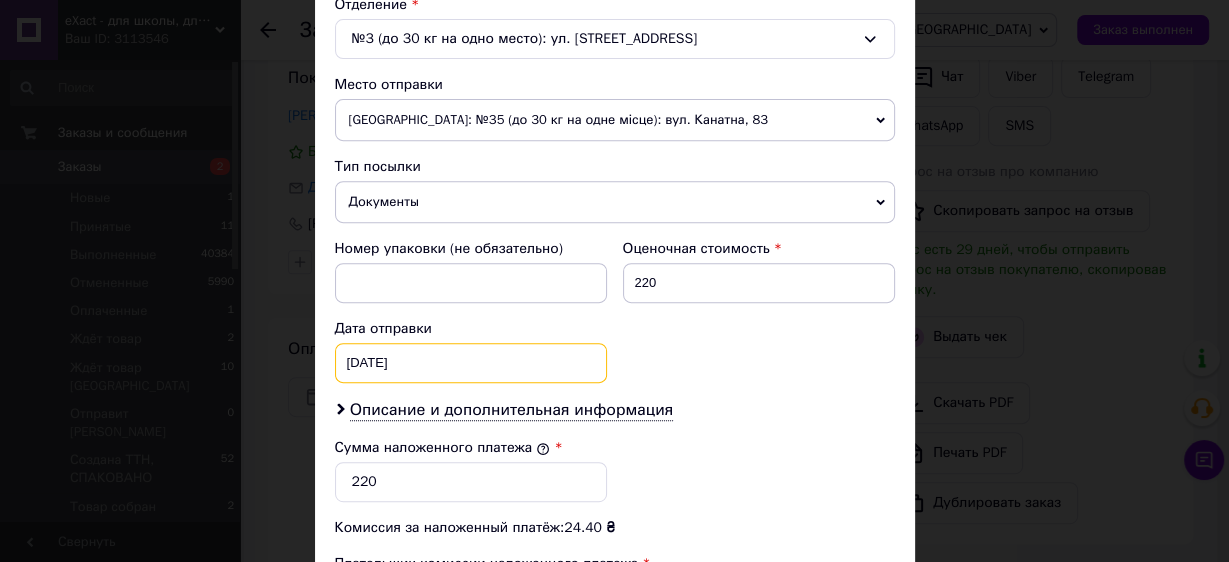 click on "[DATE] < 2025 > < Июль > Пн Вт Ср Чт Пт Сб Вс 30 1 2 3 4 5 6 7 8 9 10 11 12 13 14 15 16 17 18 19 20 21 22 23 24 25 26 27 28 29 30 31 1 2 3 4 5 6 7 8 9 10" at bounding box center (471, 363) 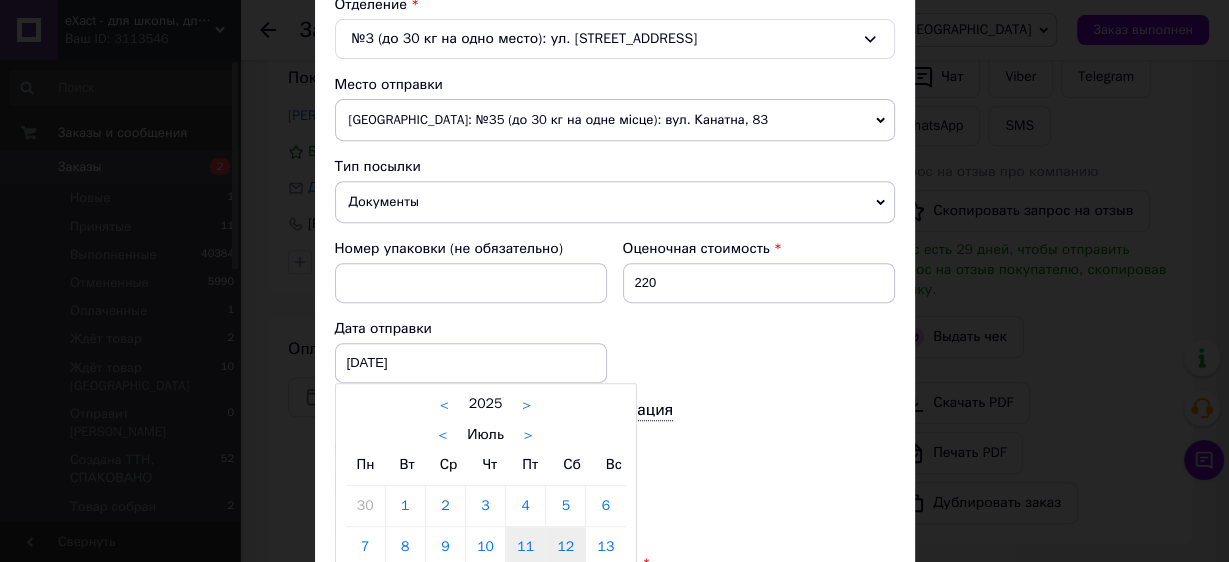 click on "12" at bounding box center [565, 547] 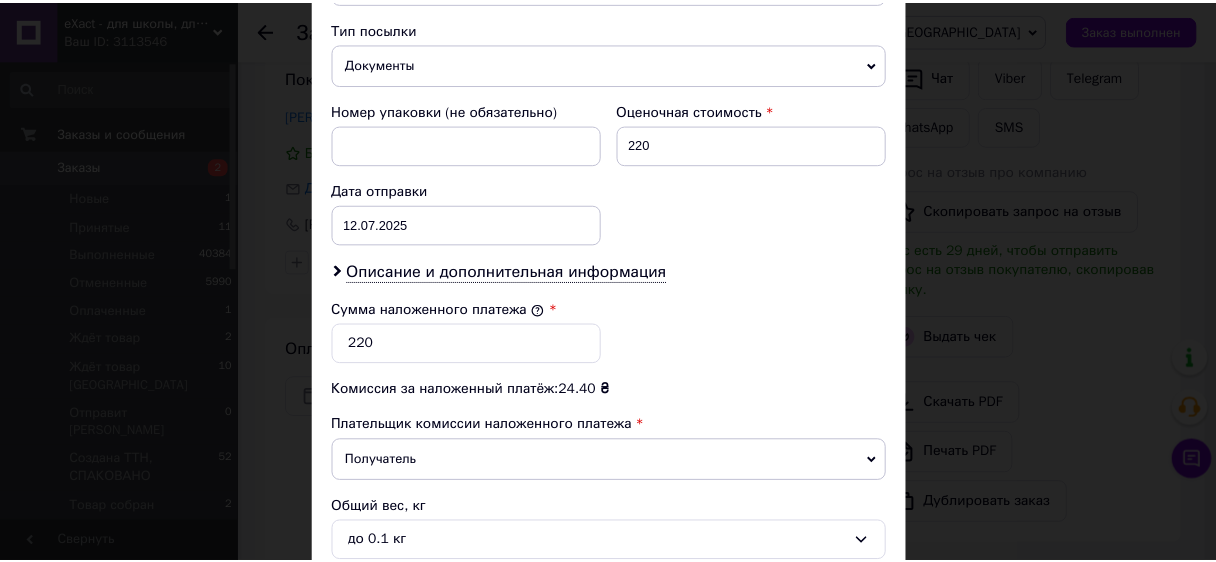 scroll, scrollTop: 880, scrollLeft: 0, axis: vertical 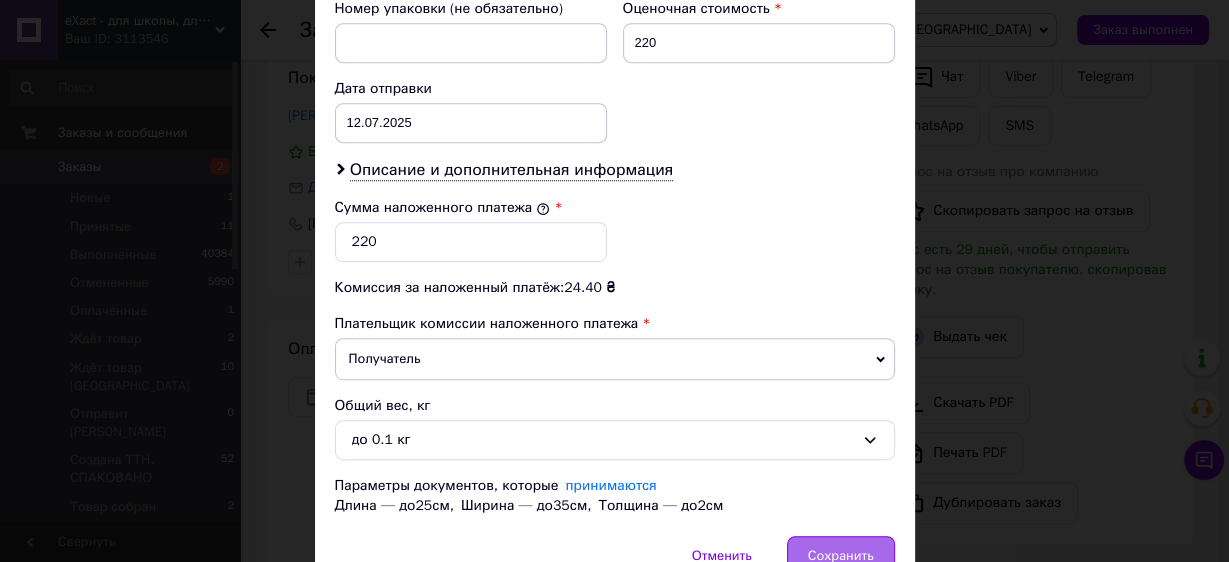 click on "Сохранить" at bounding box center [841, 556] 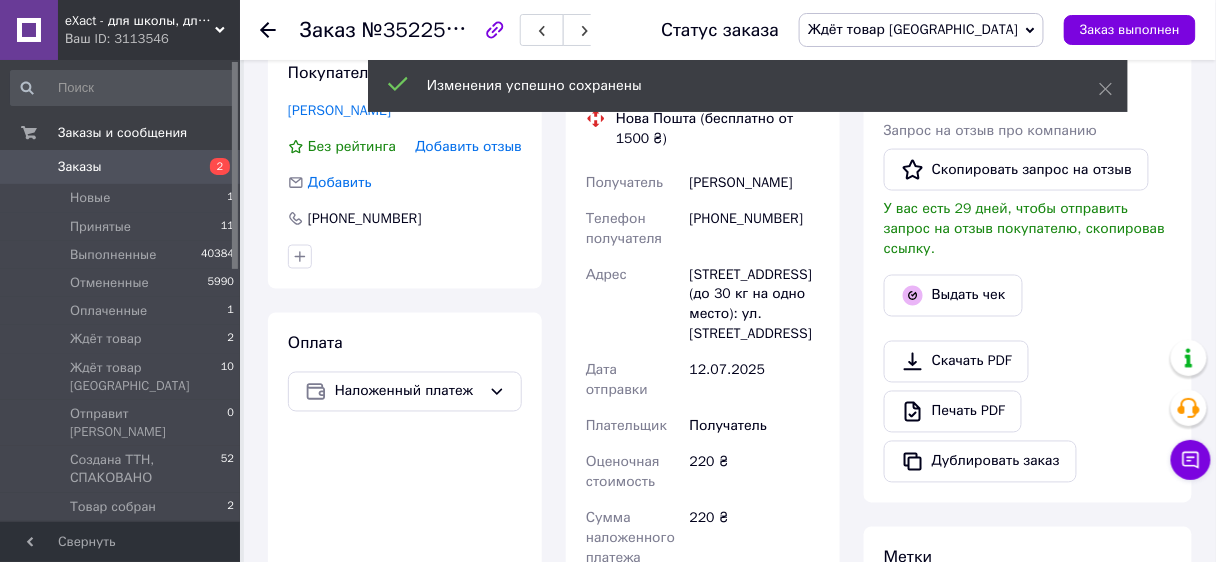 scroll, scrollTop: 1132, scrollLeft: 0, axis: vertical 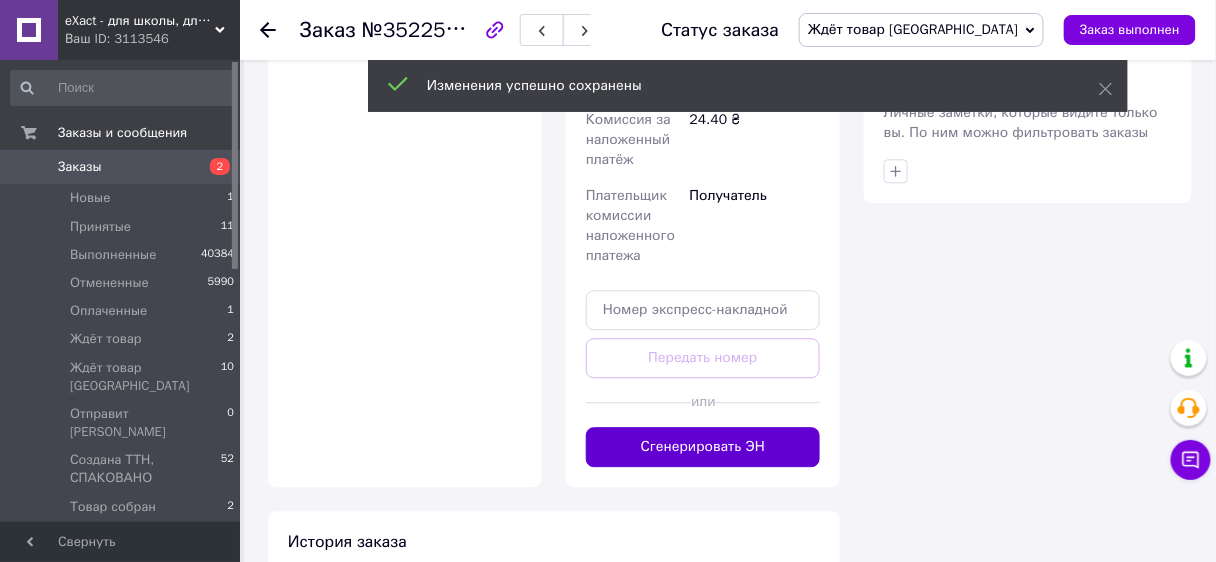 click on "Сгенерировать ЭН" at bounding box center [703, 447] 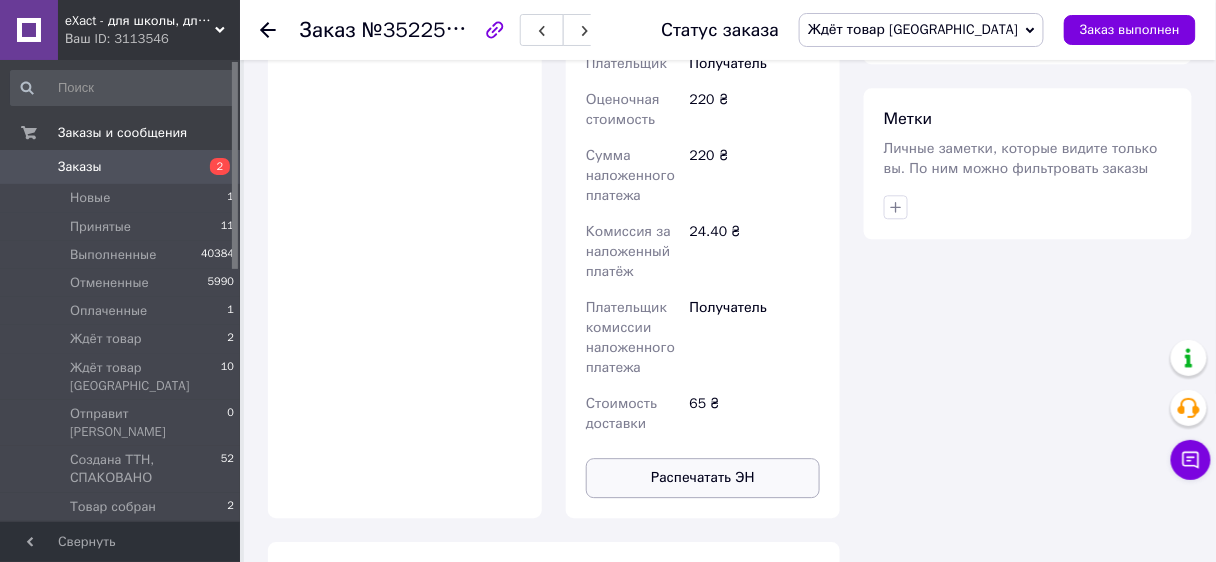 click on "Распечатать ЭН" at bounding box center (703, 478) 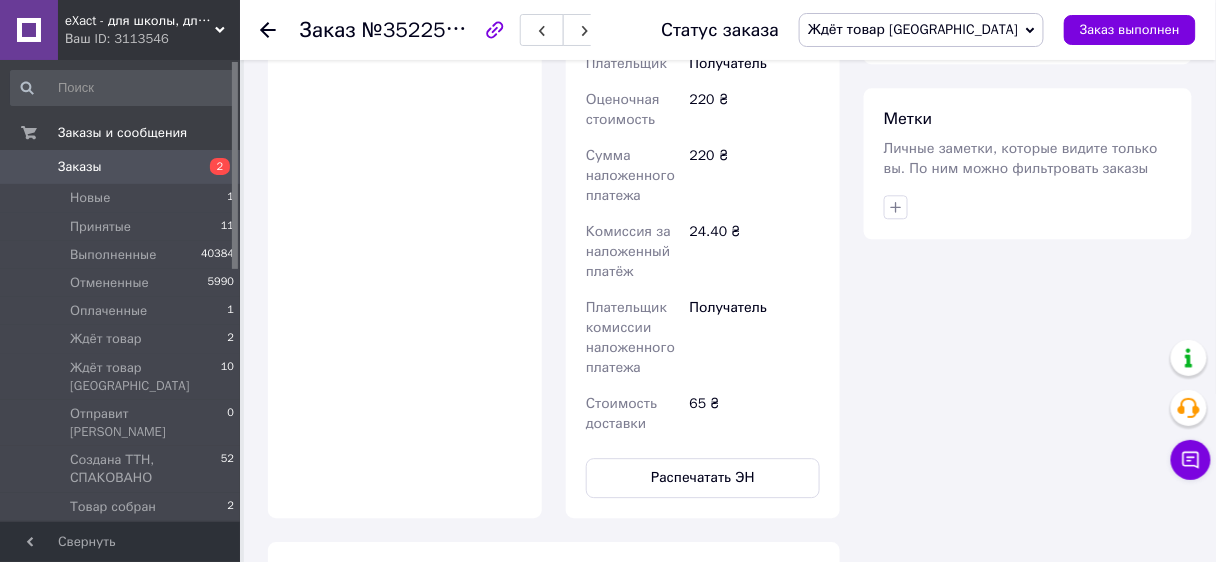 click on "Ждёт товар [GEOGRAPHIC_DATA]" at bounding box center [913, 29] 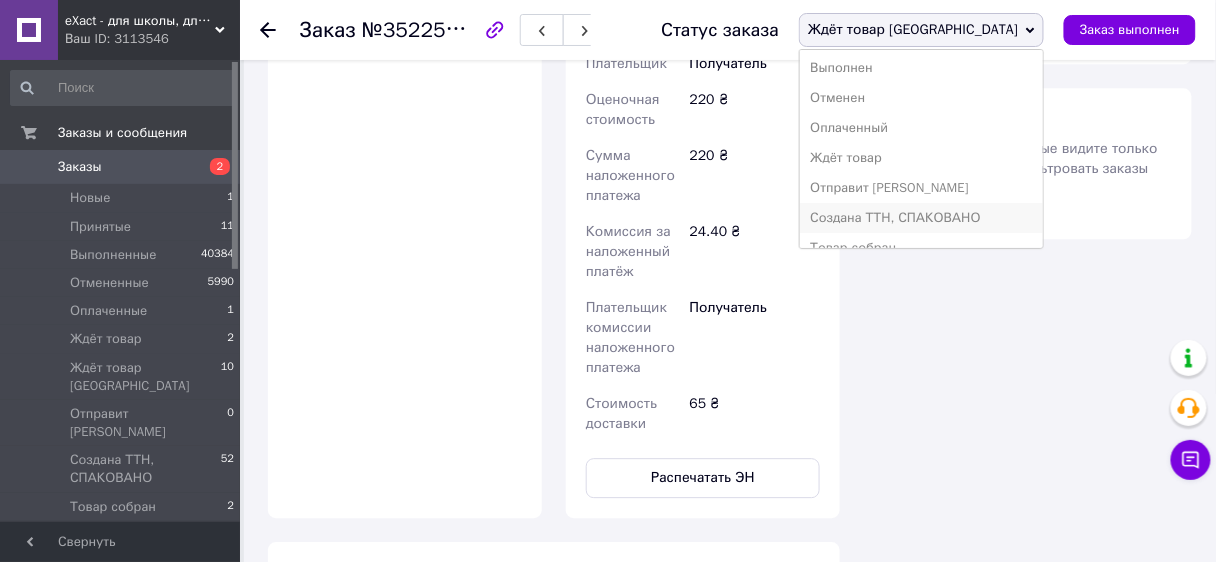 scroll, scrollTop: 51, scrollLeft: 0, axis: vertical 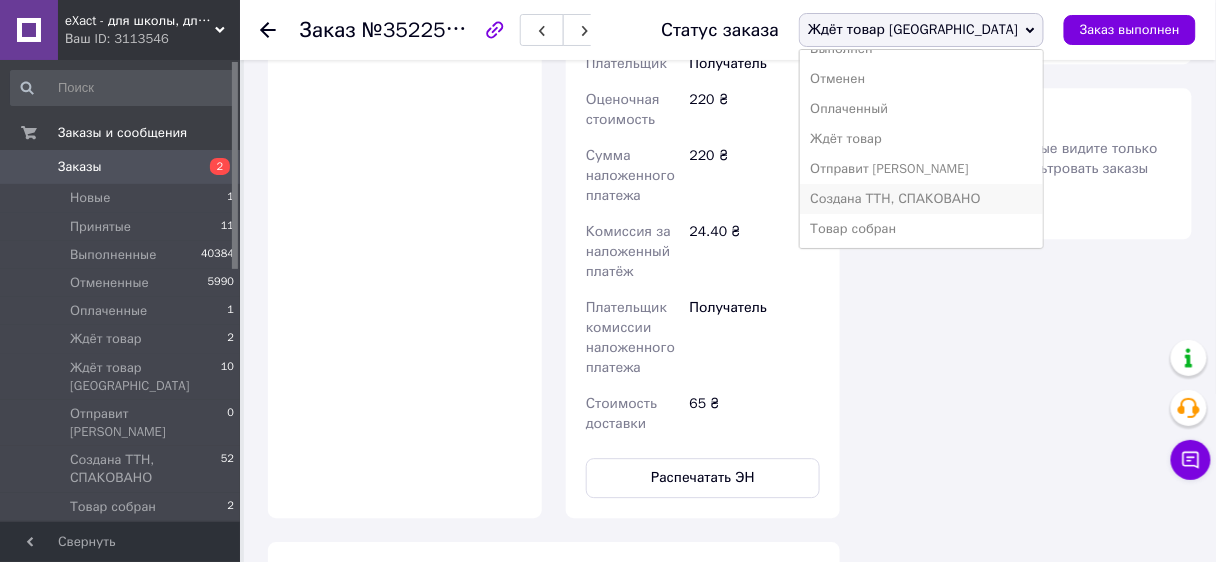 click on "Создана ТТН, СПАКОВАНО" at bounding box center (921, 199) 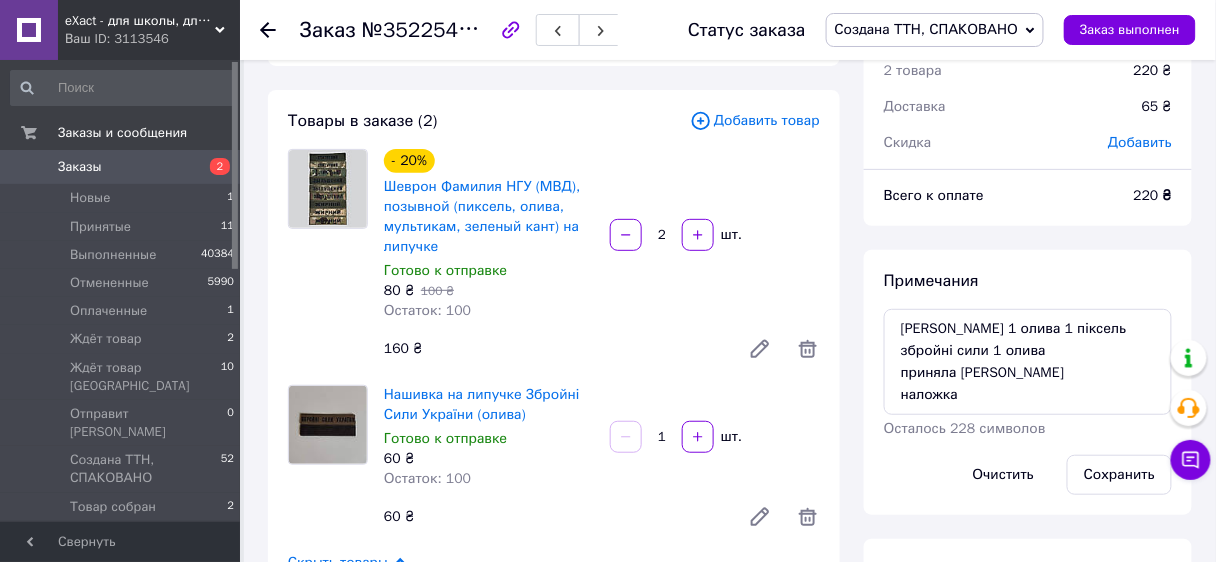 scroll, scrollTop: 0, scrollLeft: 0, axis: both 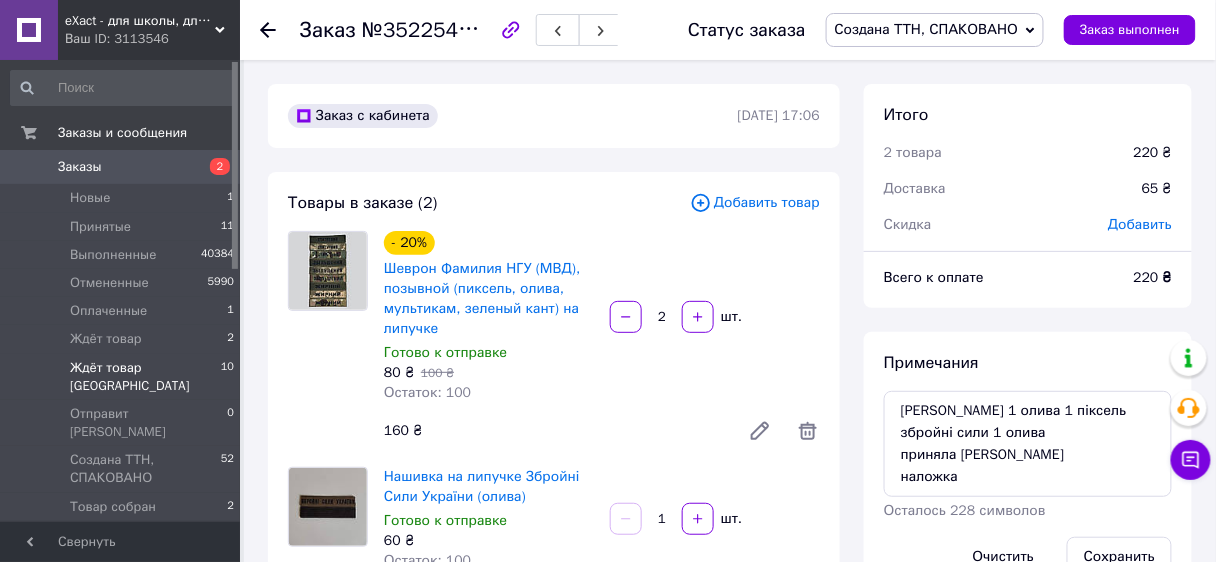 click on "Ждёт товар Одесса 10" at bounding box center [123, 377] 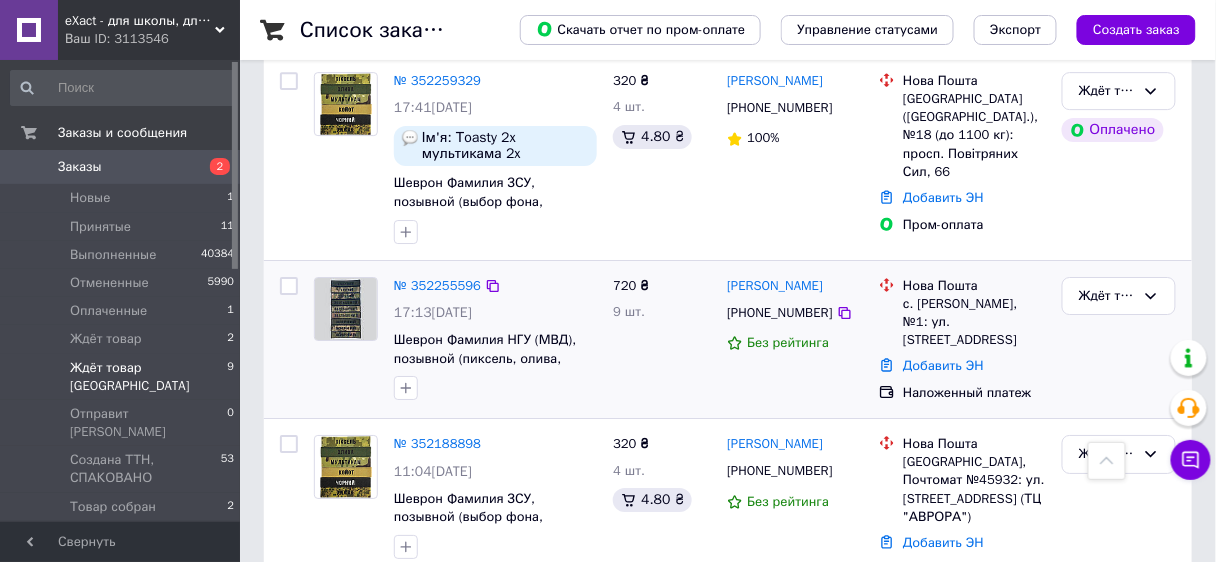 scroll, scrollTop: 1608, scrollLeft: 0, axis: vertical 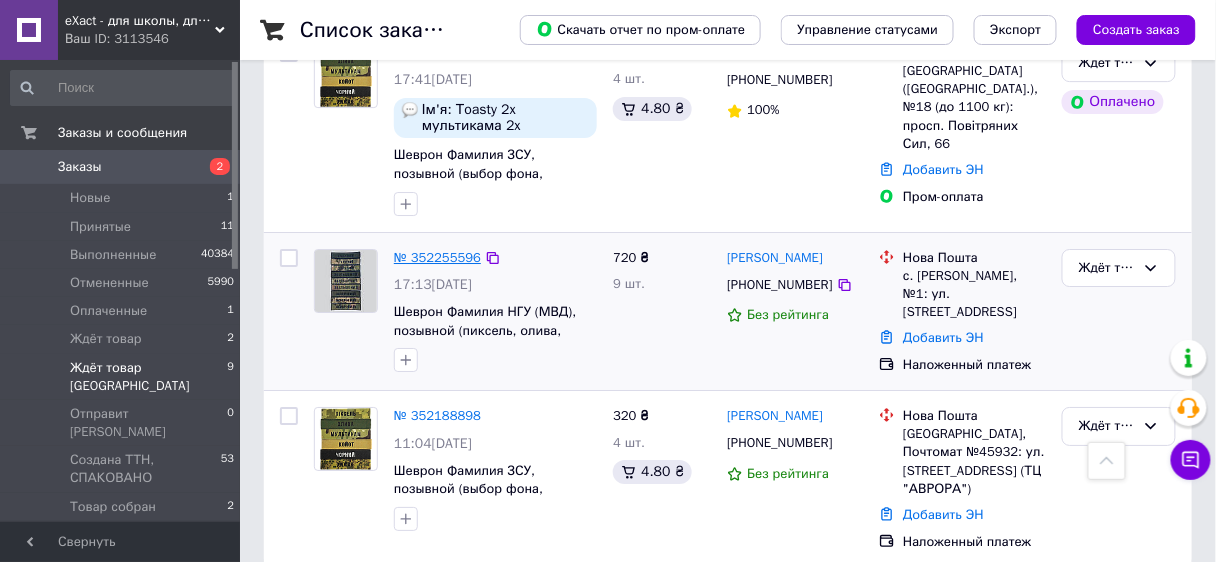 click on "№ 352255596" at bounding box center (437, 257) 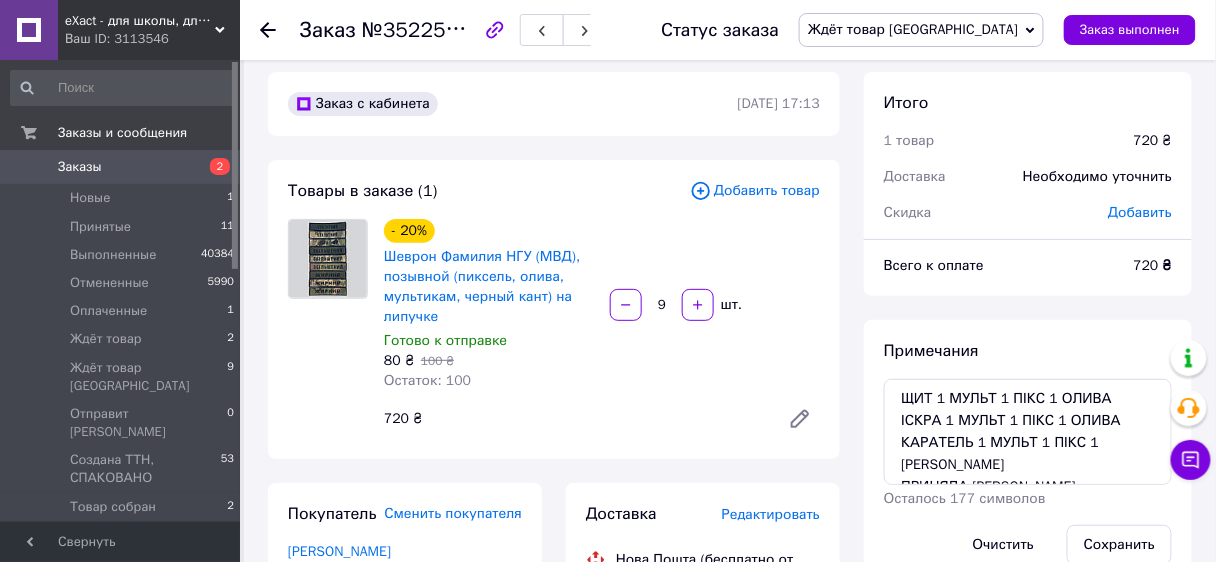 scroll, scrollTop: 12, scrollLeft: 0, axis: vertical 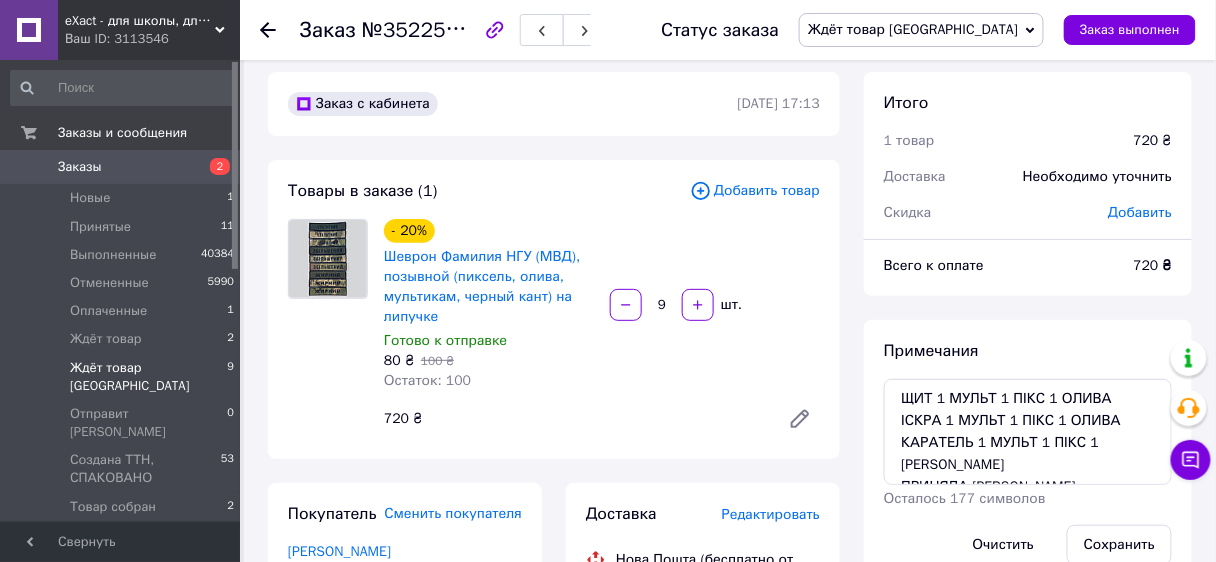 click on "Ждёт товар [GEOGRAPHIC_DATA] 9" at bounding box center (123, 377) 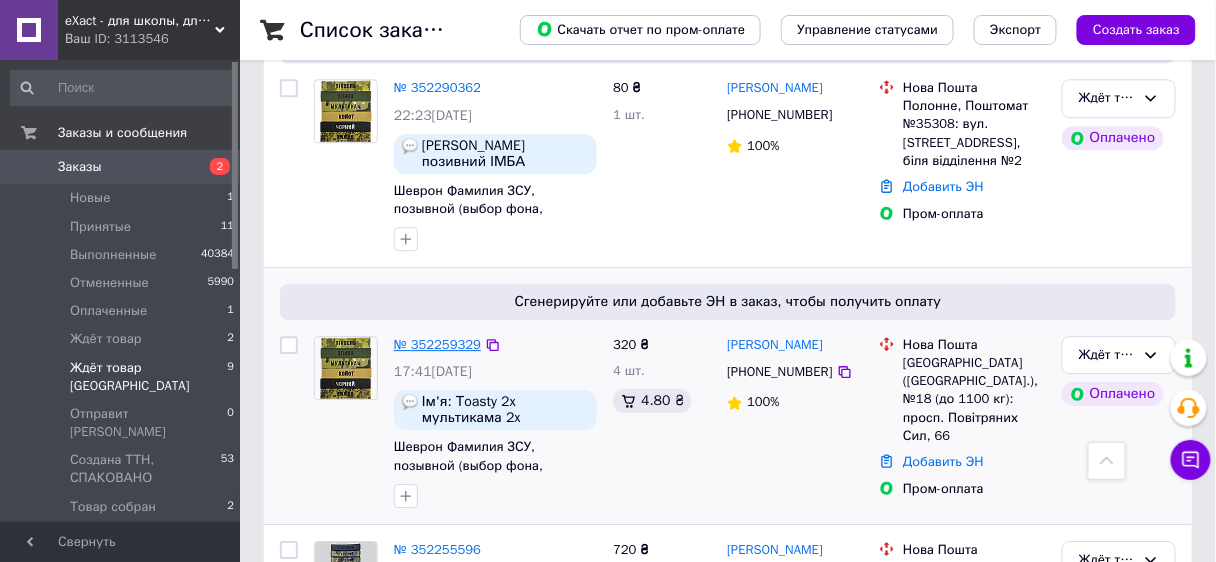 scroll, scrollTop: 1288, scrollLeft: 0, axis: vertical 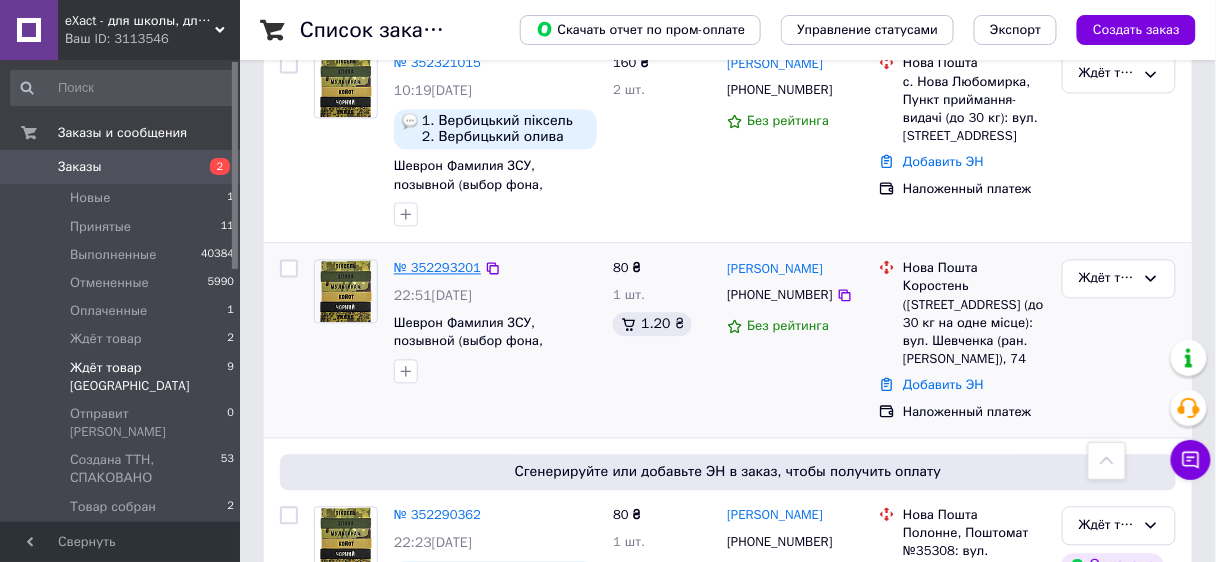 click on "№ 352293201" at bounding box center [437, 268] 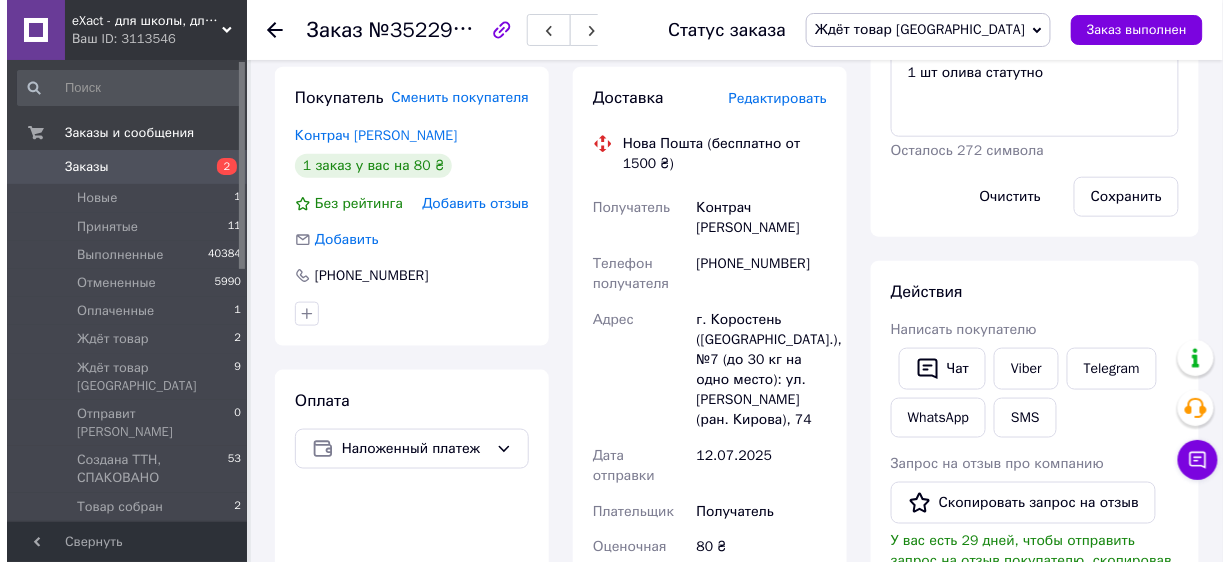 scroll, scrollTop: 359, scrollLeft: 0, axis: vertical 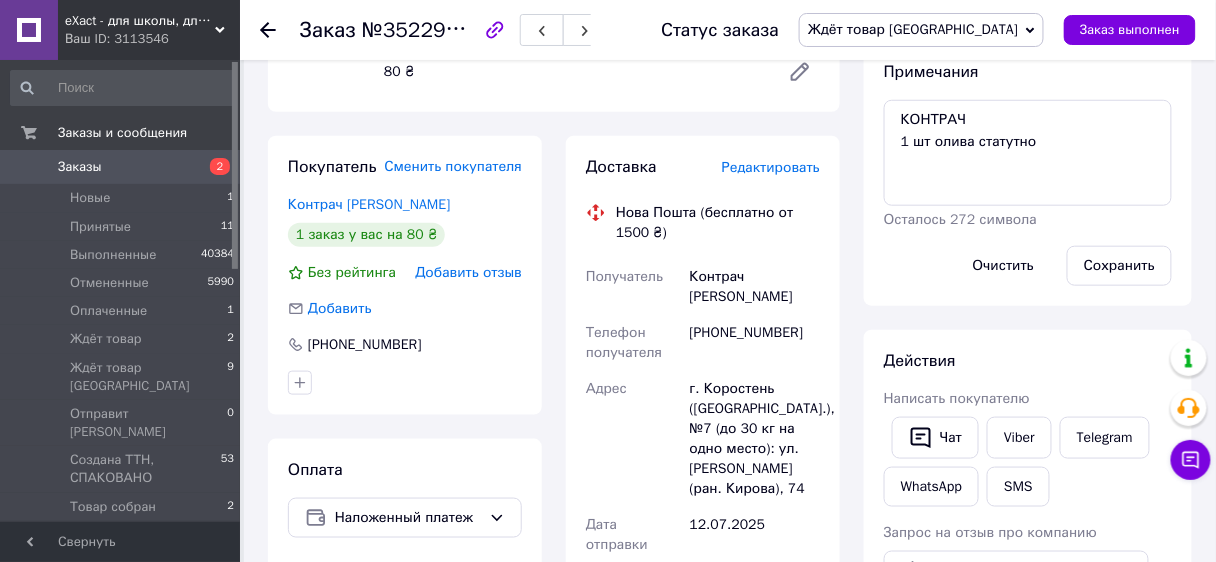 click on "Редактировать" at bounding box center [771, 167] 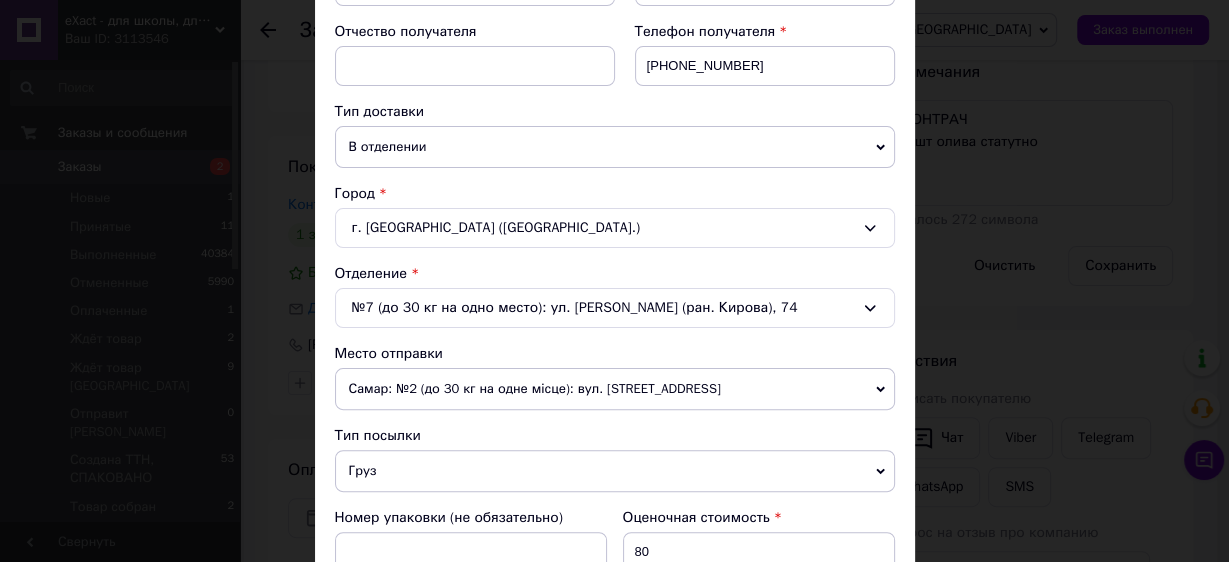 scroll, scrollTop: 400, scrollLeft: 0, axis: vertical 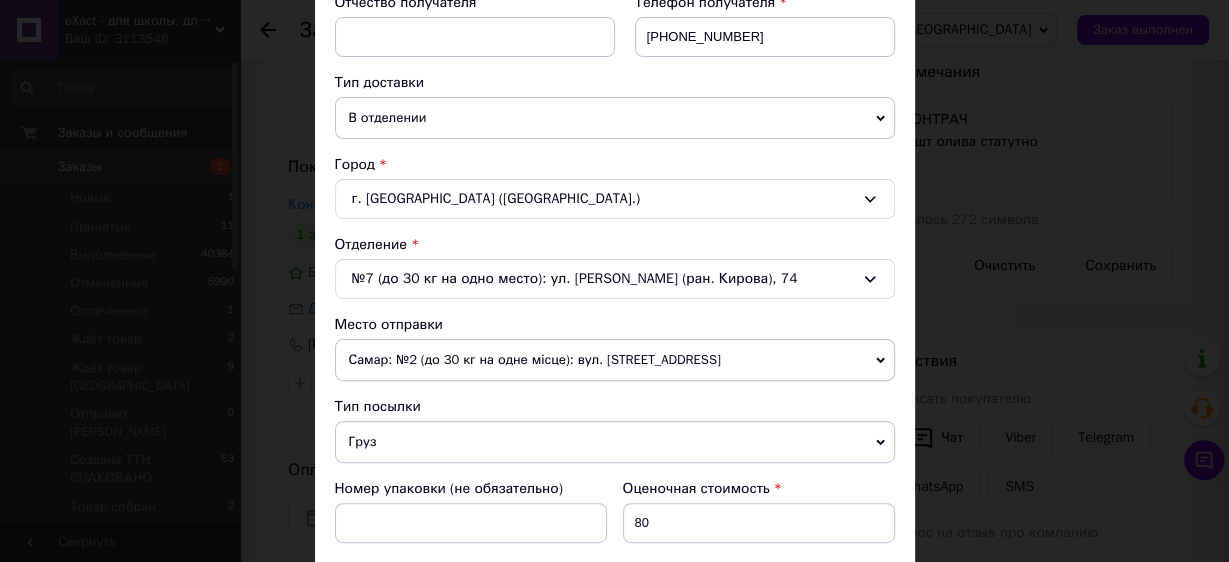 click on "Самар: №2 (до 30 кг на одне місце): вул. [STREET_ADDRESS]" at bounding box center [615, 360] 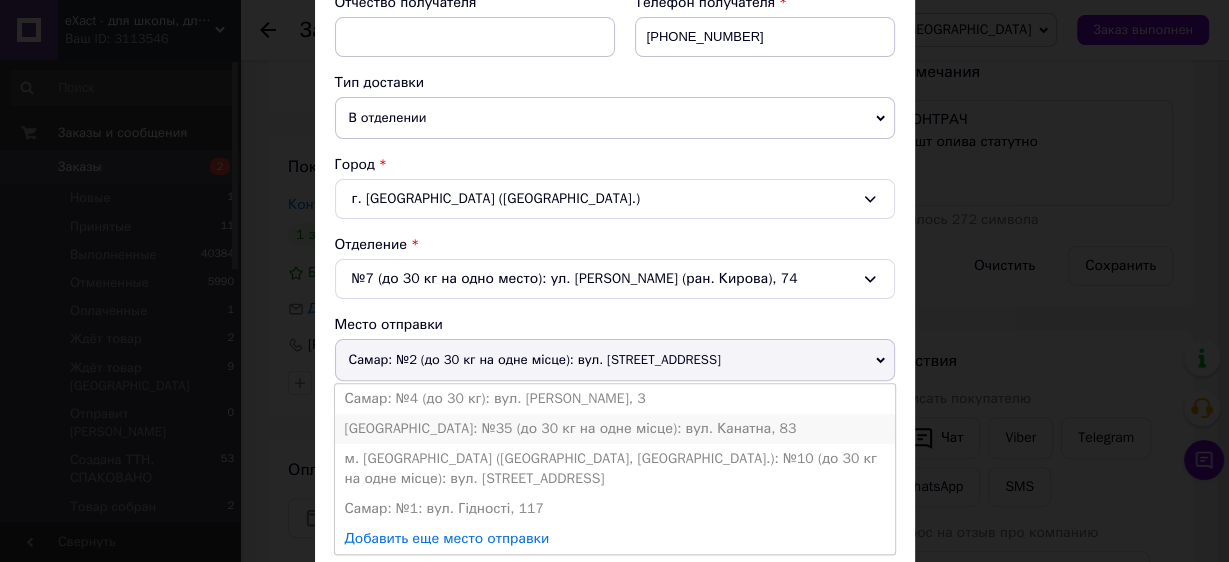 click on "[GEOGRAPHIC_DATA]: №35 (до 30 кг на одне місце): вул. Канатна, 83" at bounding box center (615, 429) 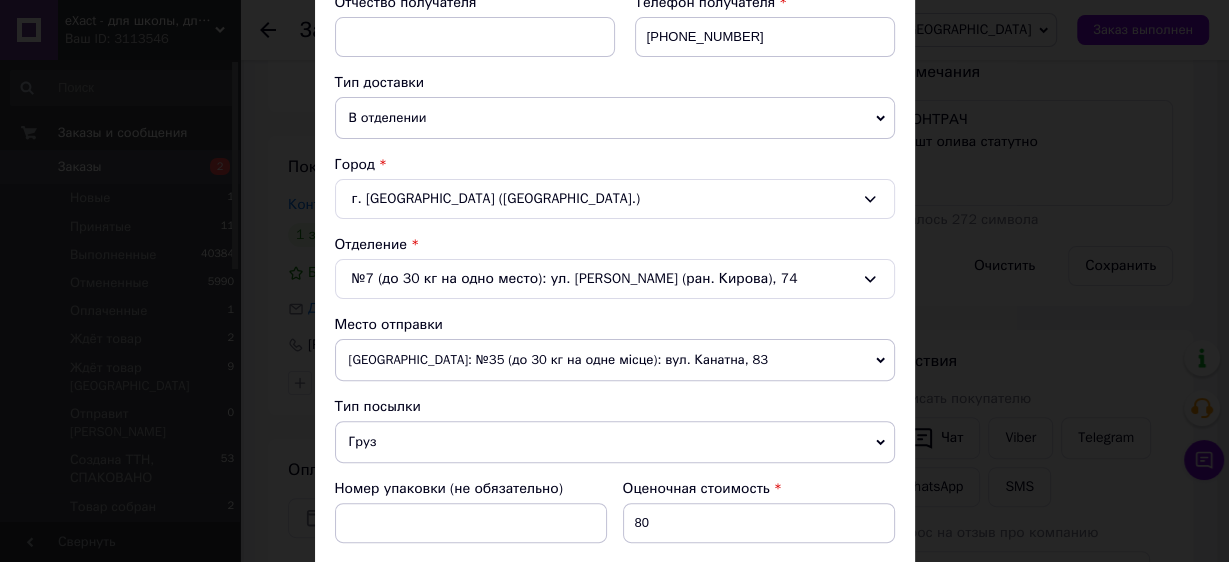 click on "Груз" at bounding box center (615, 442) 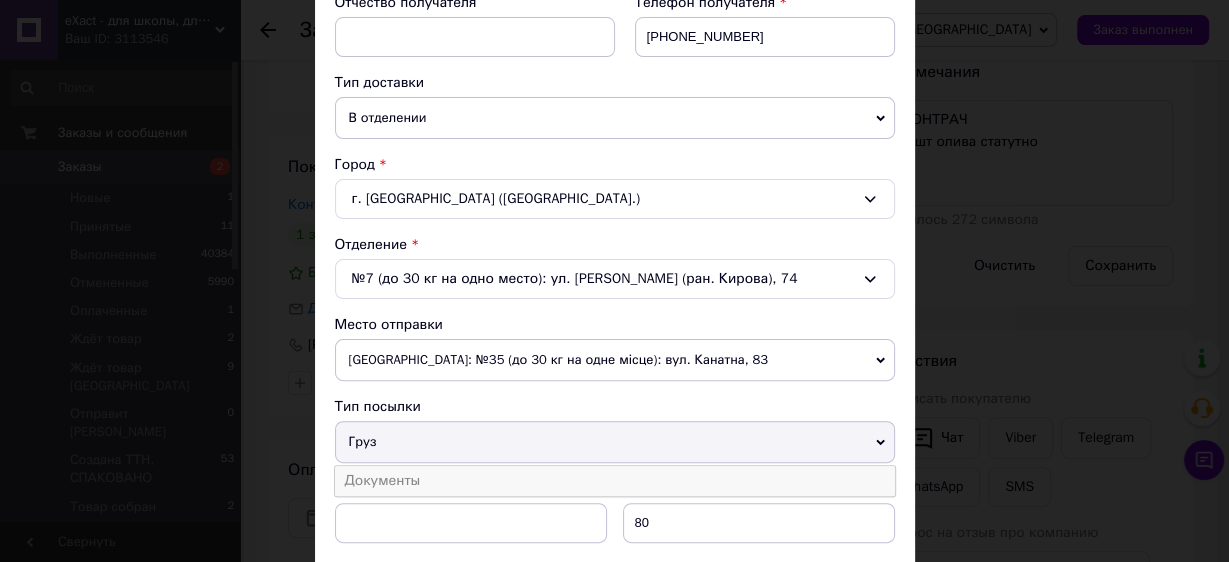 click on "Документы" at bounding box center (615, 481) 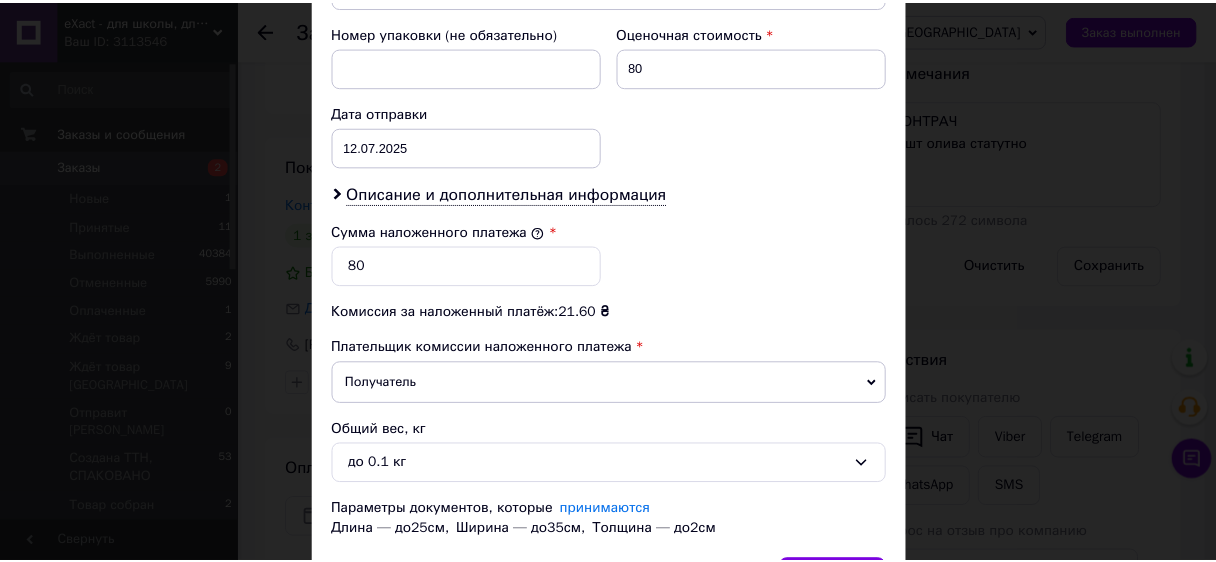 scroll, scrollTop: 972, scrollLeft: 0, axis: vertical 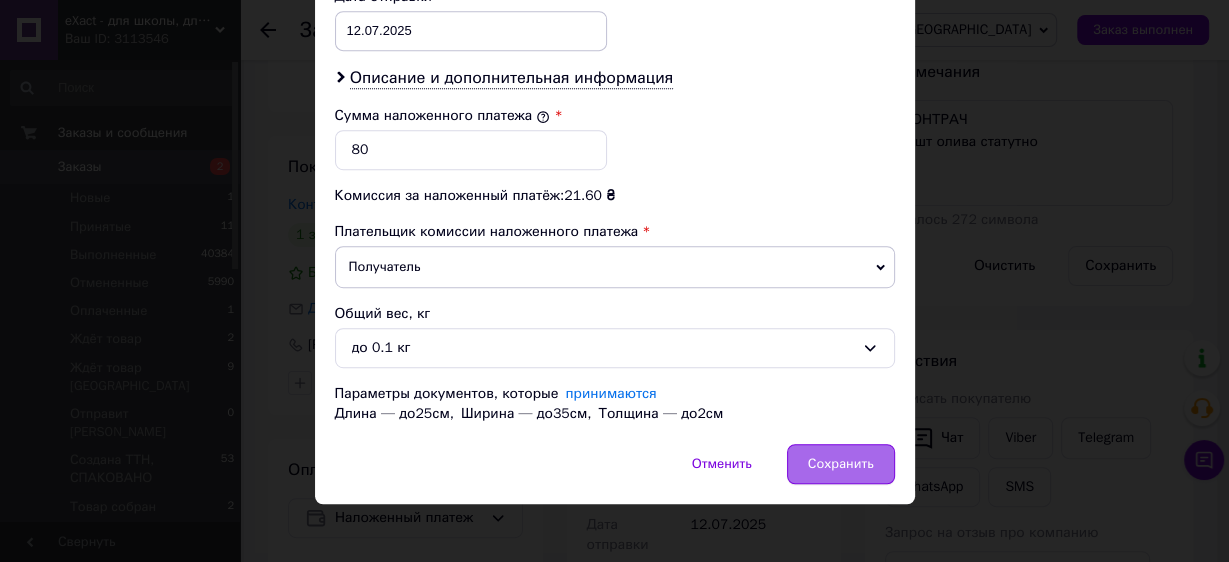 click on "Сохранить" at bounding box center (841, 464) 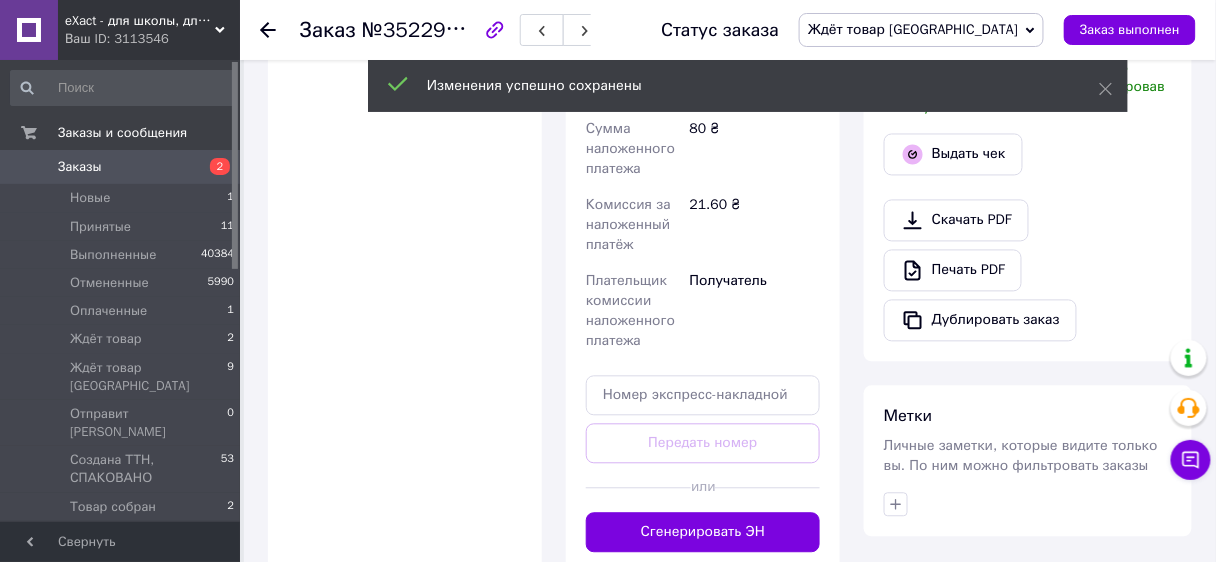 scroll, scrollTop: 999, scrollLeft: 0, axis: vertical 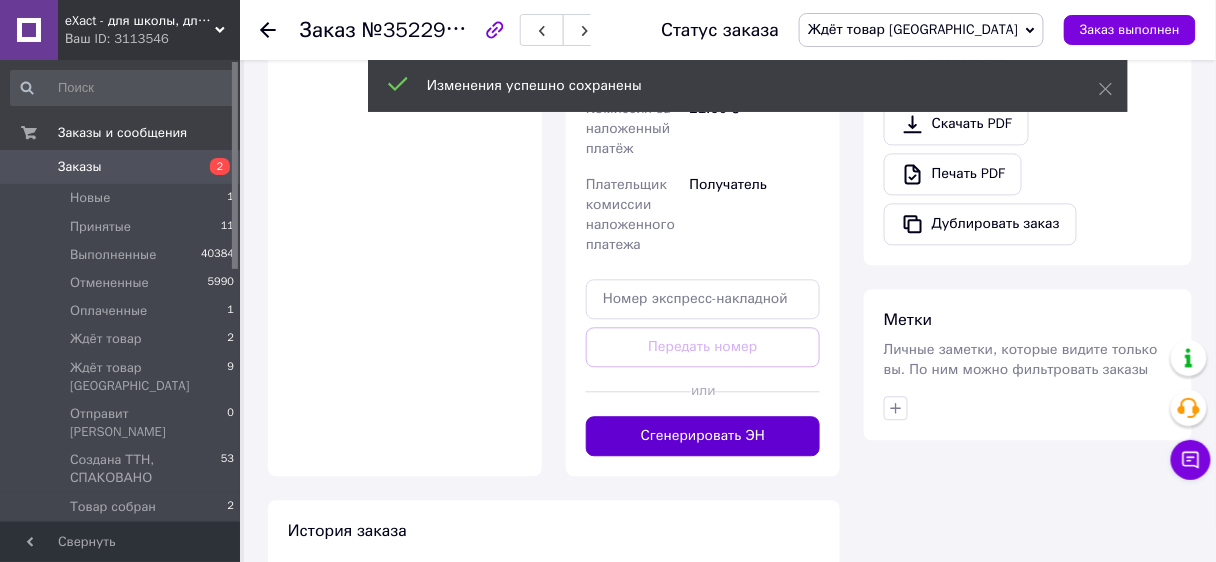 click on "Сгенерировать ЭН" at bounding box center (703, 436) 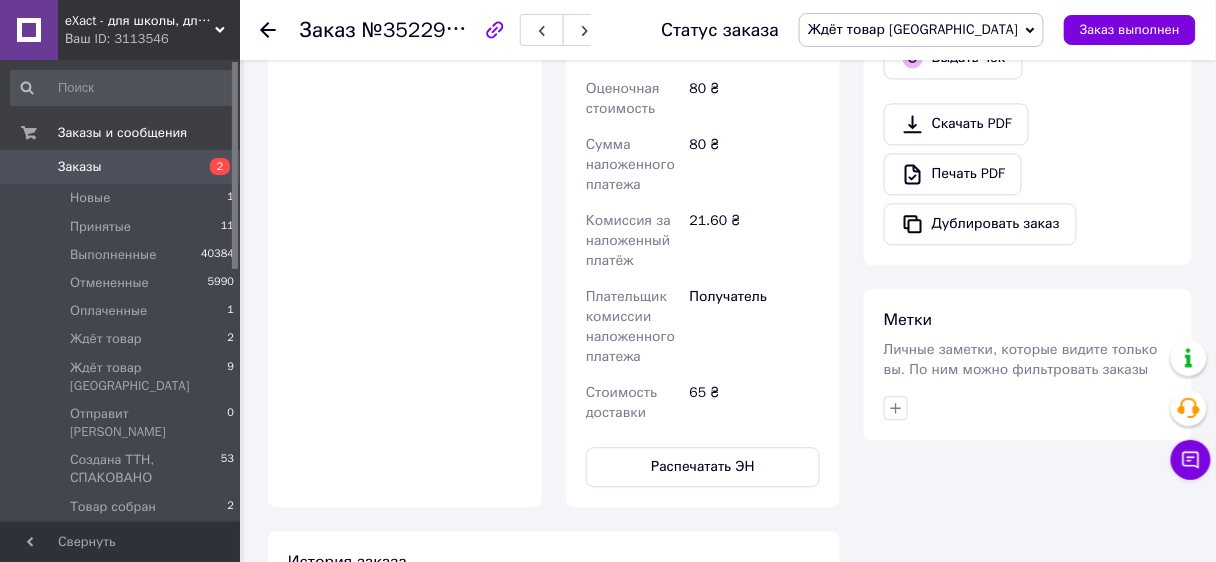 scroll, scrollTop: 46, scrollLeft: 0, axis: vertical 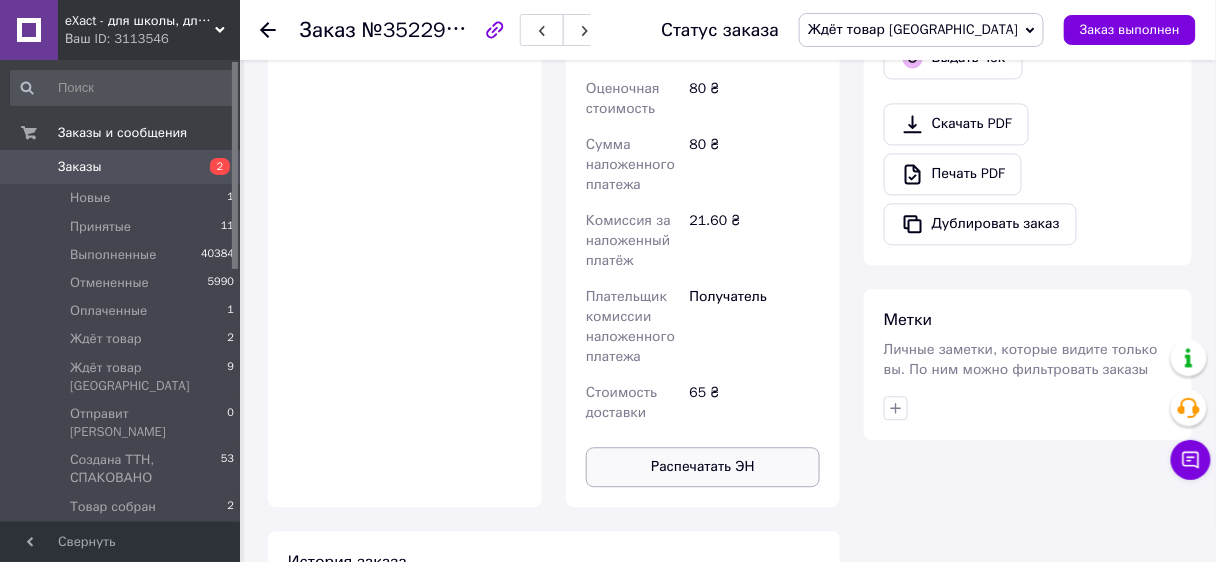 click on "Распечатать ЭН" at bounding box center [703, 467] 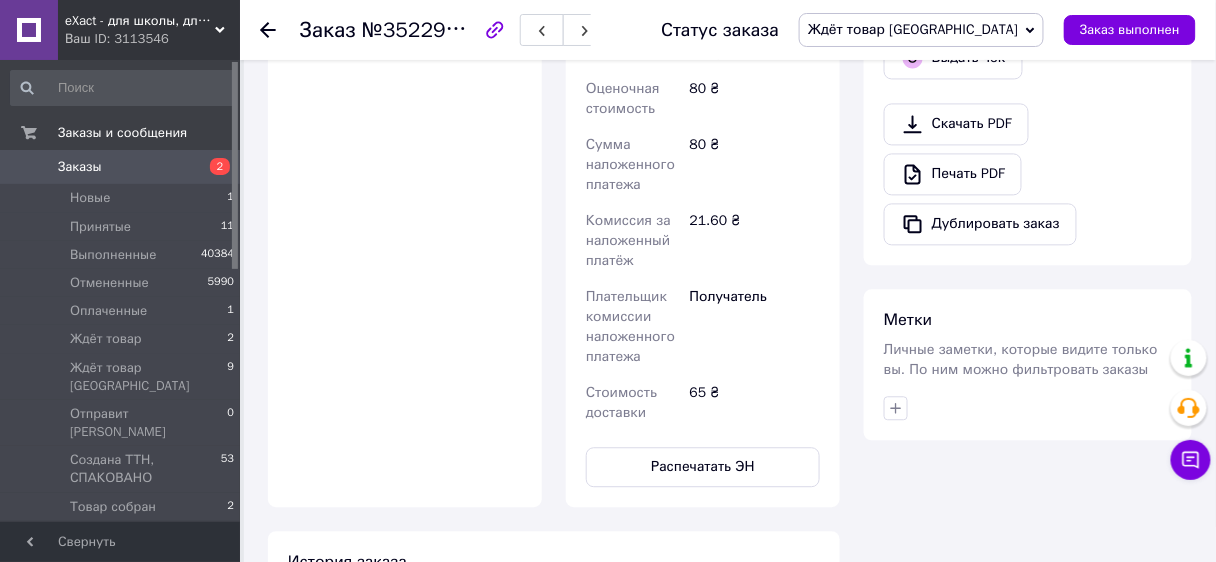 click on "Ждёт товар [GEOGRAPHIC_DATA]" at bounding box center (921, 30) 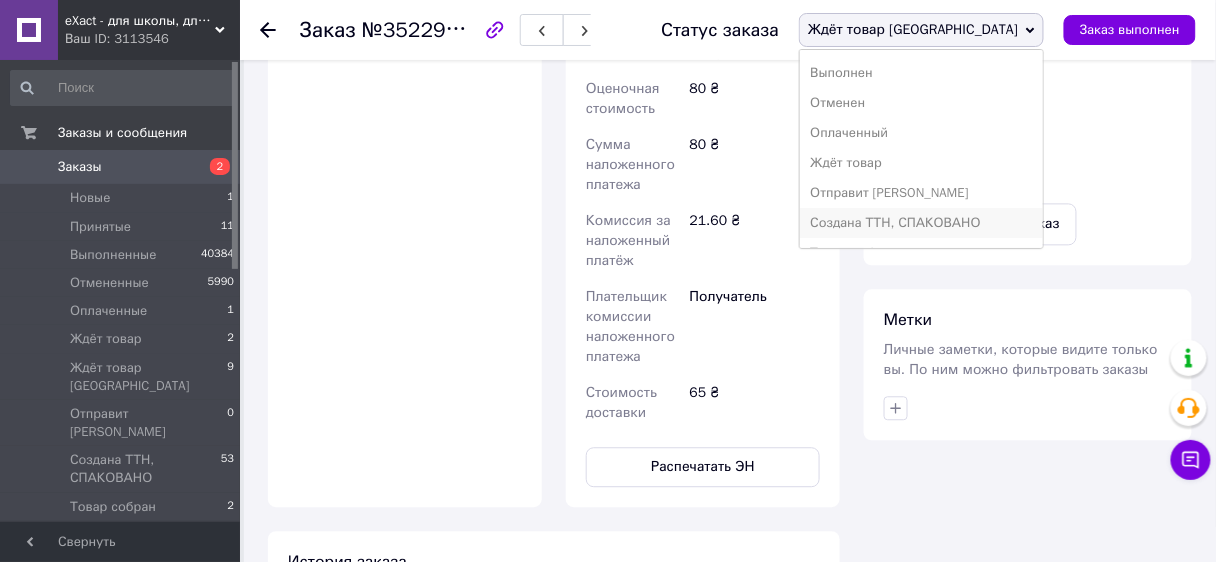 scroll, scrollTop: 51, scrollLeft: 0, axis: vertical 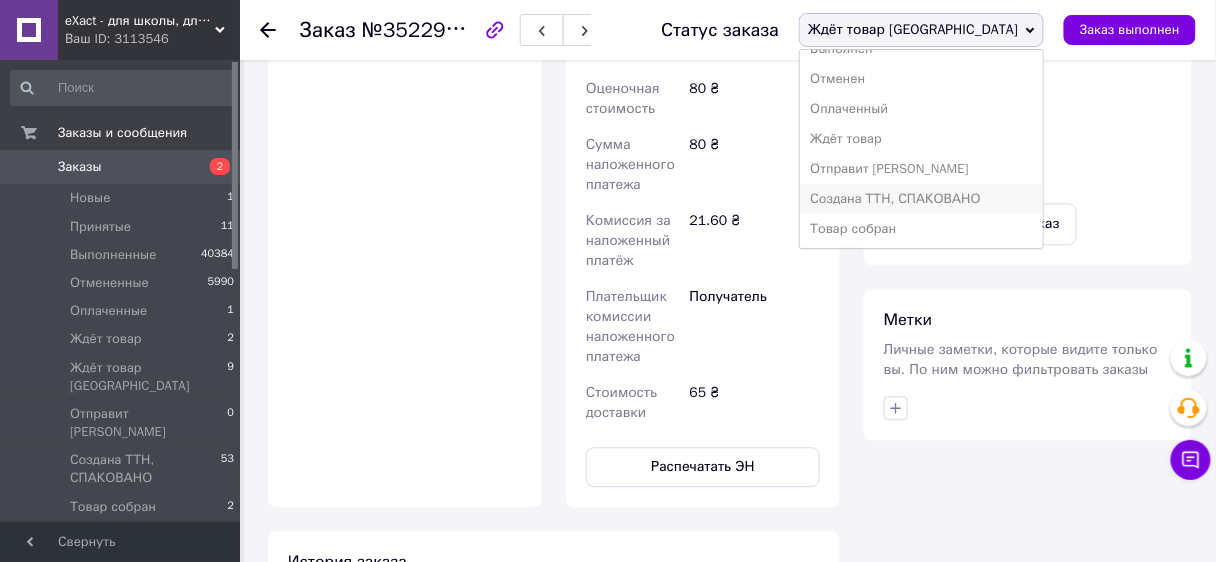 click on "Создана ТТН, СПАКОВАНО" at bounding box center [921, 199] 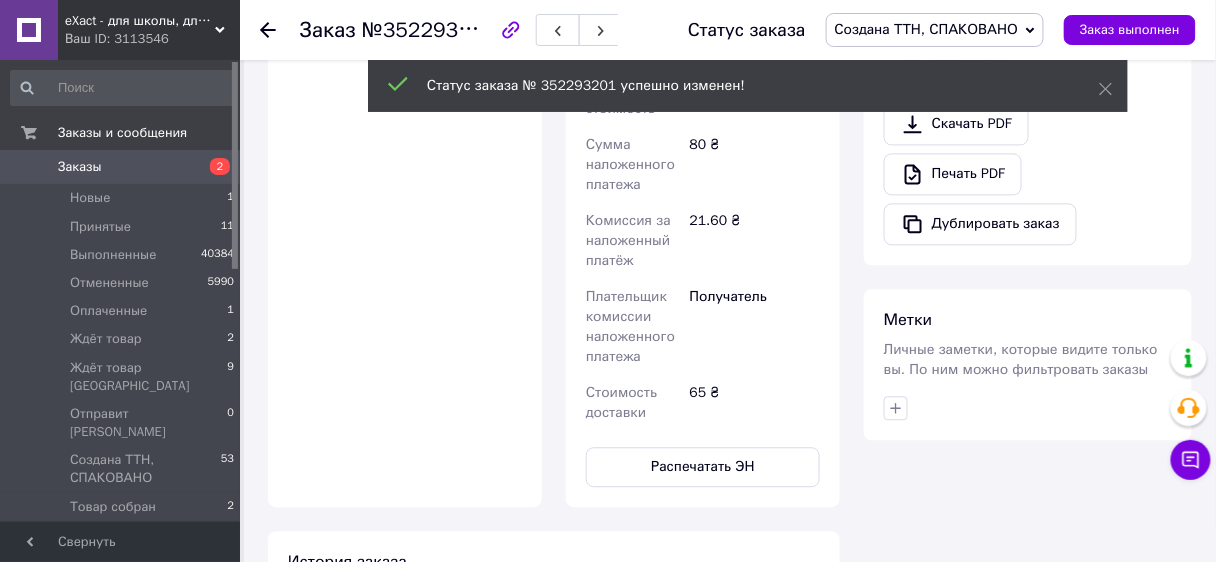 scroll, scrollTop: 95, scrollLeft: 0, axis: vertical 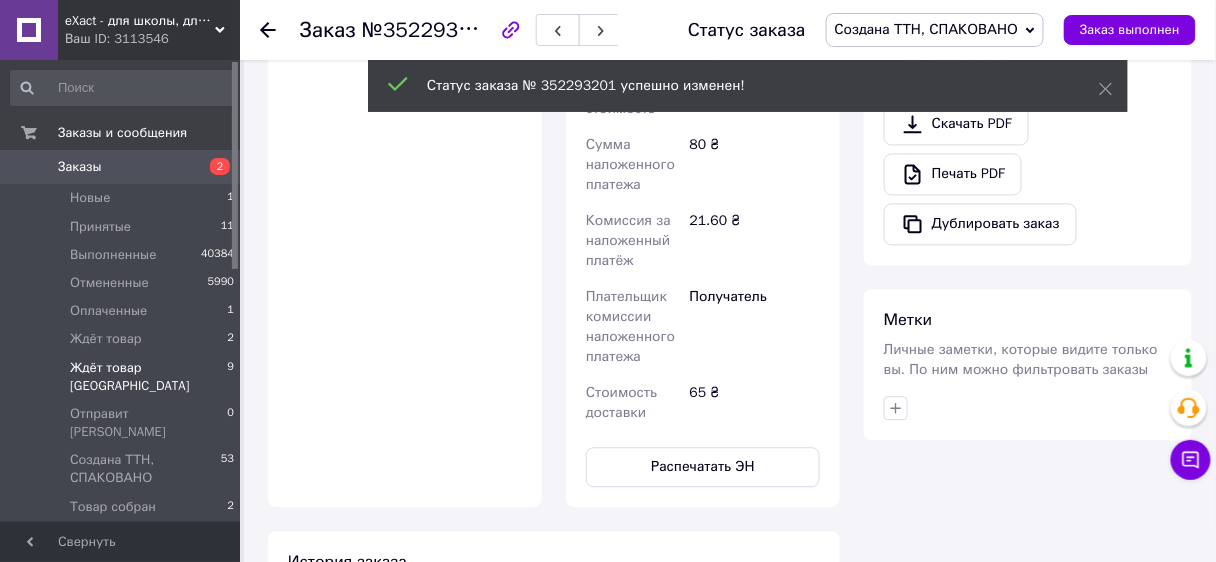 click on "Ждёт товар [GEOGRAPHIC_DATA]" at bounding box center (148, 377) 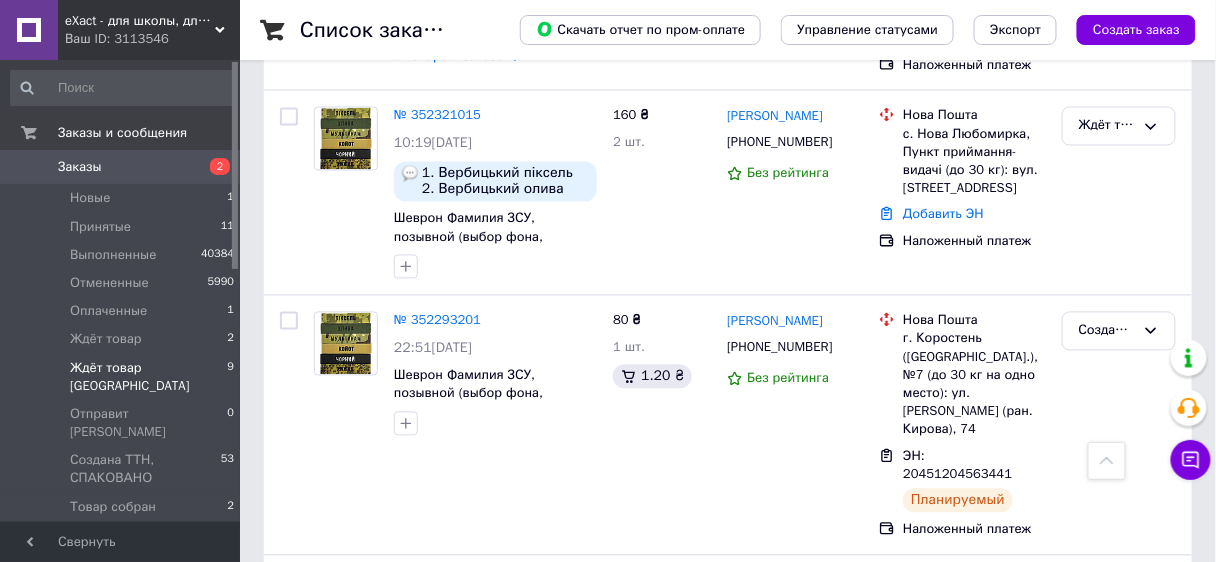 scroll, scrollTop: 756, scrollLeft: 0, axis: vertical 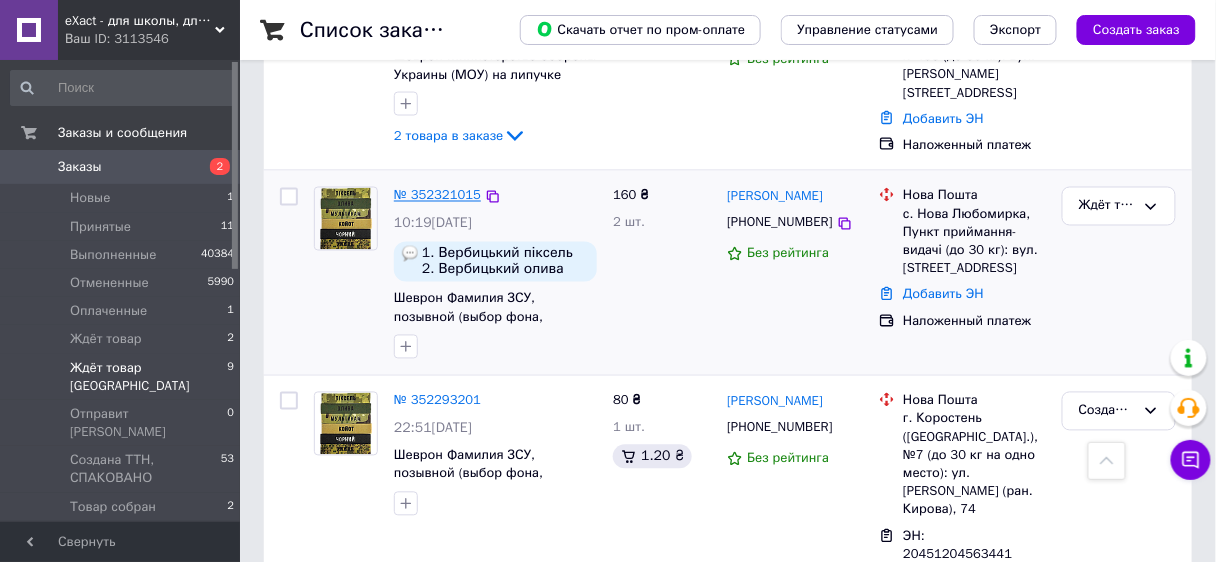 click on "№ 352321015" at bounding box center [437, 195] 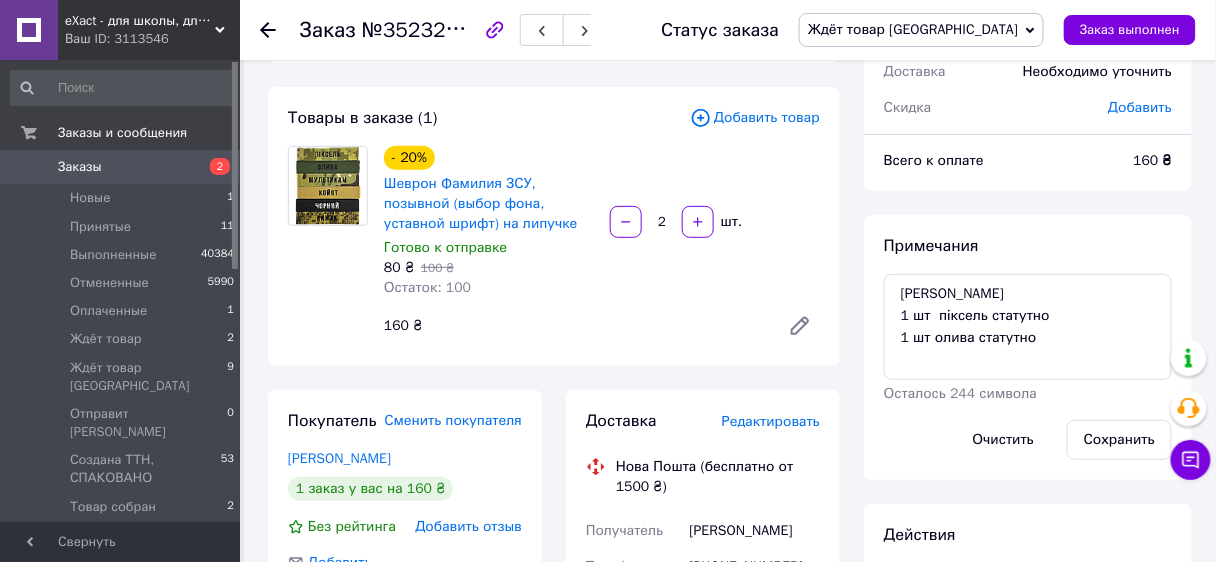 scroll, scrollTop: 116, scrollLeft: 0, axis: vertical 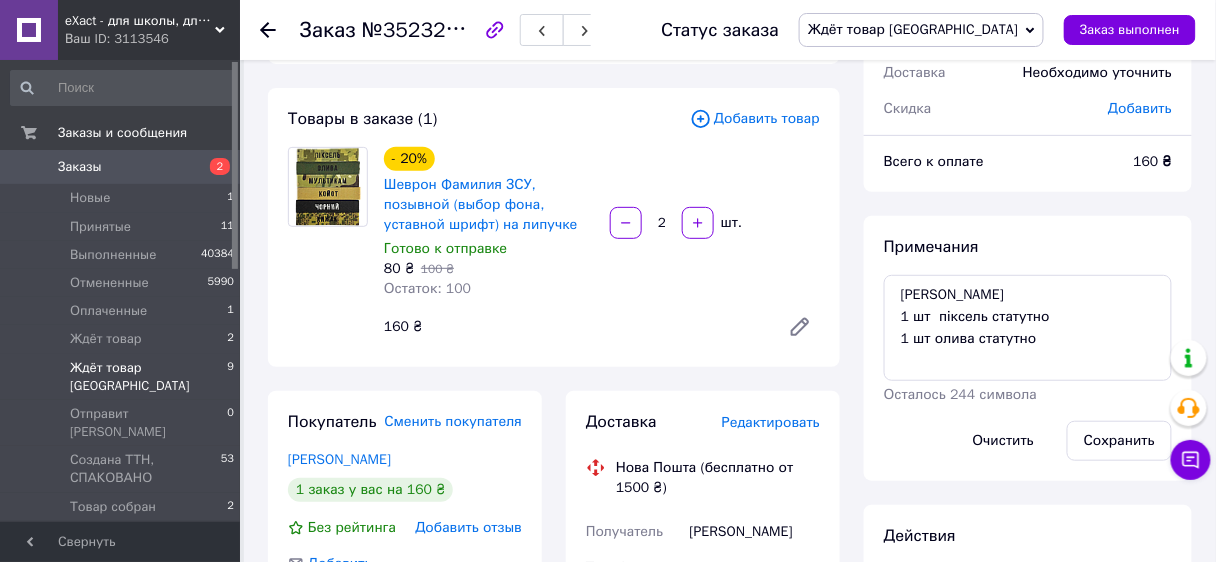 click on "Ждёт товар [GEOGRAPHIC_DATA]" at bounding box center [148, 377] 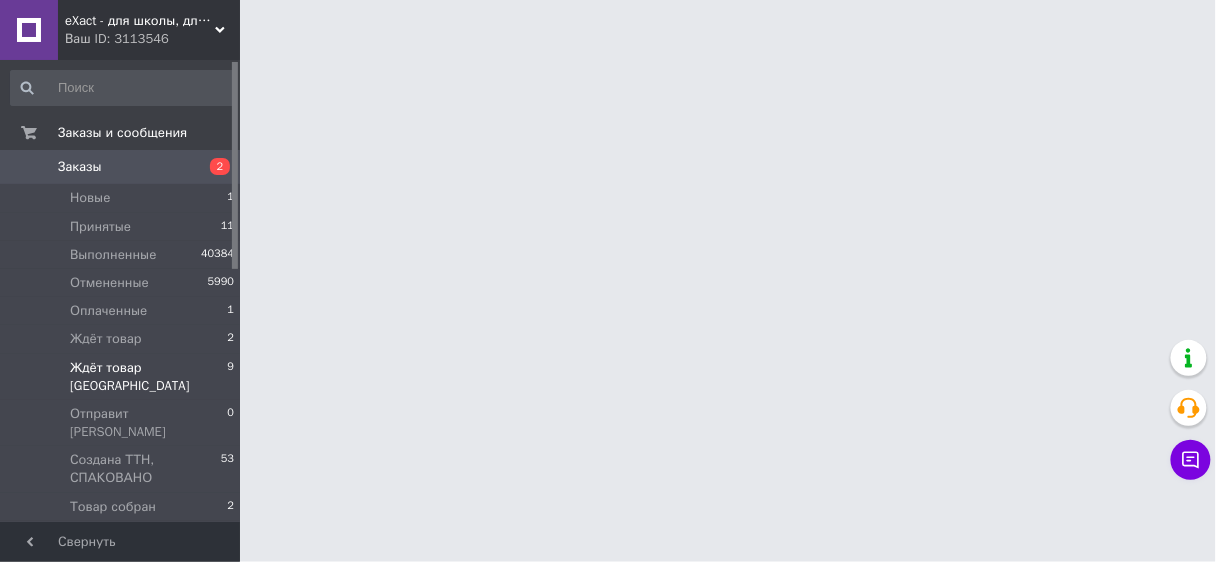 scroll, scrollTop: 0, scrollLeft: 0, axis: both 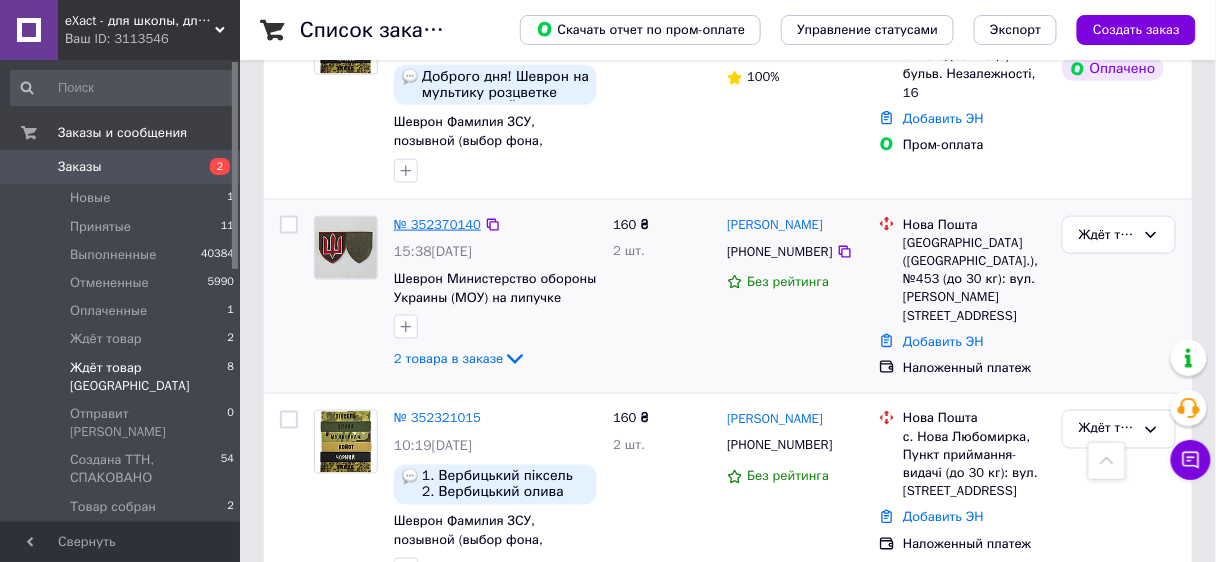 click on "№ 352370140" at bounding box center (437, 224) 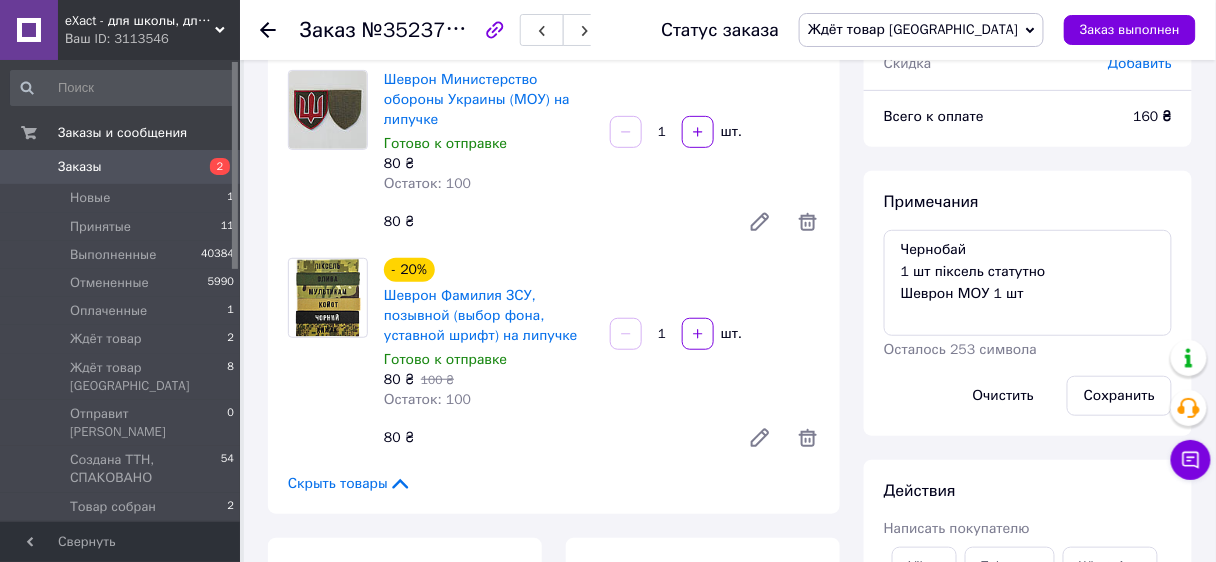 scroll, scrollTop: 133, scrollLeft: 0, axis: vertical 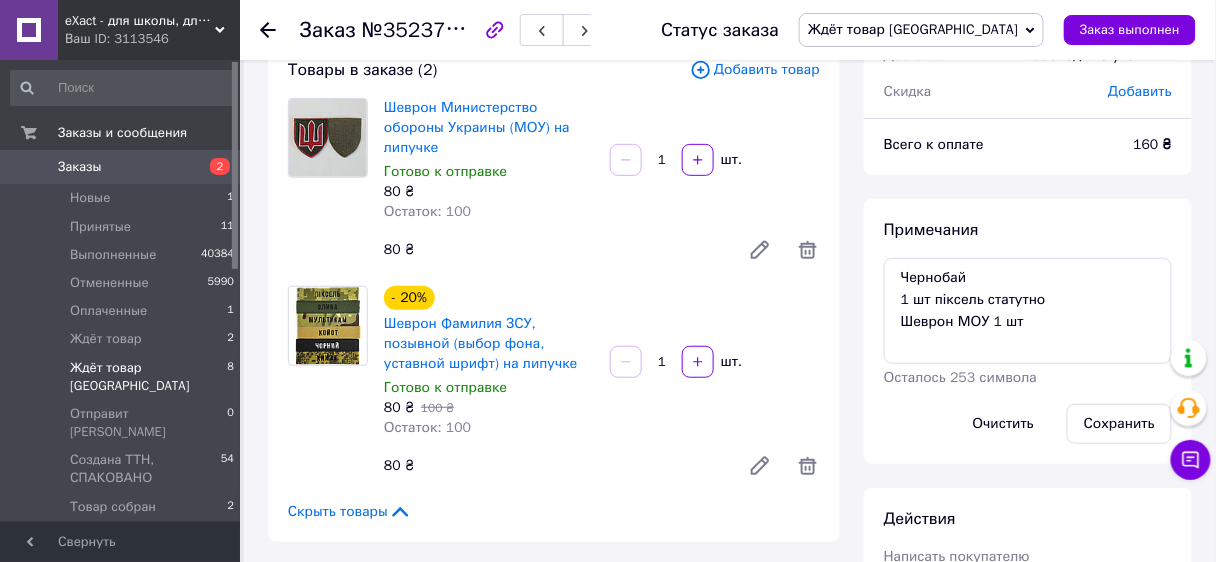 click on "Ждёт товар [GEOGRAPHIC_DATA]" at bounding box center [148, 377] 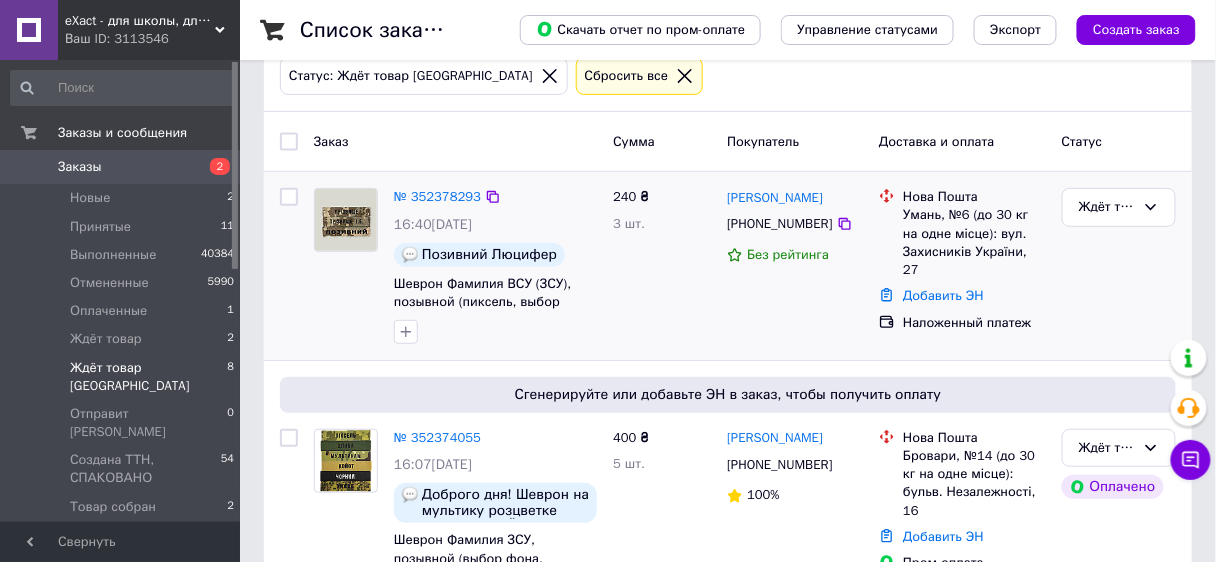 scroll, scrollTop: 80, scrollLeft: 0, axis: vertical 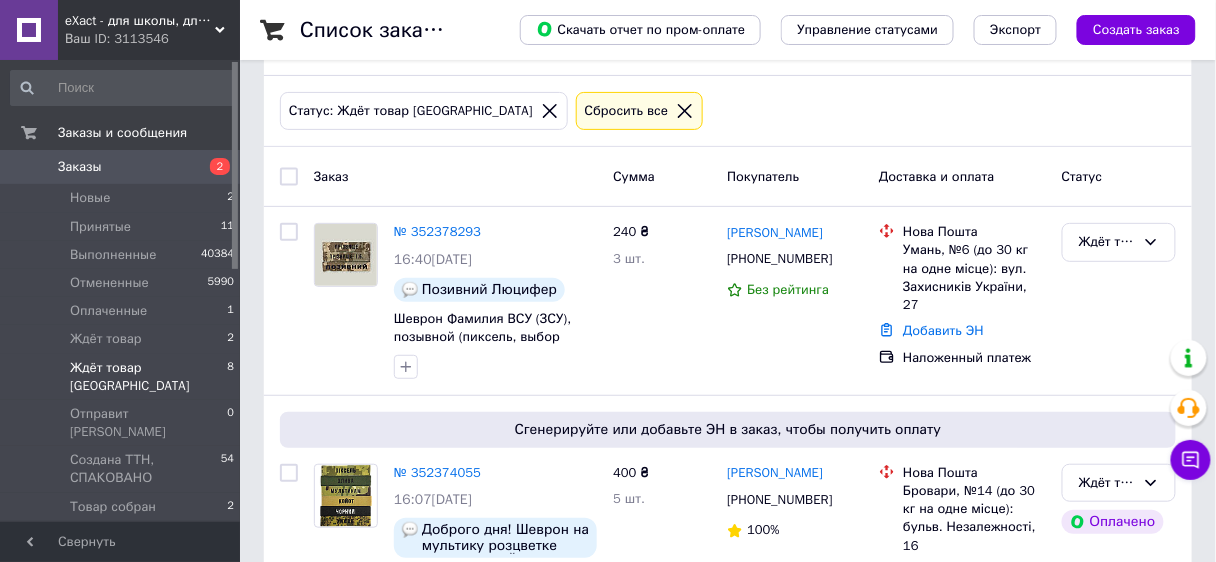 drag, startPoint x: 151, startPoint y: 44, endPoint x: 128, endPoint y: 198, distance: 155.70805 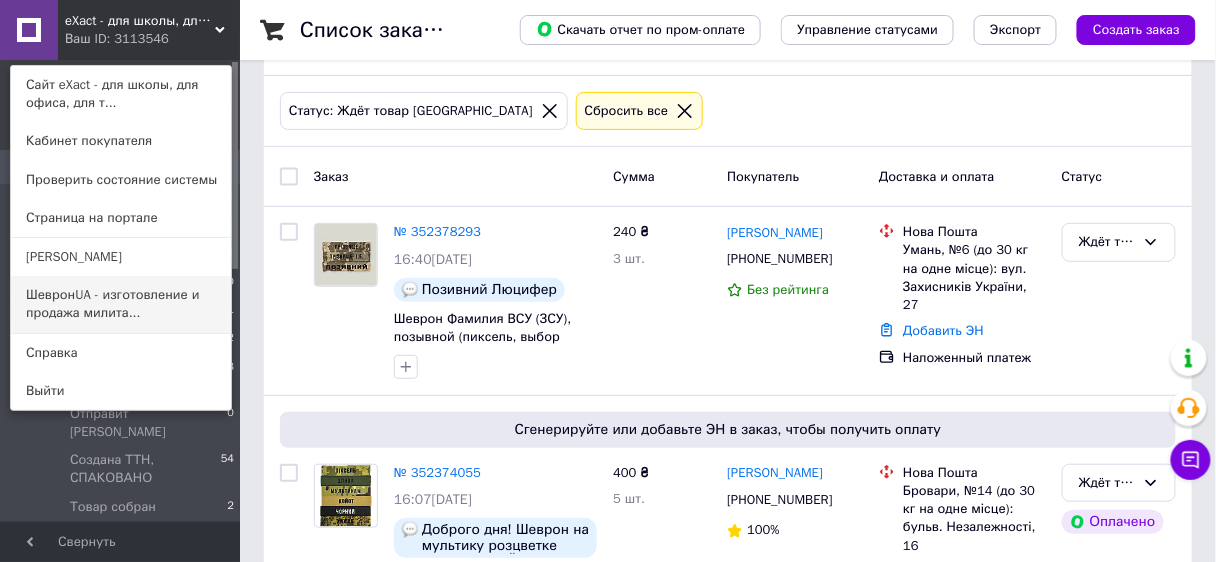 click on "ШевронUA - изготовление и продажа милита..." at bounding box center (121, 304) 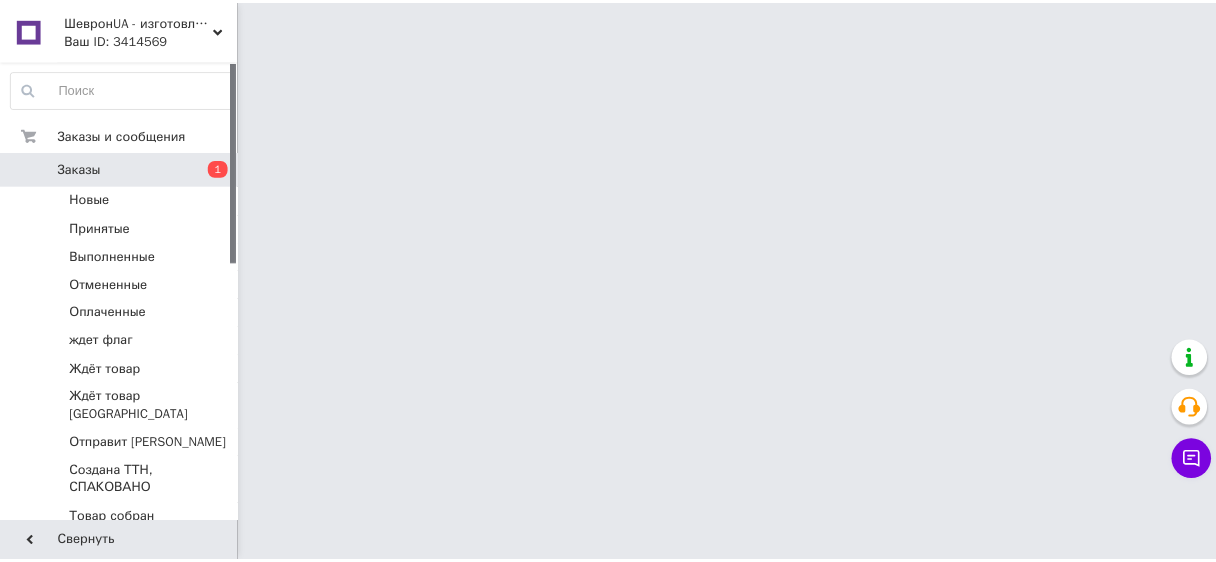 scroll, scrollTop: 0, scrollLeft: 0, axis: both 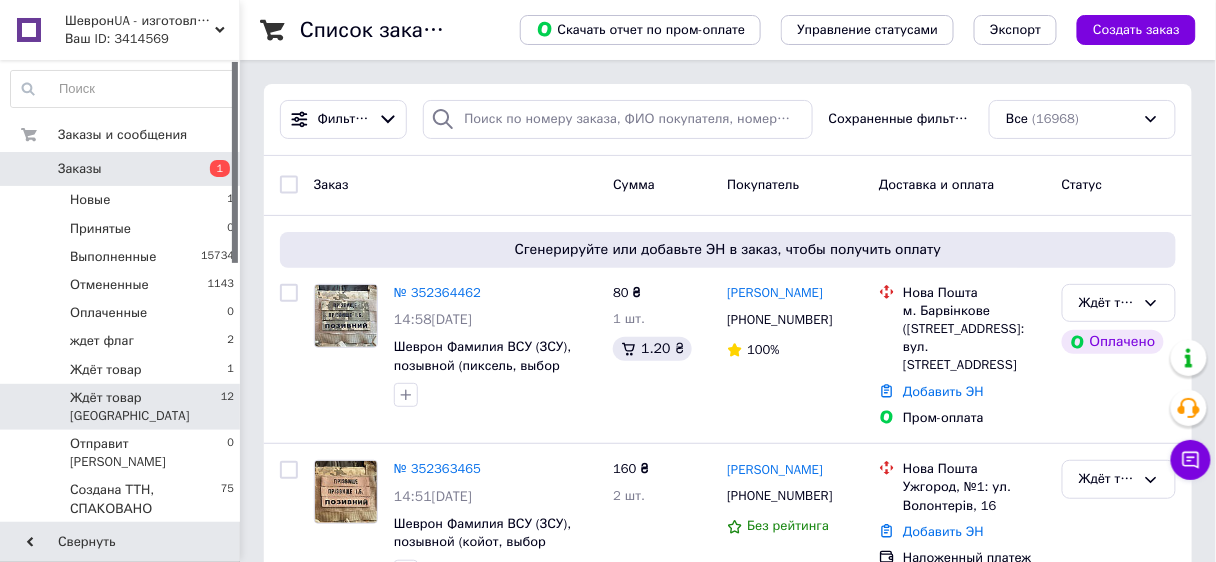 click on "Ждёт товар [GEOGRAPHIC_DATA]" at bounding box center [145, 407] 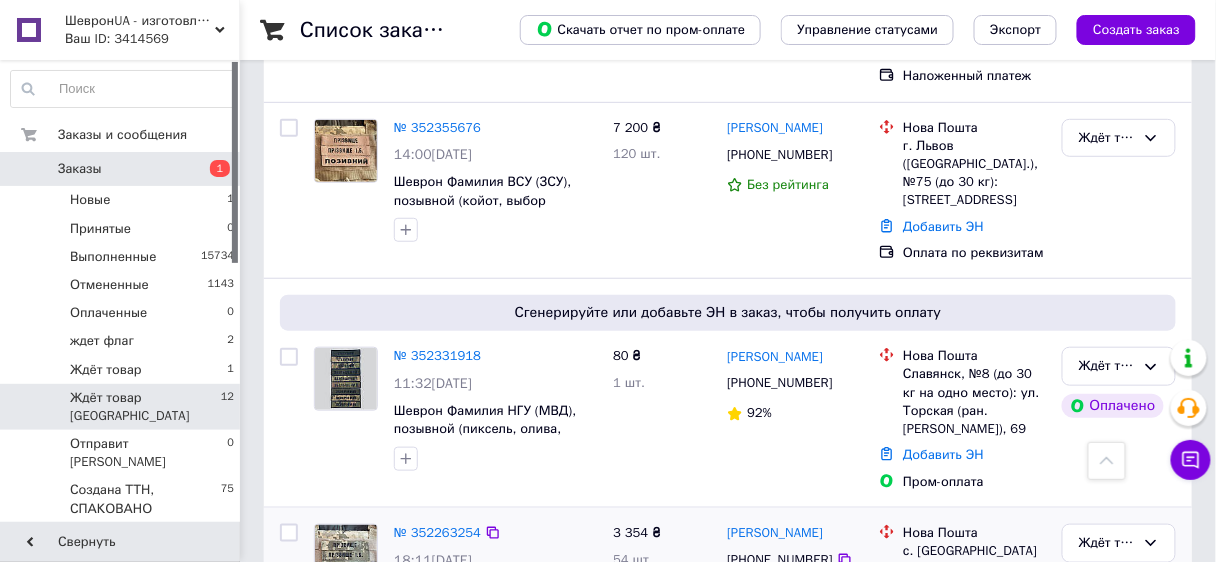 scroll, scrollTop: 2115, scrollLeft: 0, axis: vertical 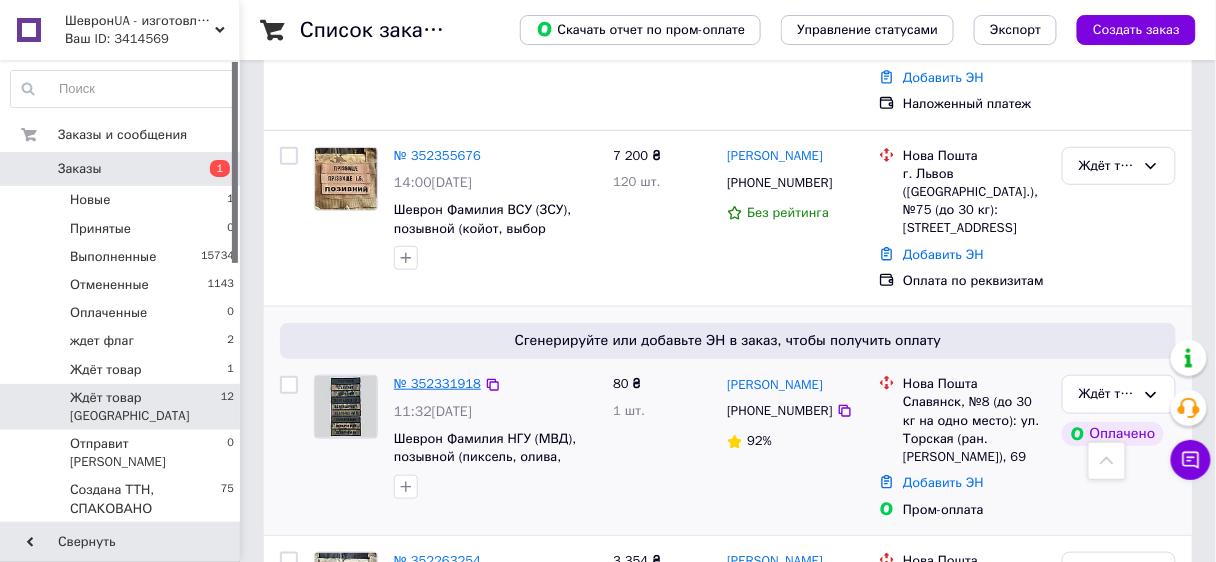 click on "№ 352331918" at bounding box center (437, 383) 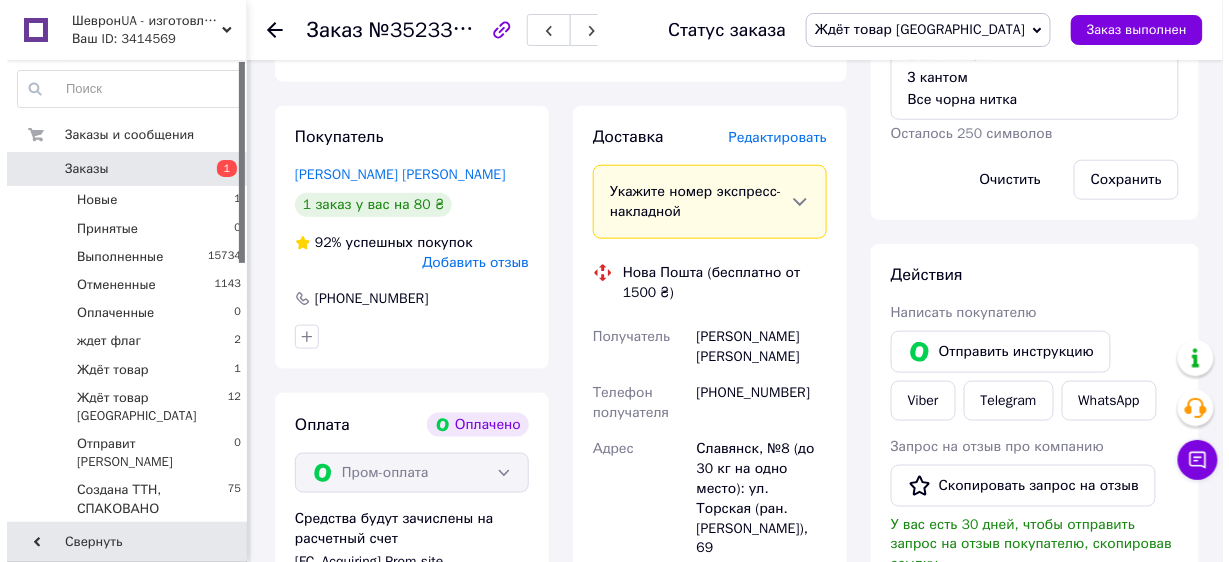 scroll, scrollTop: 400, scrollLeft: 0, axis: vertical 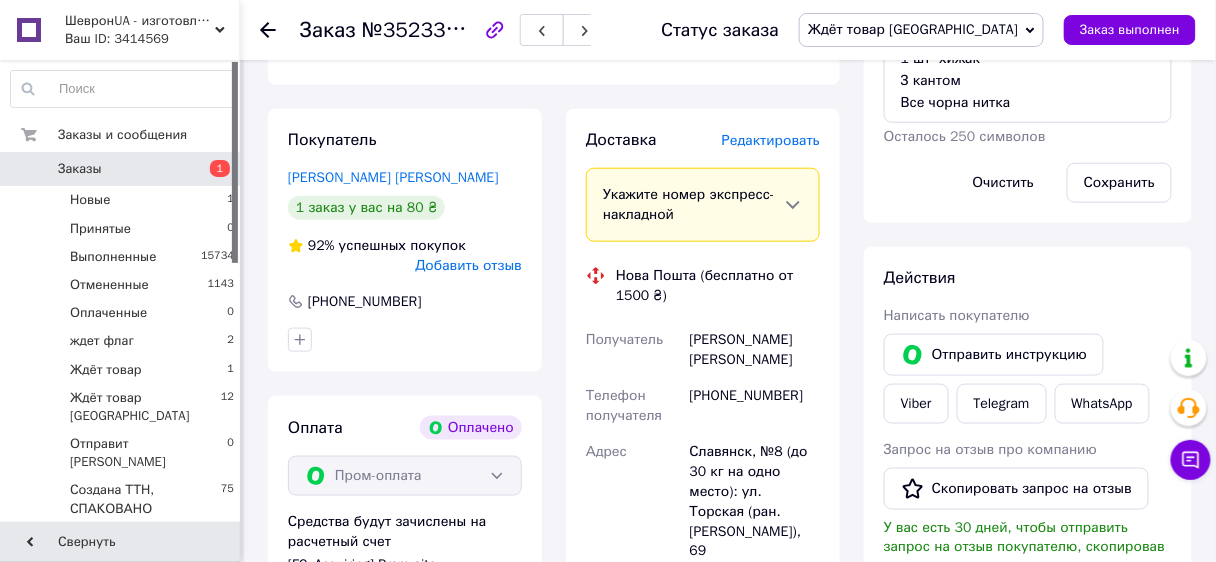 click on "Редактировать" at bounding box center (771, 140) 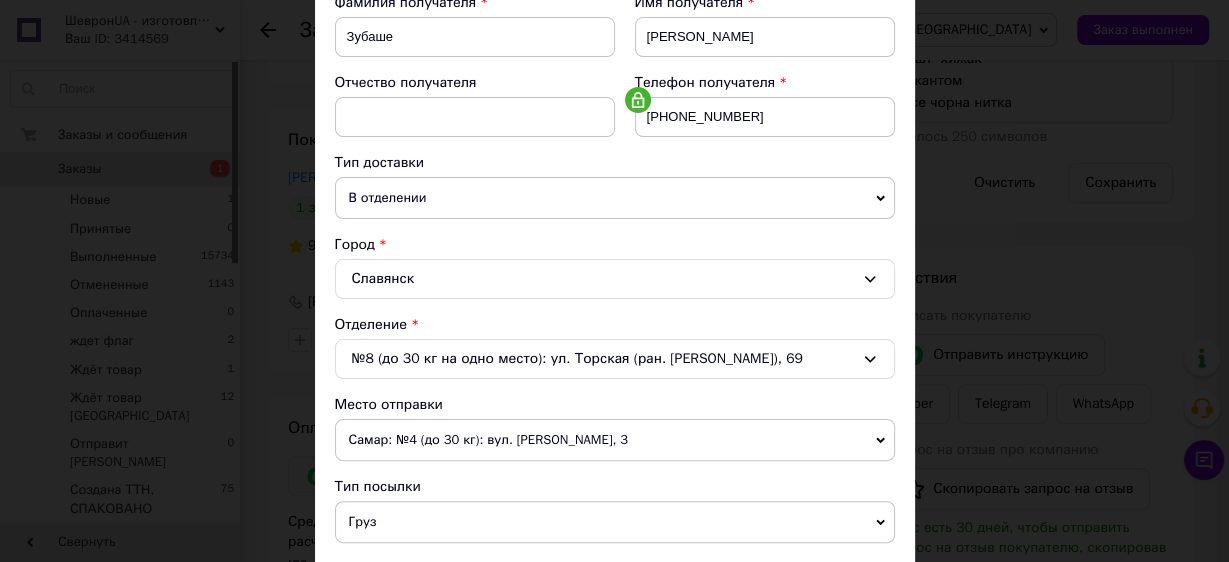 scroll, scrollTop: 480, scrollLeft: 0, axis: vertical 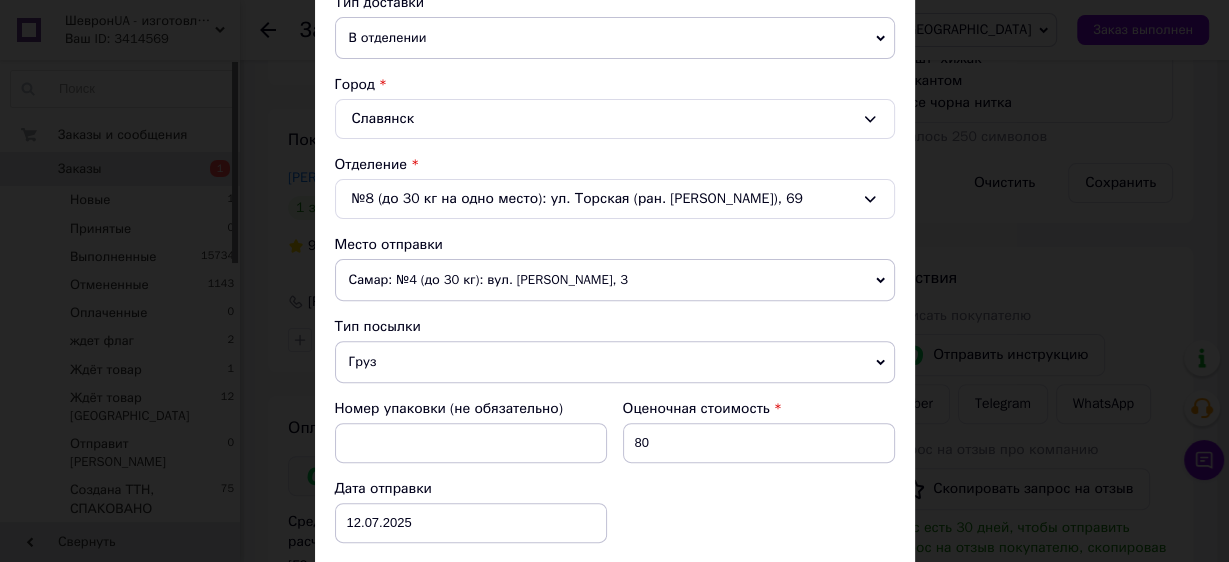 click on "Самар: №4 (до 30 кг): вул. [PERSON_NAME], 3" at bounding box center [615, 280] 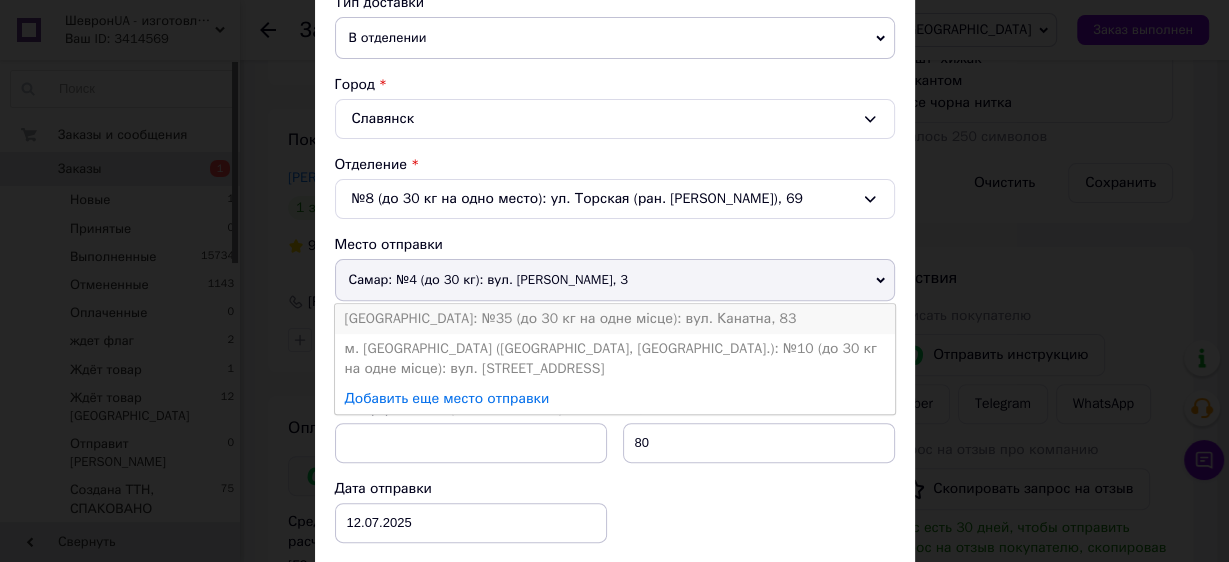 click on "[GEOGRAPHIC_DATA]: №35 (до 30 кг на одне місце): вул. Канатна, 83" at bounding box center (615, 319) 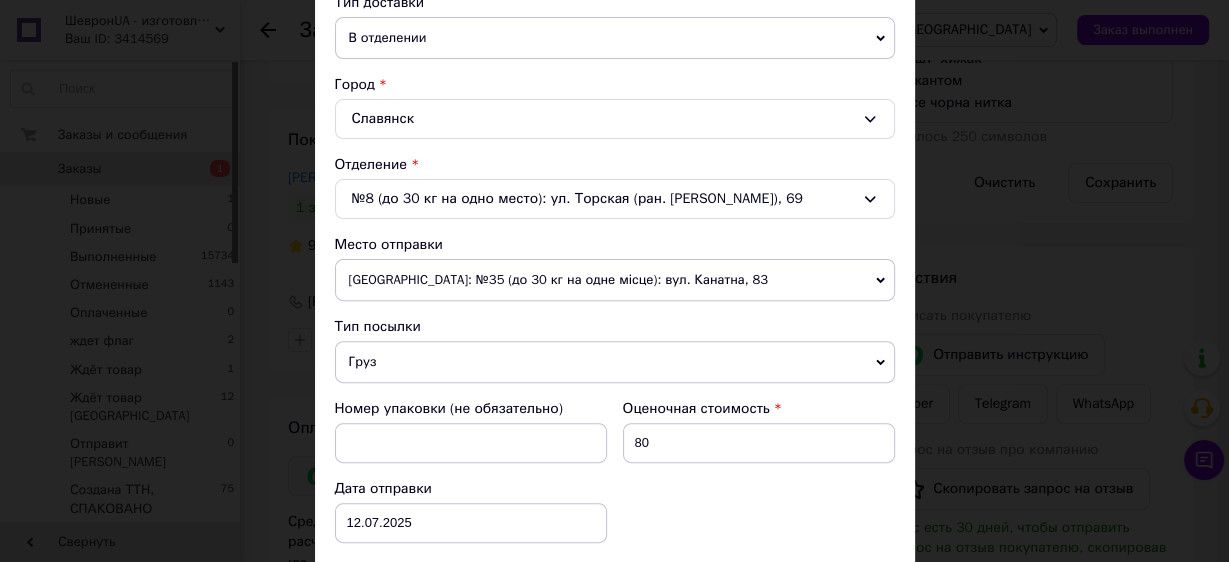 click on "Груз" at bounding box center [615, 362] 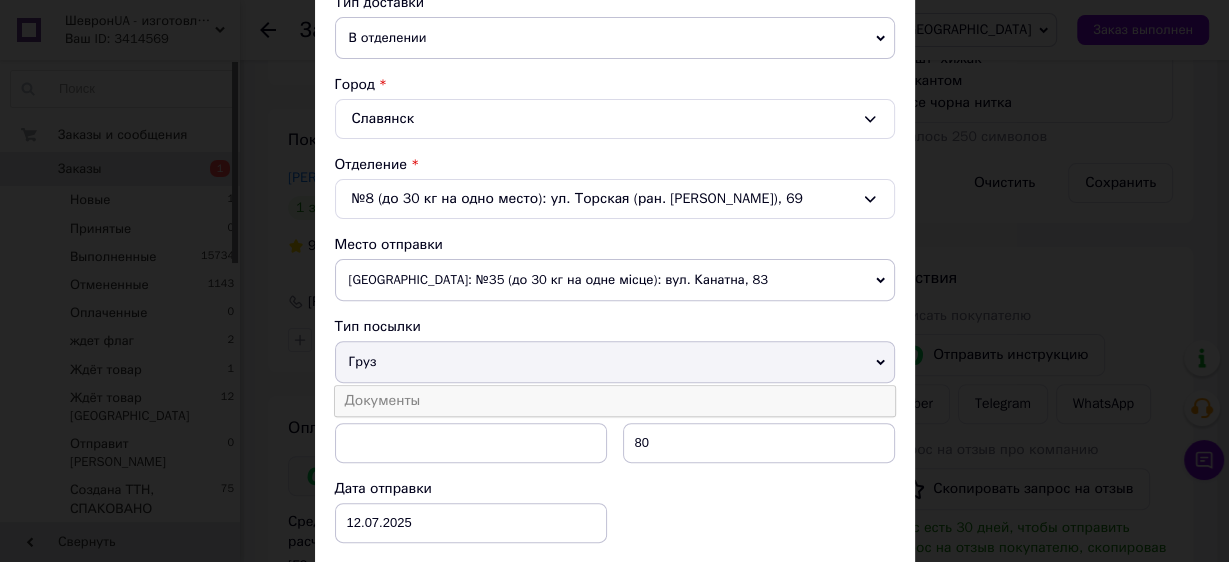 click on "Документы" at bounding box center (615, 401) 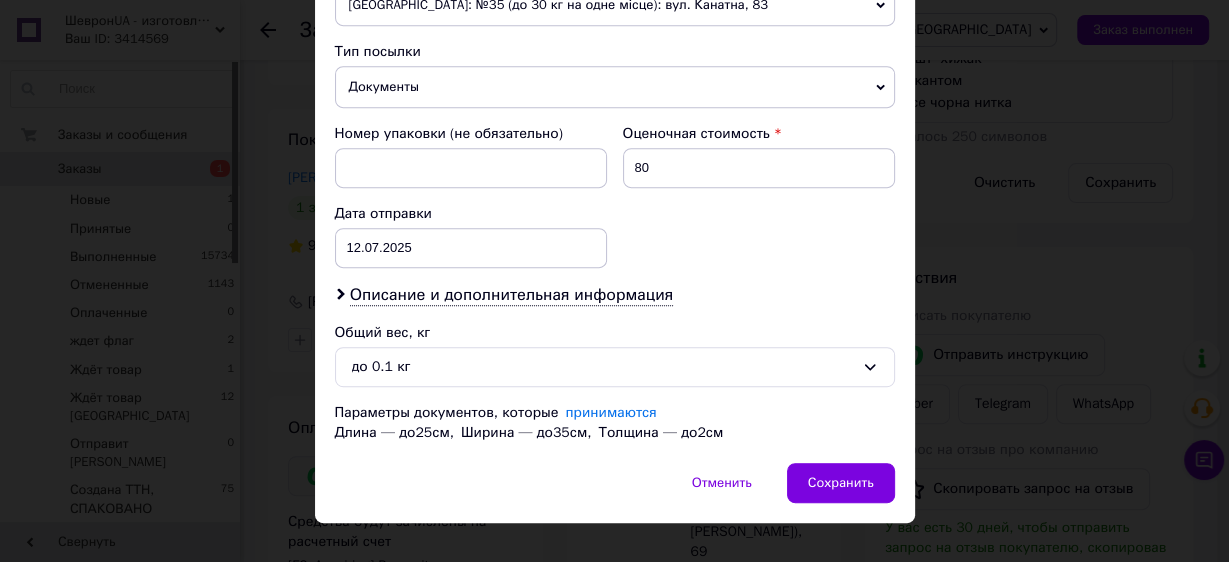 scroll, scrollTop: 775, scrollLeft: 0, axis: vertical 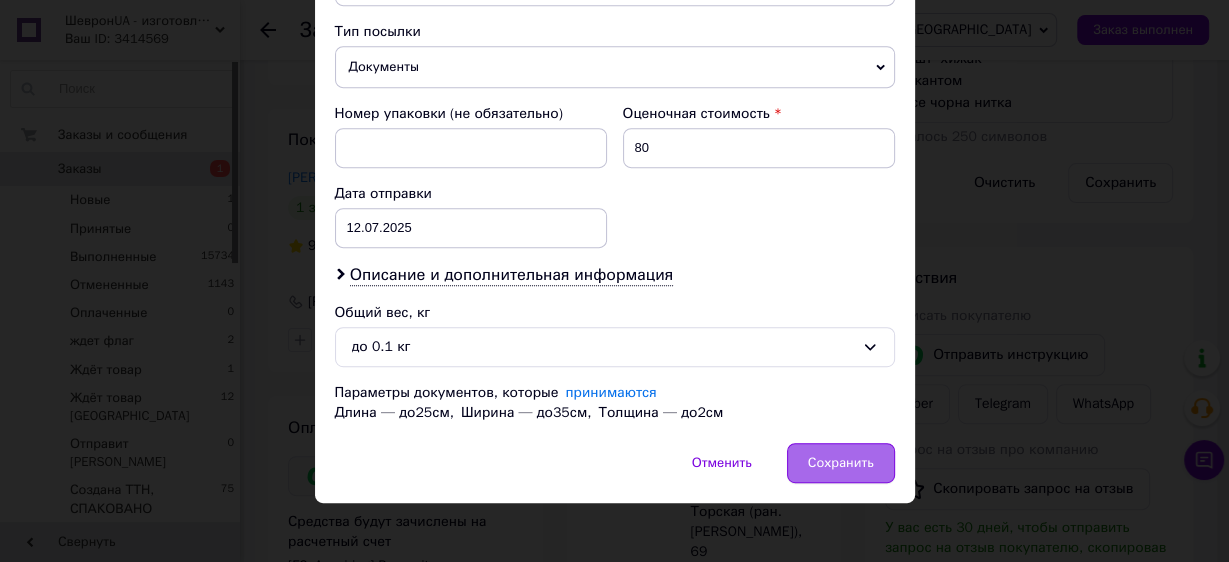 click on "Сохранить" at bounding box center [841, 463] 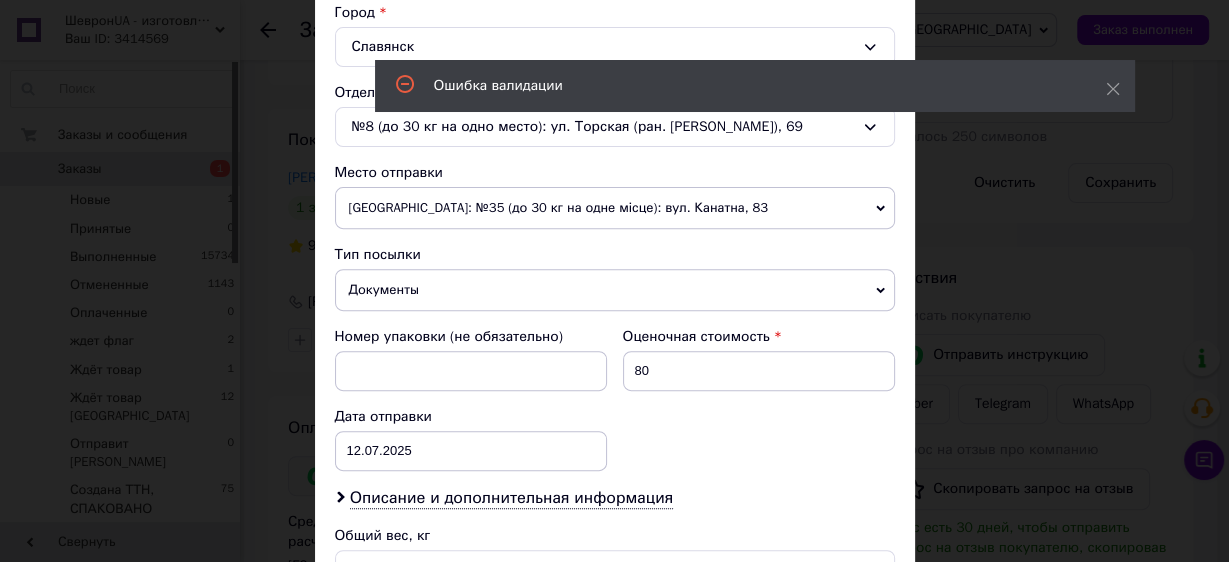 scroll, scrollTop: 535, scrollLeft: 0, axis: vertical 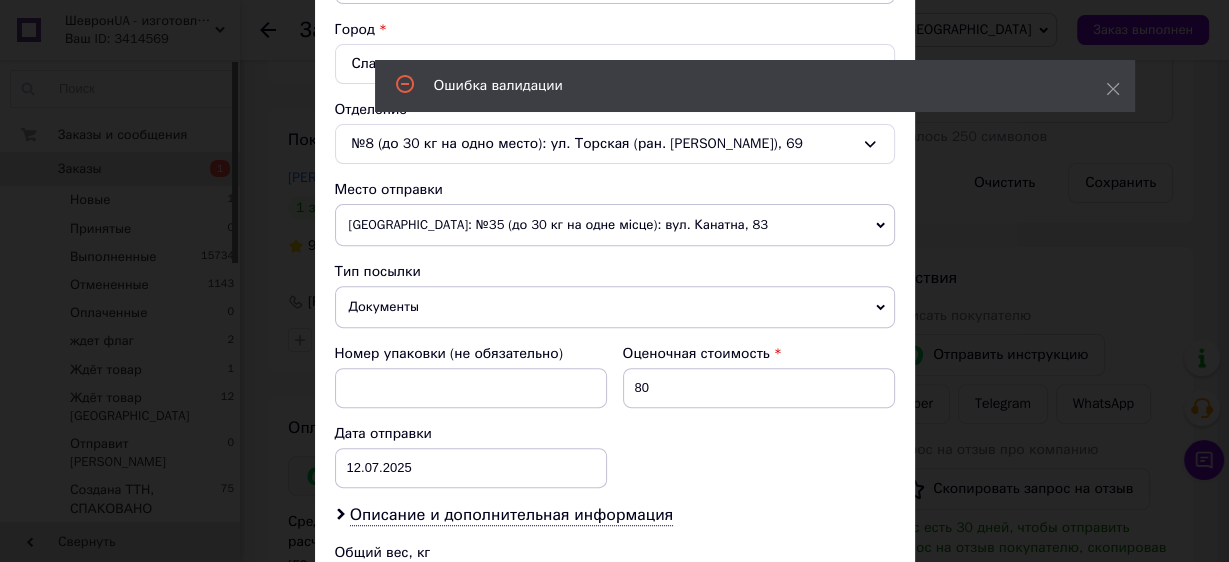 click on "Документы" at bounding box center [615, 307] 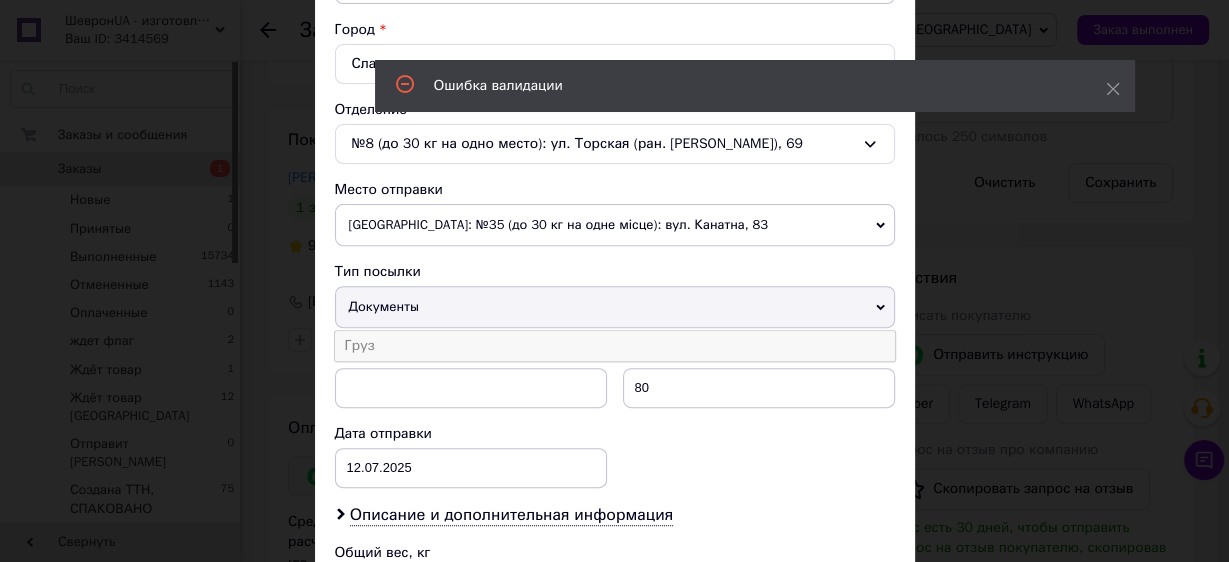 click on "Груз" at bounding box center [615, 346] 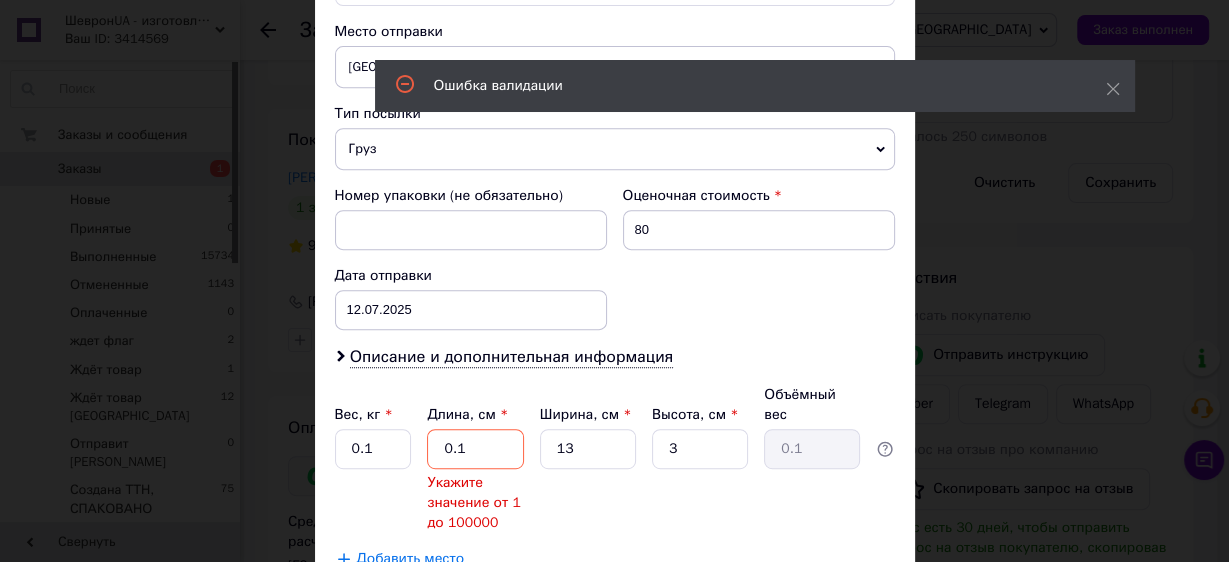 scroll, scrollTop: 695, scrollLeft: 0, axis: vertical 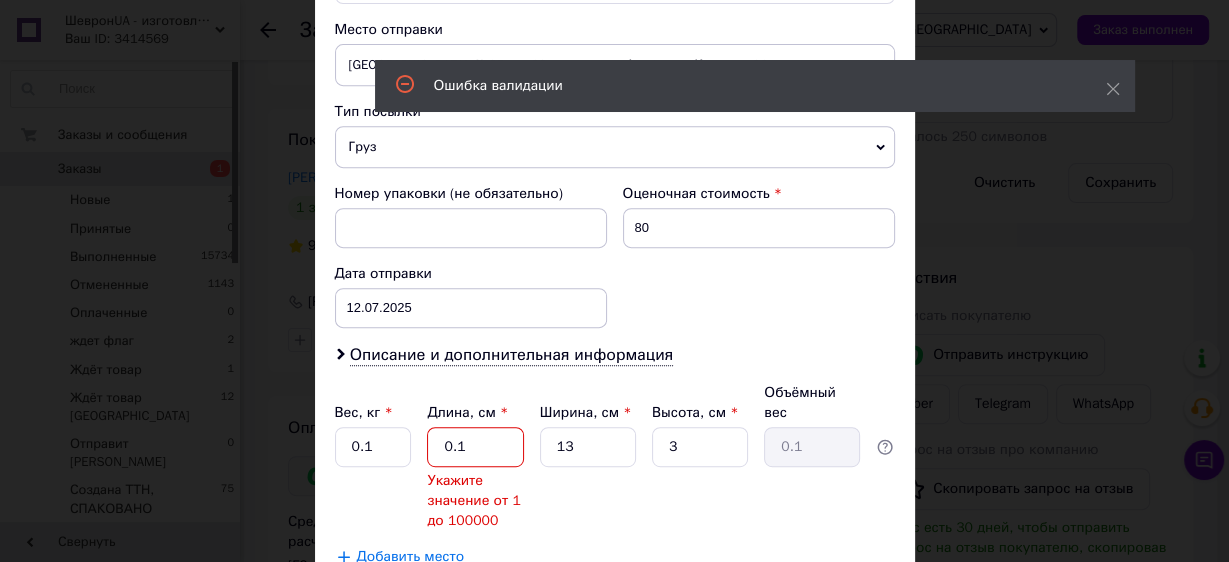 click on "0.1" at bounding box center (475, 447) 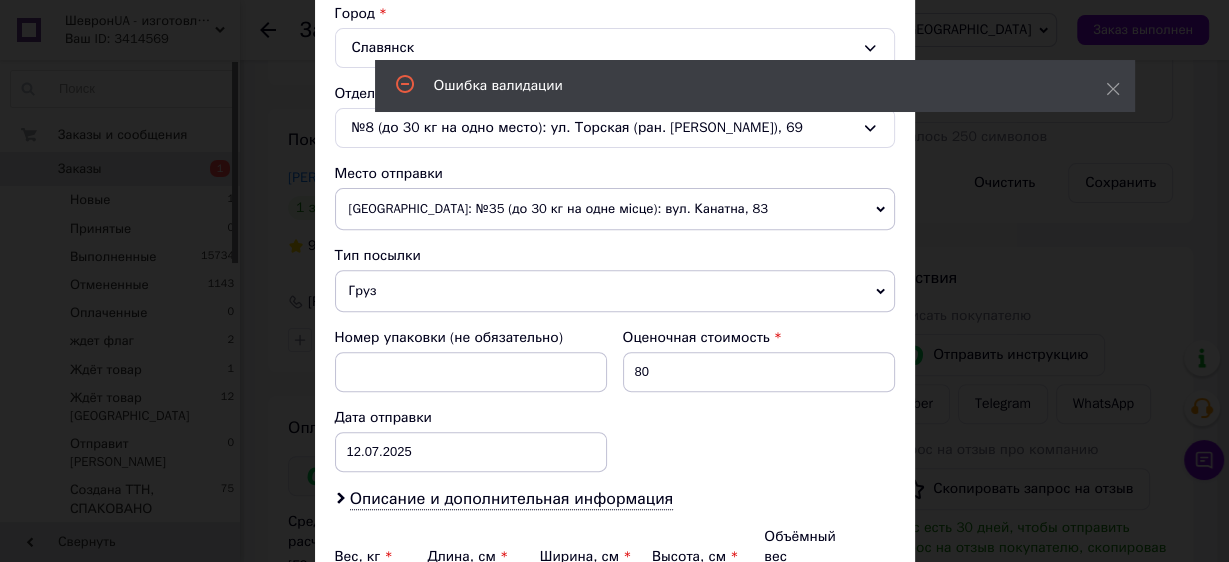 scroll, scrollTop: 455, scrollLeft: 0, axis: vertical 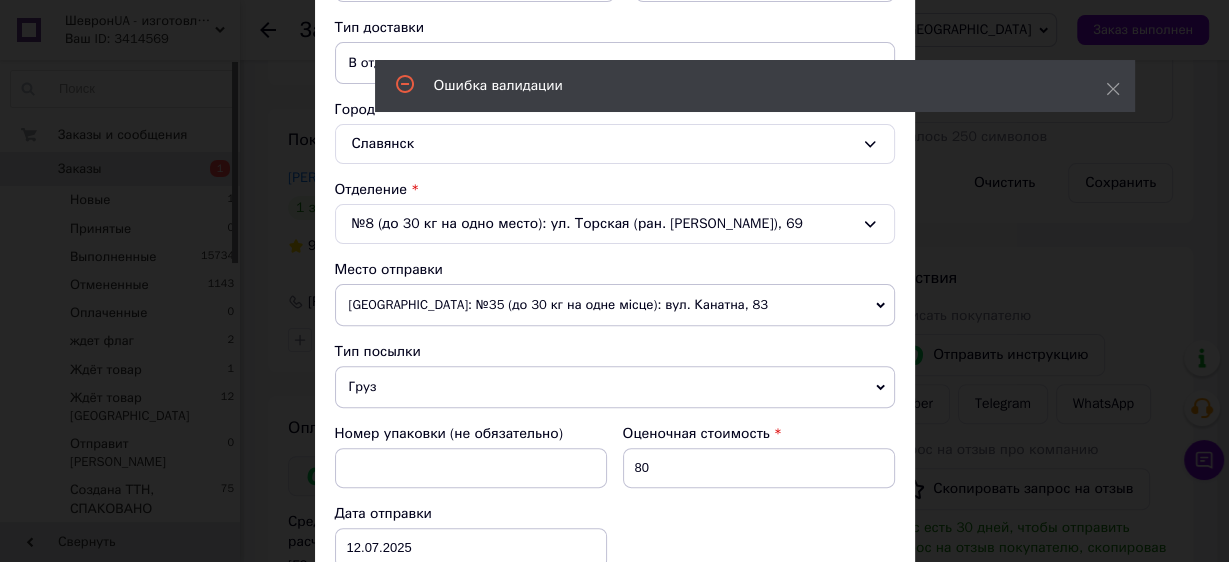 type on "1" 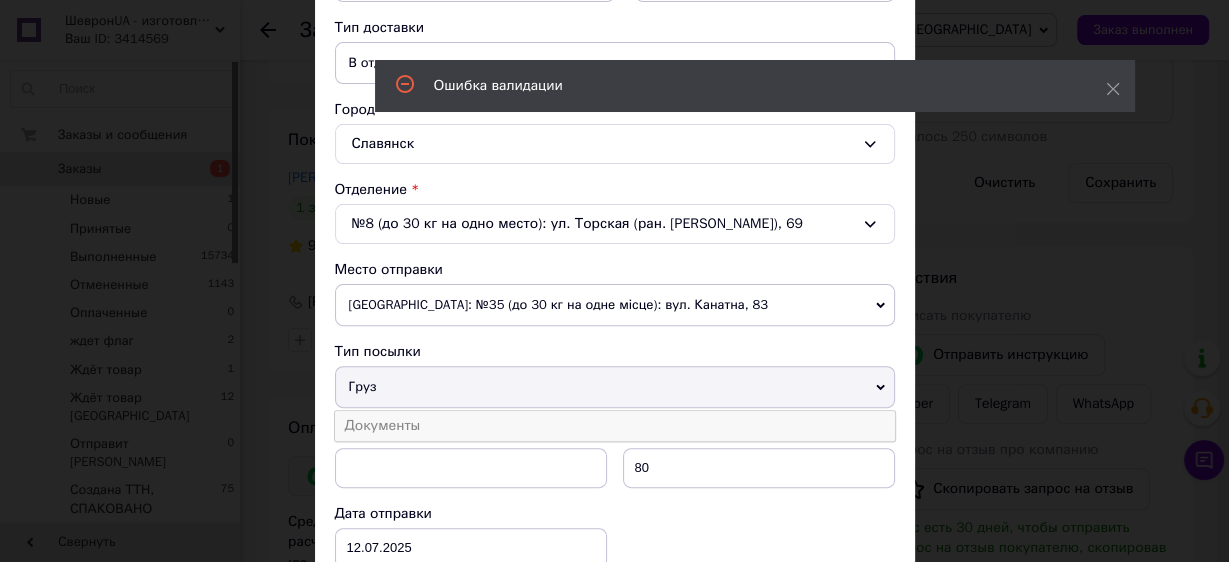 click on "Документы" at bounding box center (615, 426) 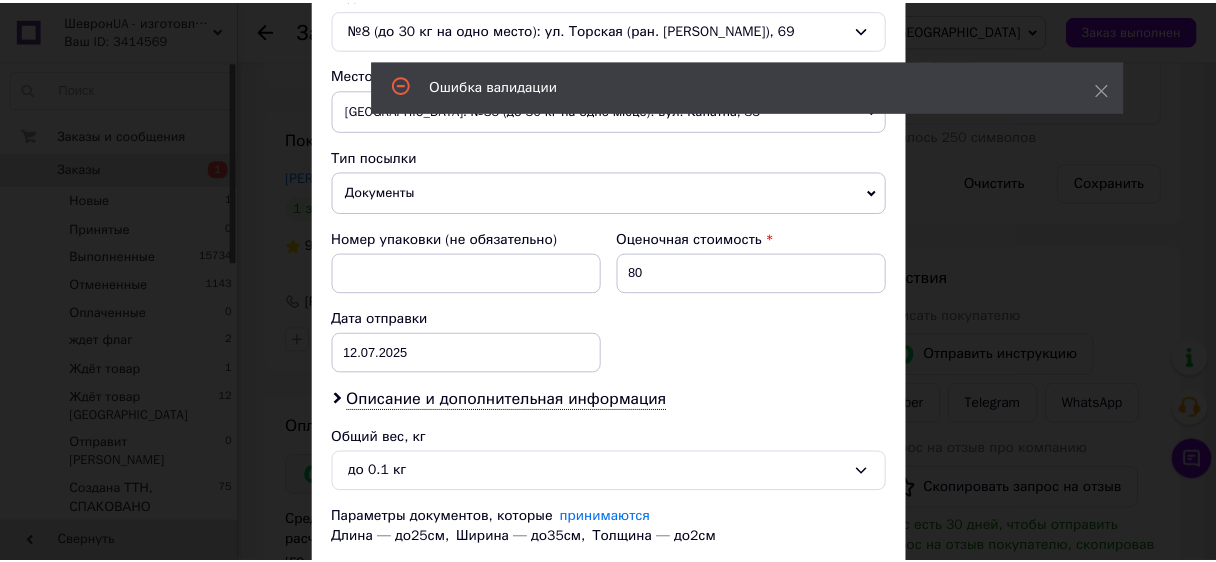 scroll, scrollTop: 775, scrollLeft: 0, axis: vertical 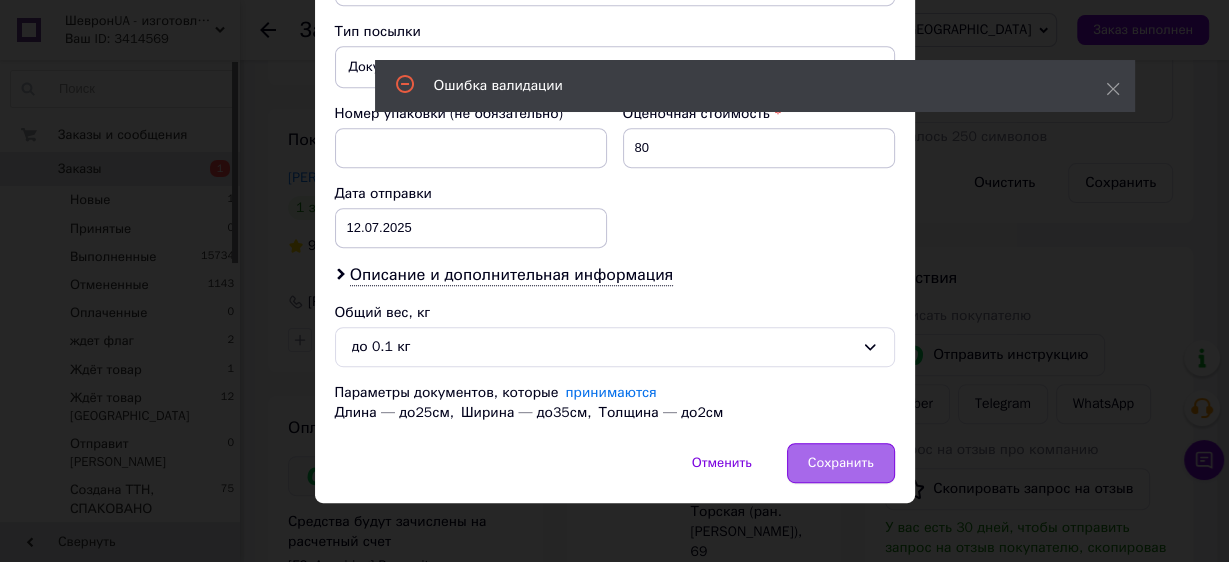 click on "Сохранить" at bounding box center (841, 463) 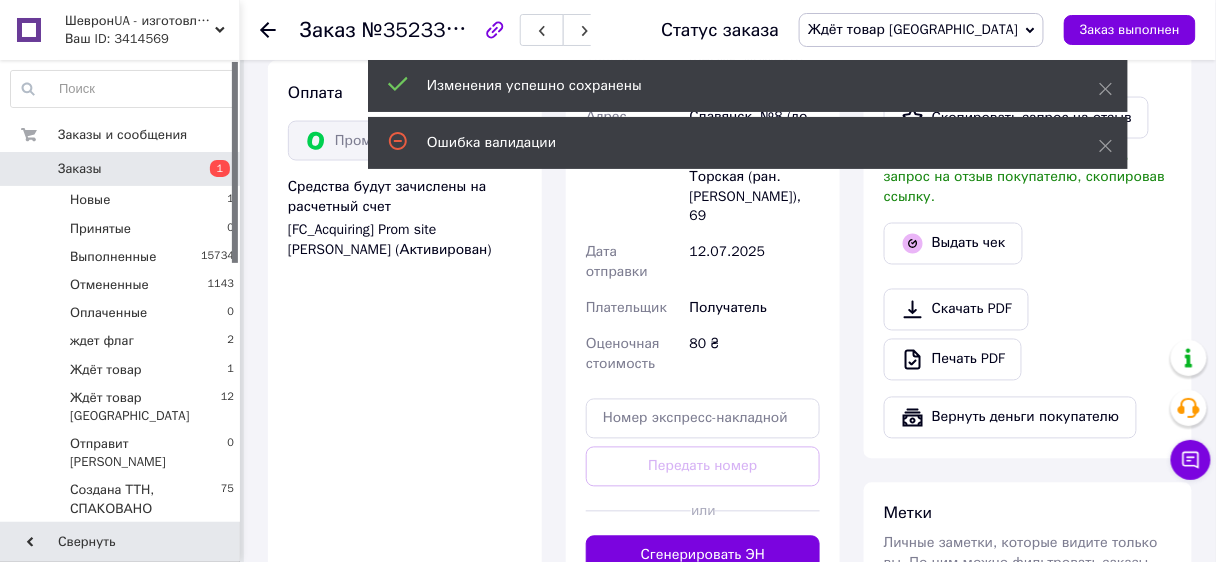 scroll, scrollTop: 960, scrollLeft: 0, axis: vertical 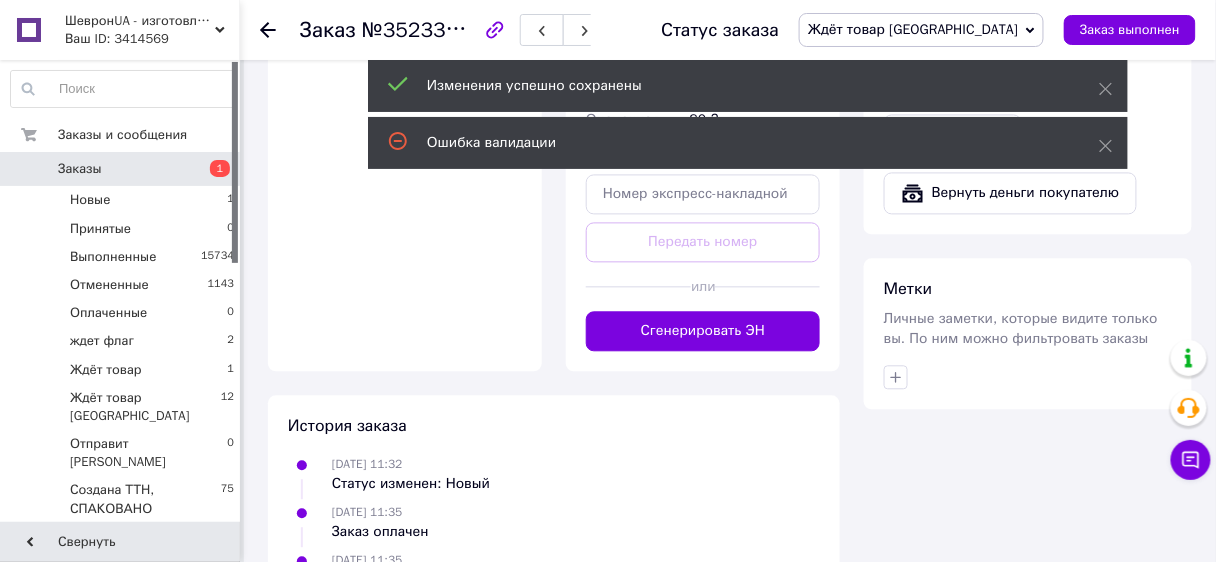 click on "Доставка Редактировать Укажите номер экспресс-накладной Обязательно введите номер экспресс-накладной,
если создавали ее не на этой странице. В случае,
если номер ЭН не будет добавлен, мы не сможем
выплатить деньги за заказ Мобильный номер покупателя (из заказа) должен
соответствовать номеру получателя по накладной Нова Пошта (бесплатно от 1500 ₴) Получатель Зубаше Сергей Телефон получателя +380993445444 Адрес Славянск, №8 (до 30 кг на одно место): ул. Торская (ран. Коммунаров), 69 Дата отправки 12.07.2025 Плательщик Получатель Оценочная стоимость 80 ₴ Передать номер или" at bounding box center [703, -40] 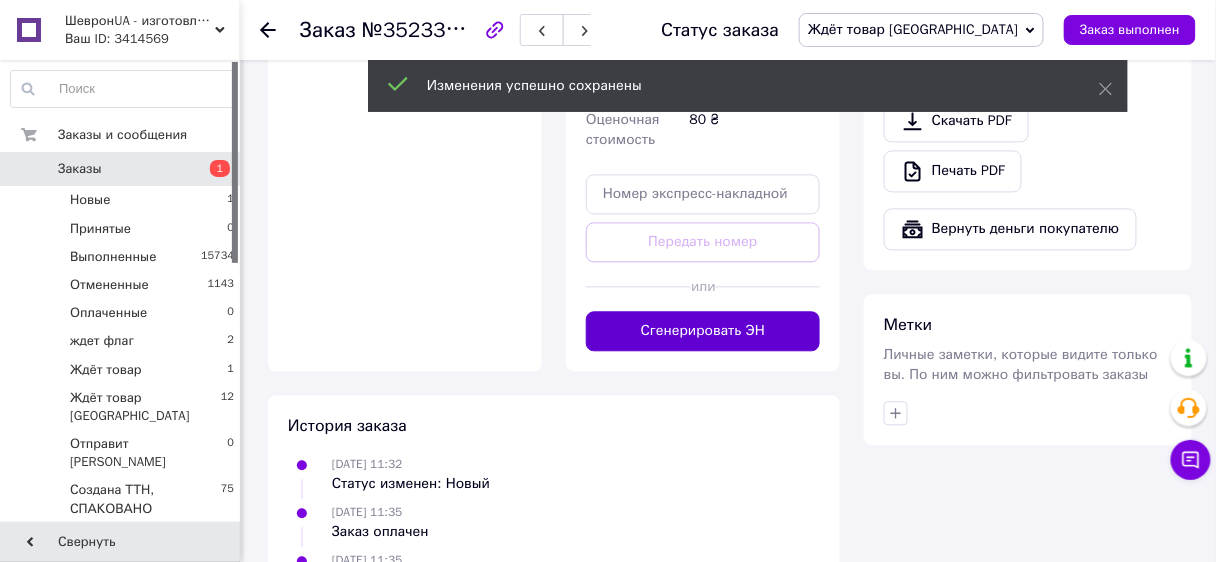 click on "Сгенерировать ЭН" at bounding box center [703, 331] 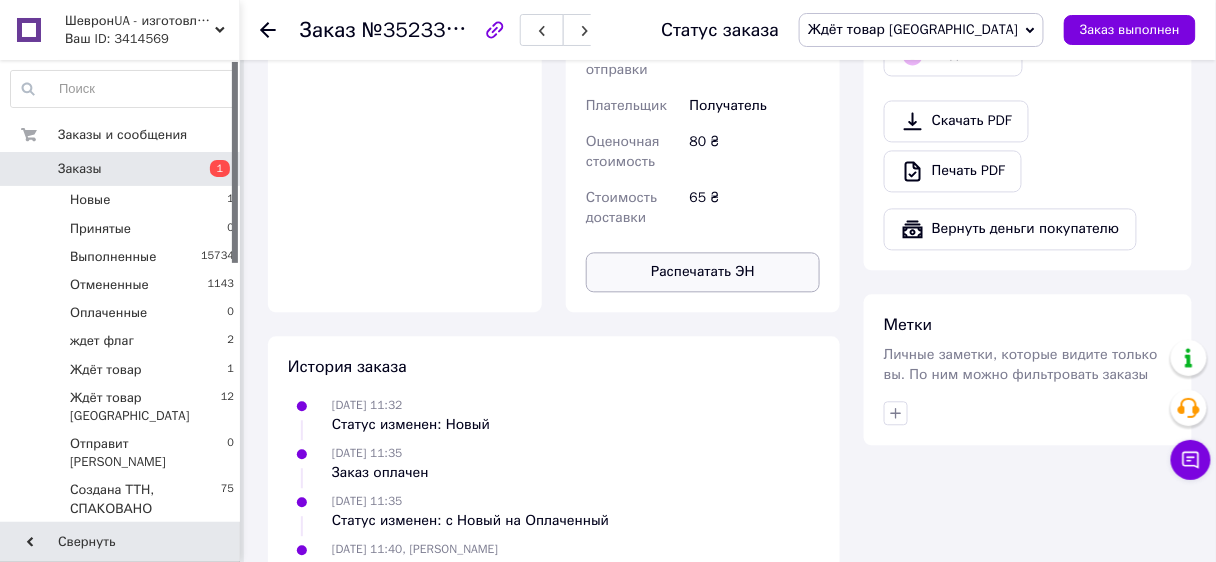 click on "Распечатать ЭН" at bounding box center (703, 272) 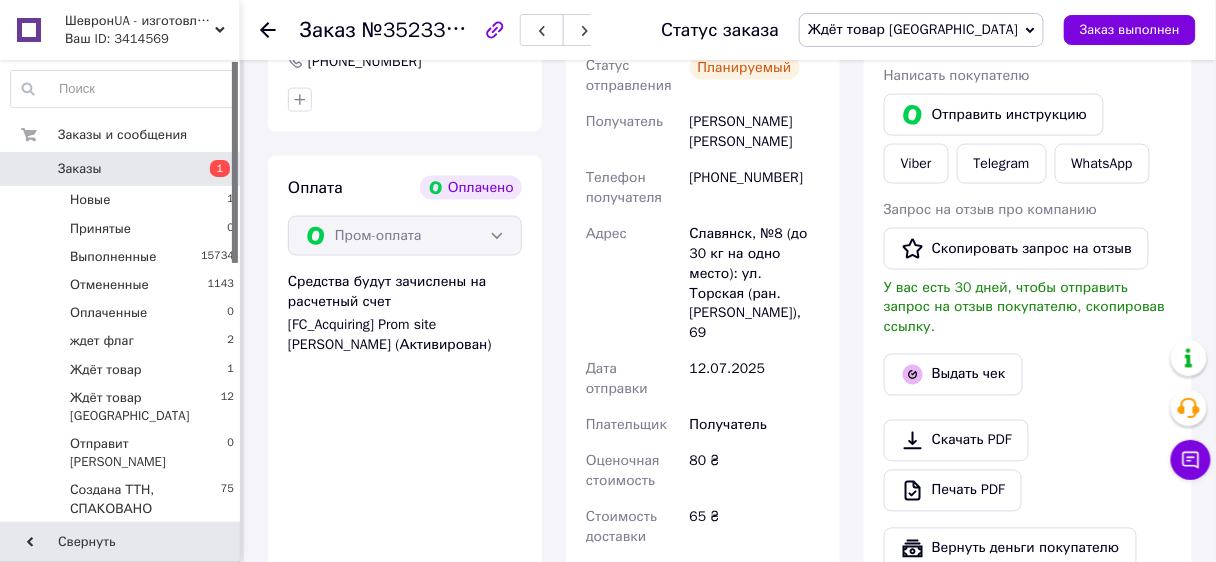 scroll, scrollTop: 640, scrollLeft: 0, axis: vertical 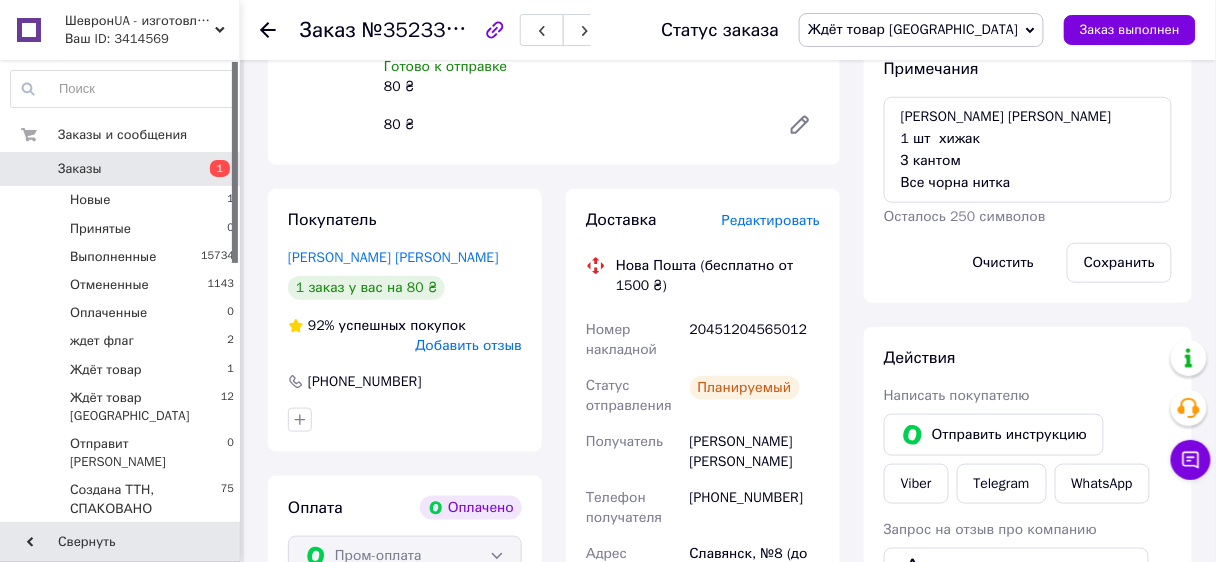 click on "Ждёт товар [GEOGRAPHIC_DATA]" at bounding box center (913, 29) 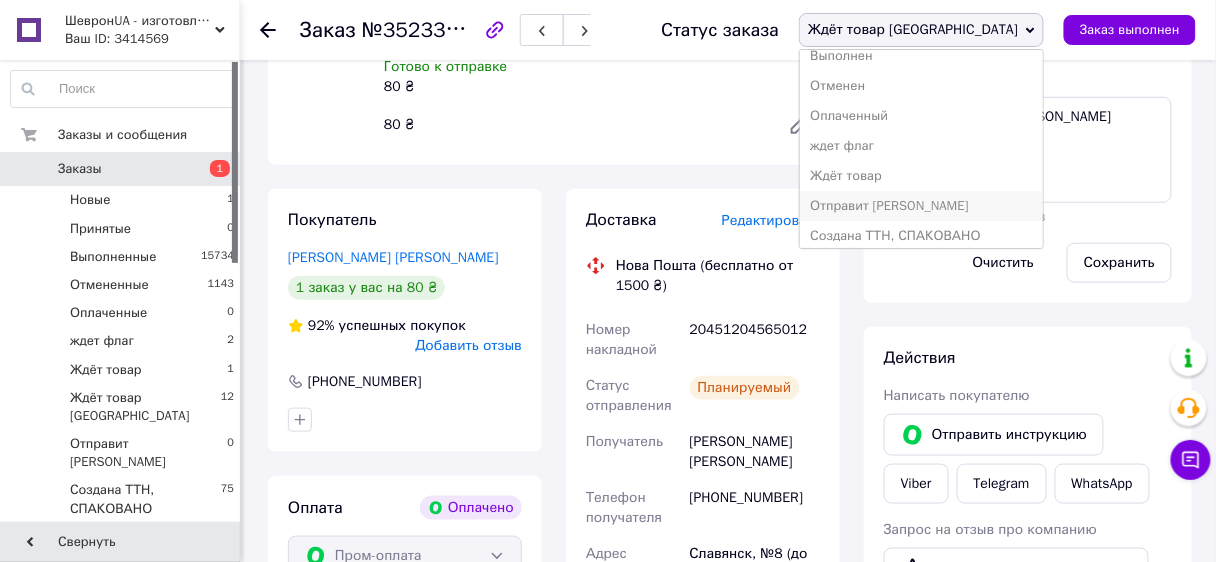 scroll, scrollTop: 81, scrollLeft: 0, axis: vertical 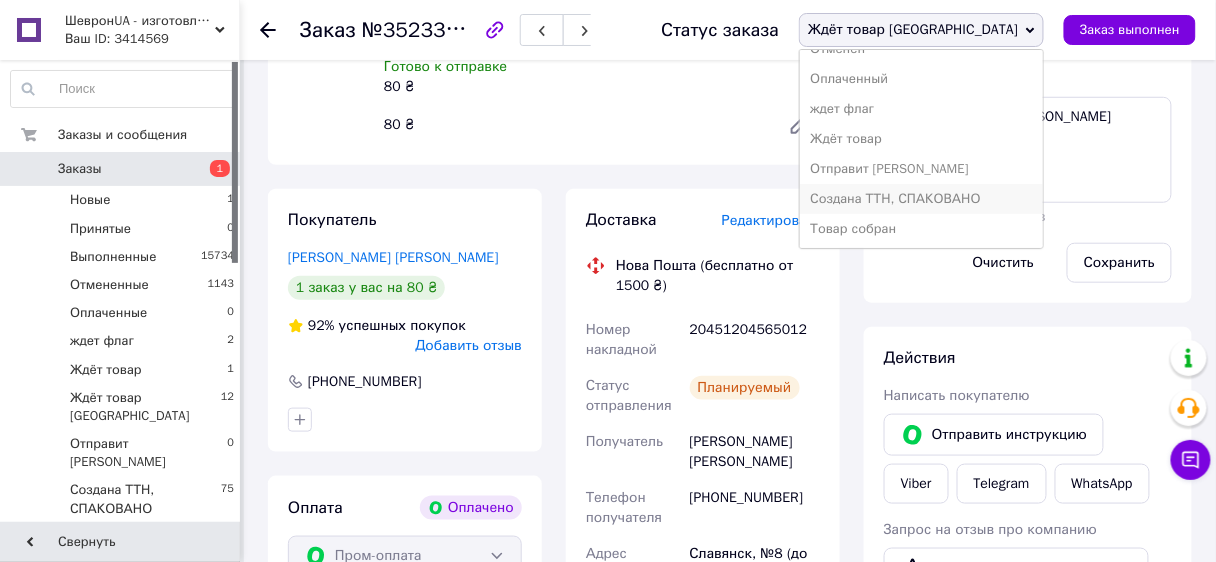 click on "Создана ТТН, СПАКОВАНО" at bounding box center (921, 199) 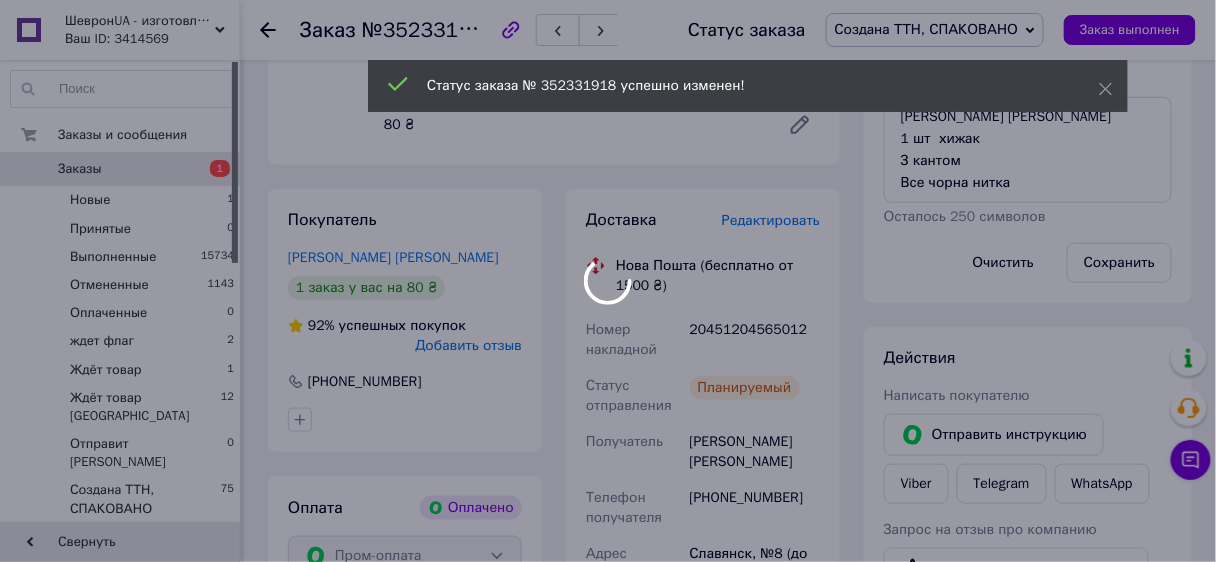 scroll, scrollTop: 35, scrollLeft: 0, axis: vertical 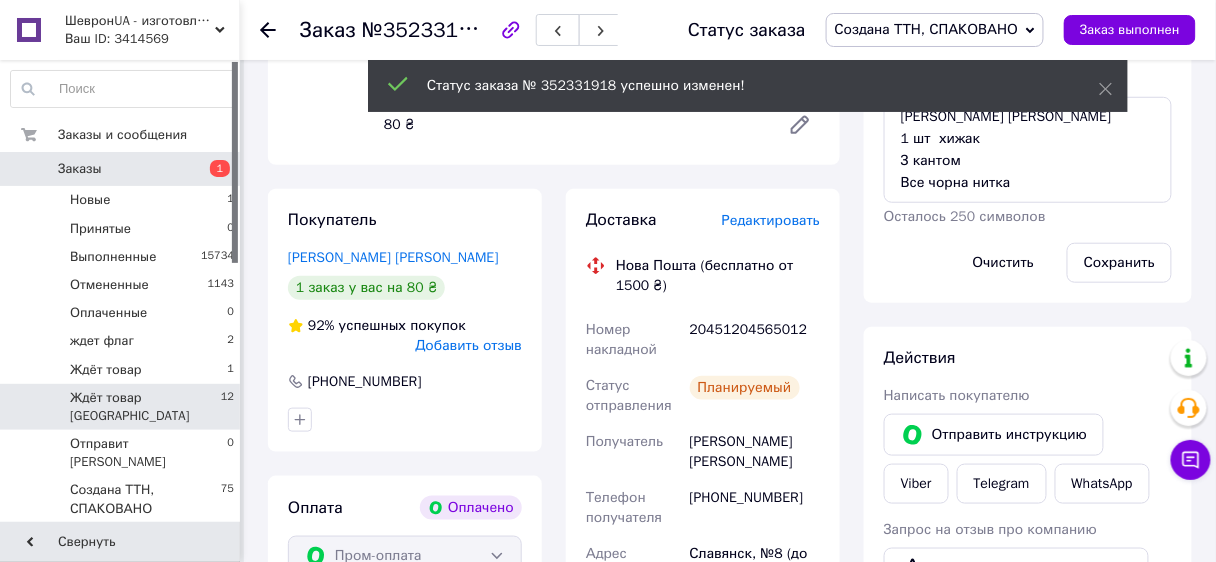 click on "Ждёт товар Одесса 12" at bounding box center (123, 407) 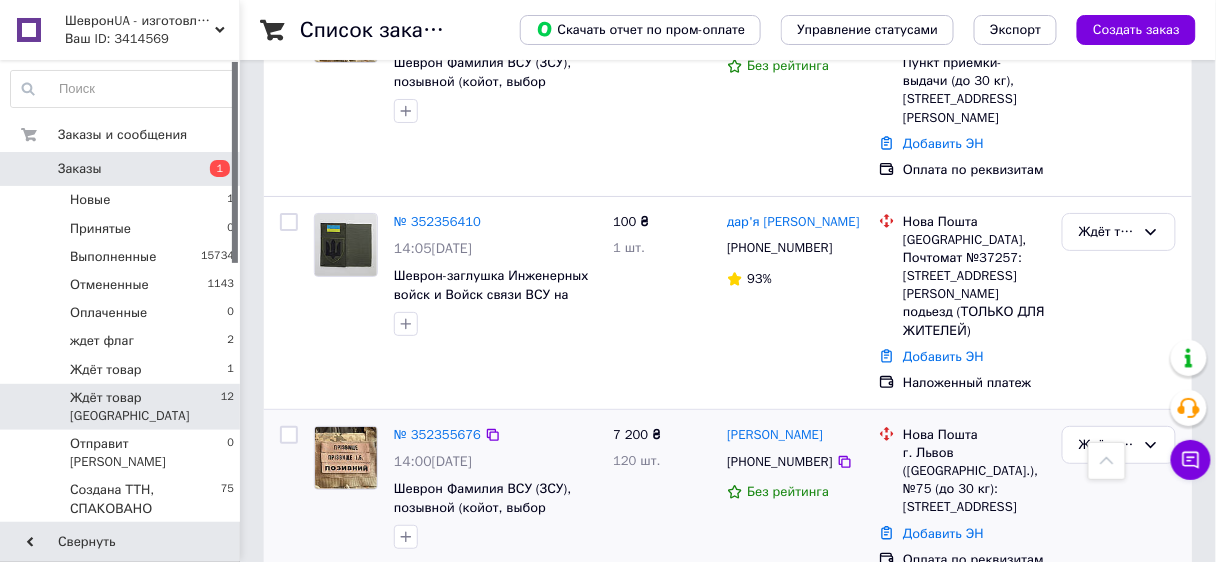 scroll, scrollTop: 1743, scrollLeft: 0, axis: vertical 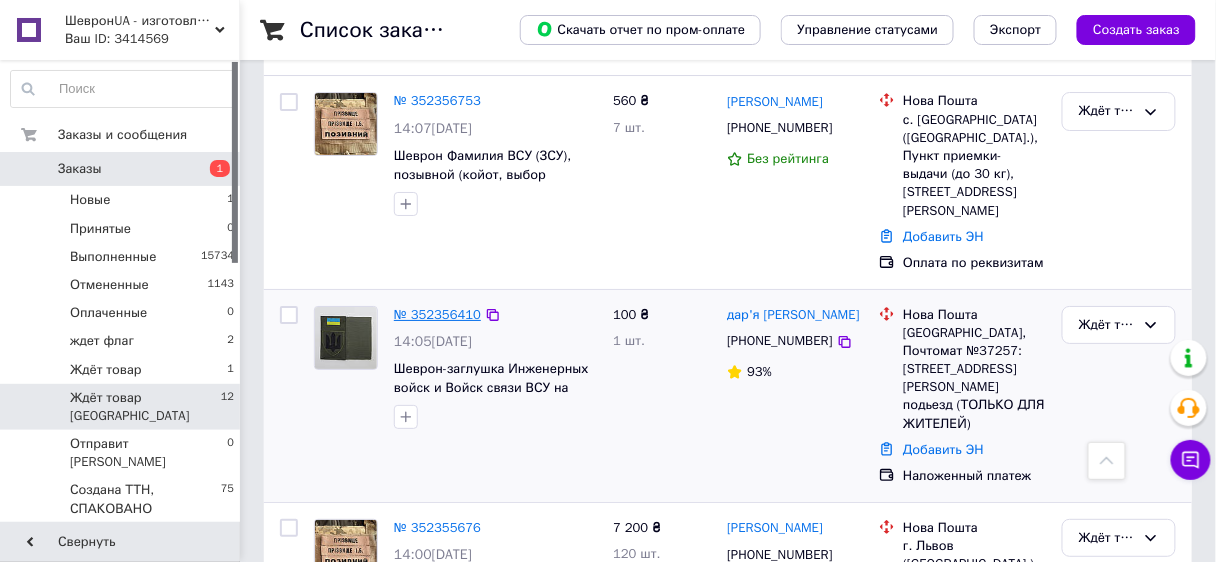 click on "№ 352356410" at bounding box center [437, 314] 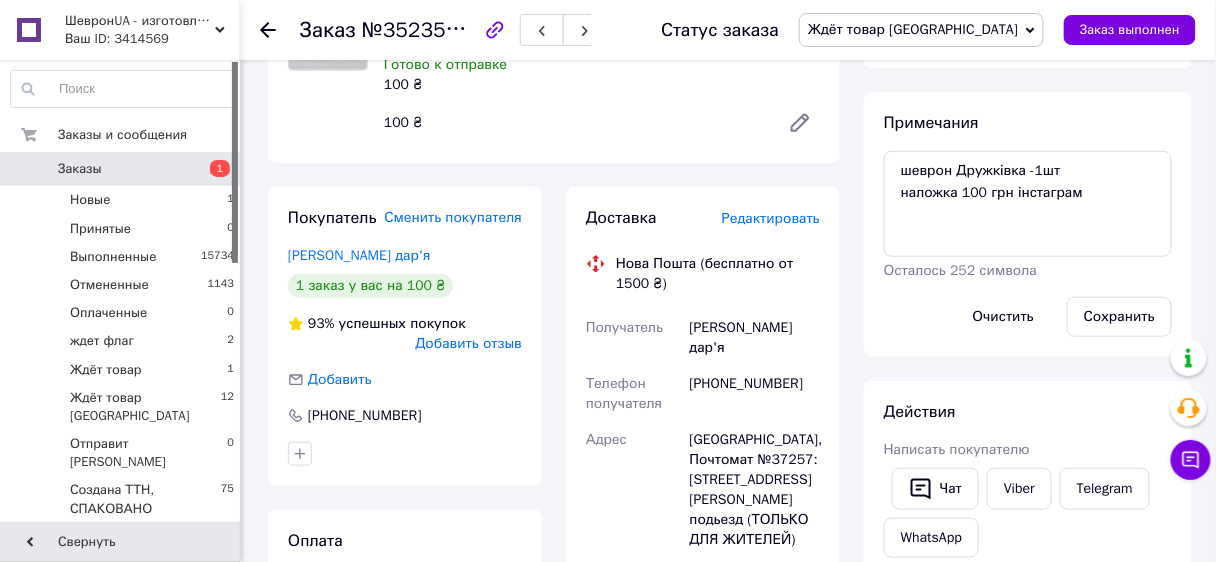 scroll, scrollTop: 171, scrollLeft: 0, axis: vertical 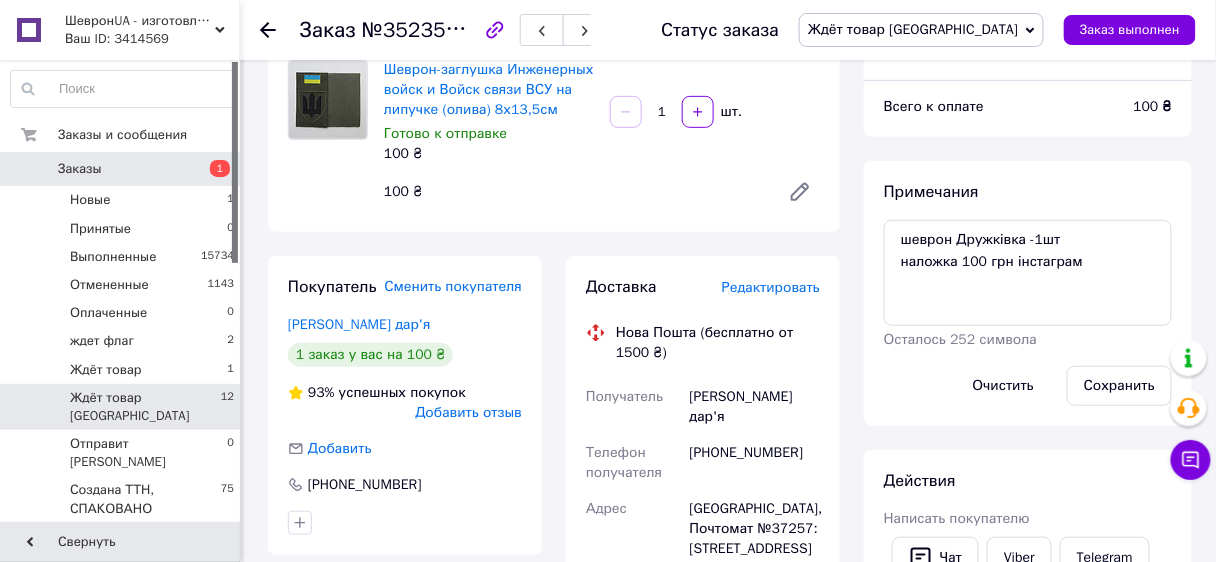 click on "Ждёт товар [GEOGRAPHIC_DATA]" at bounding box center [145, 407] 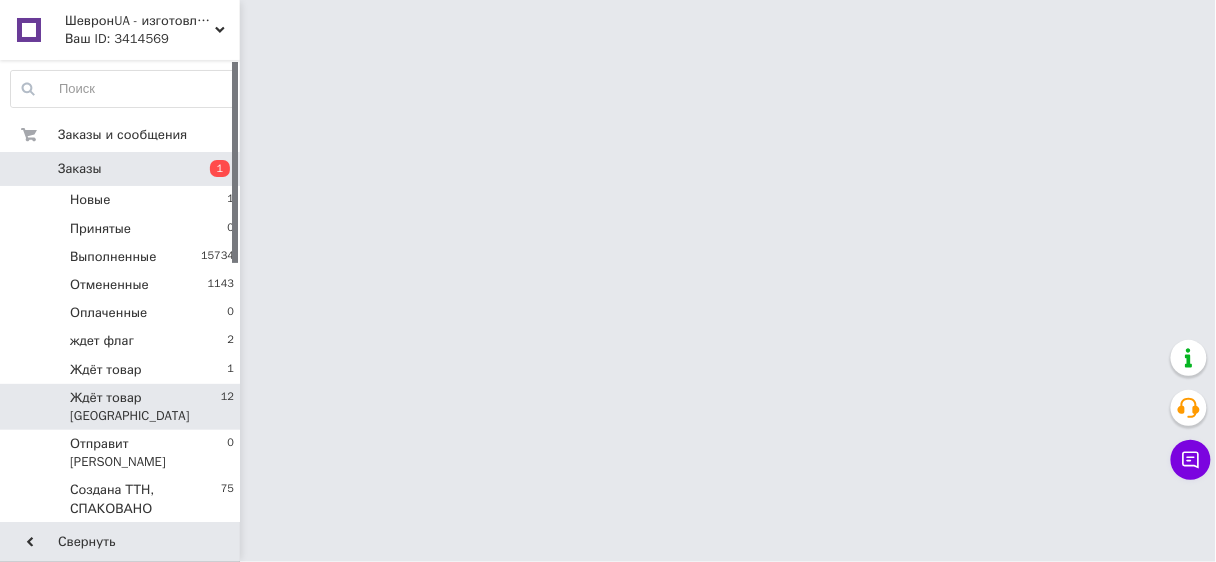 scroll, scrollTop: 0, scrollLeft: 0, axis: both 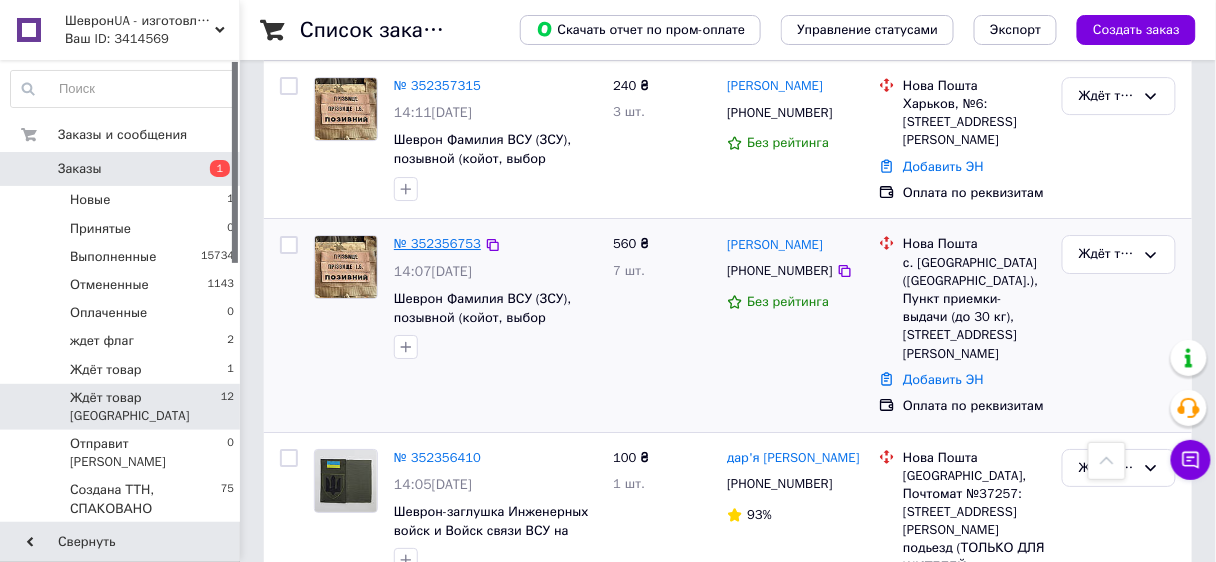 click on "№ 352356753" at bounding box center (437, 243) 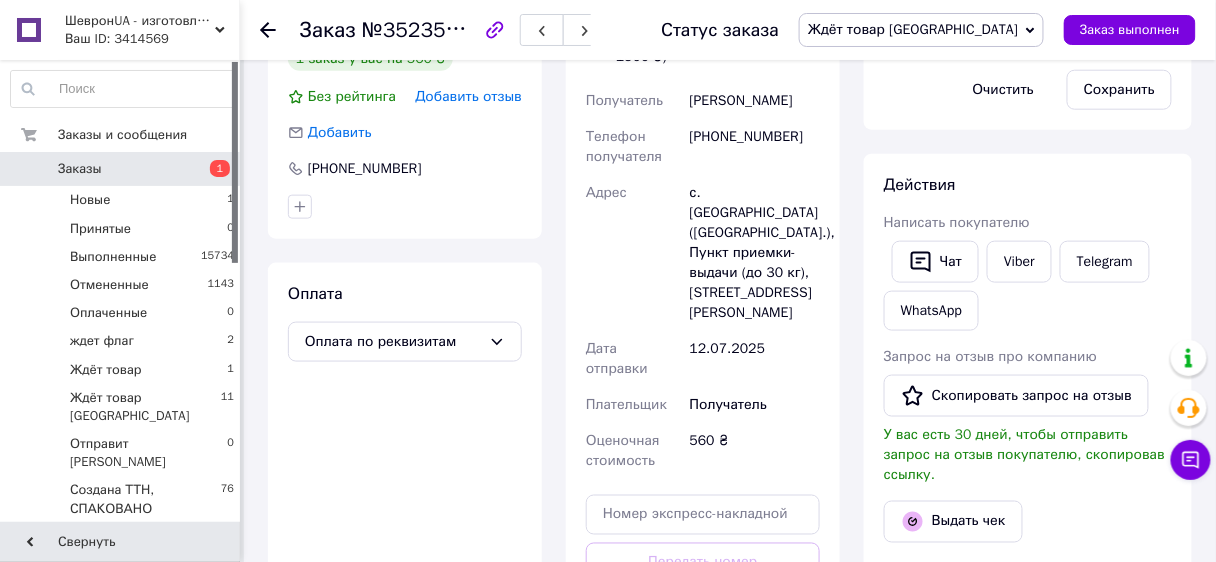 scroll, scrollTop: 283, scrollLeft: 0, axis: vertical 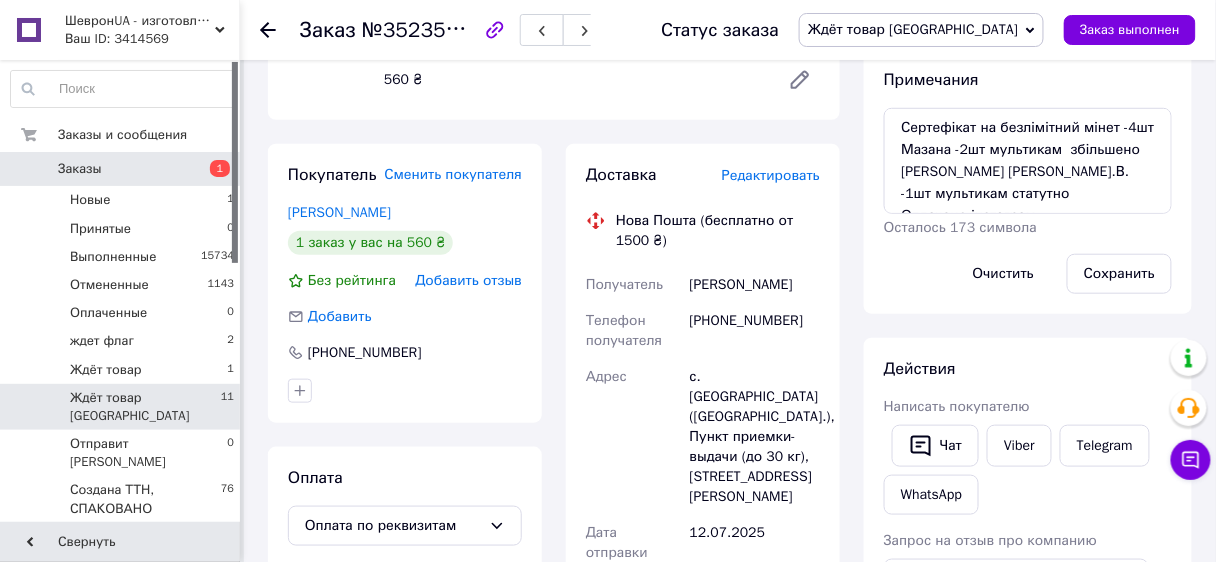 click on "Ждёт товар Одесса 11" at bounding box center [123, 407] 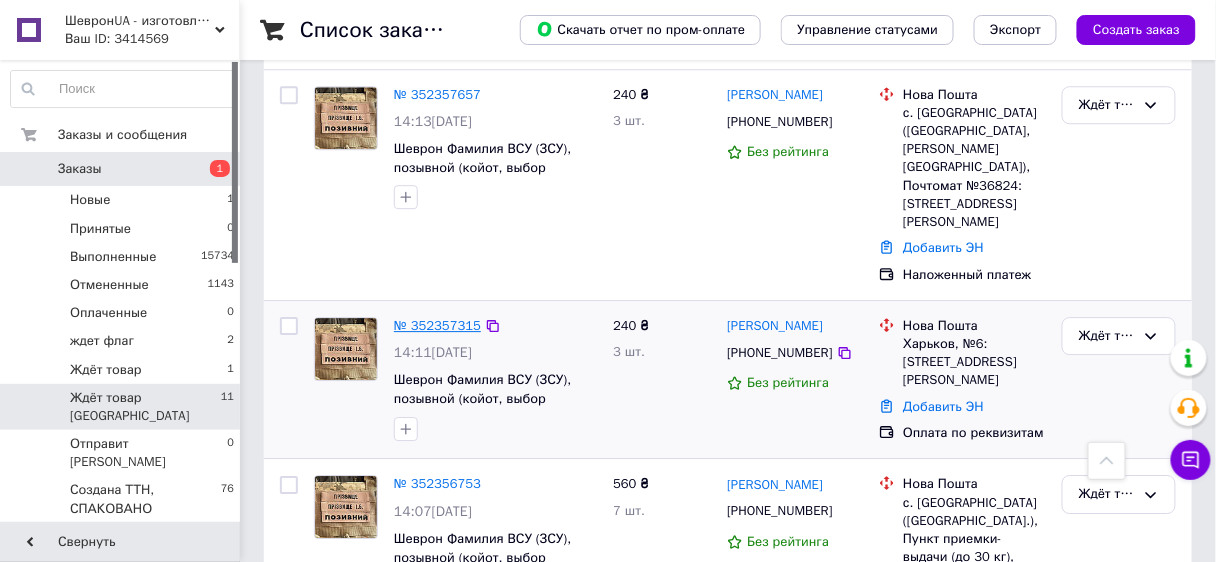 click on "№ 352357315" at bounding box center (437, 325) 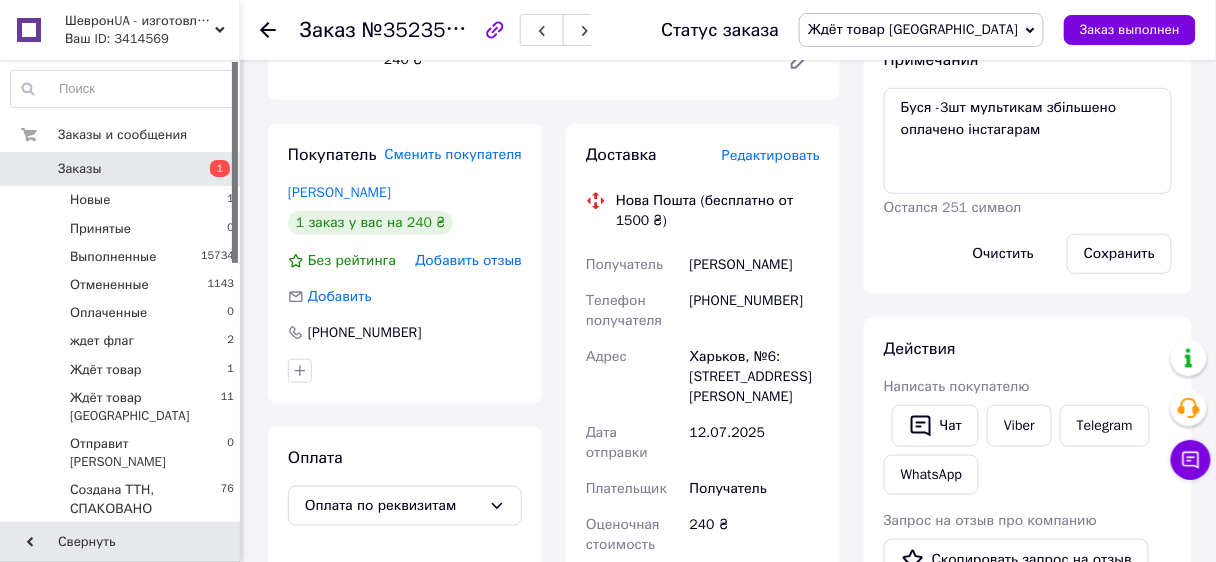 scroll, scrollTop: 223, scrollLeft: 0, axis: vertical 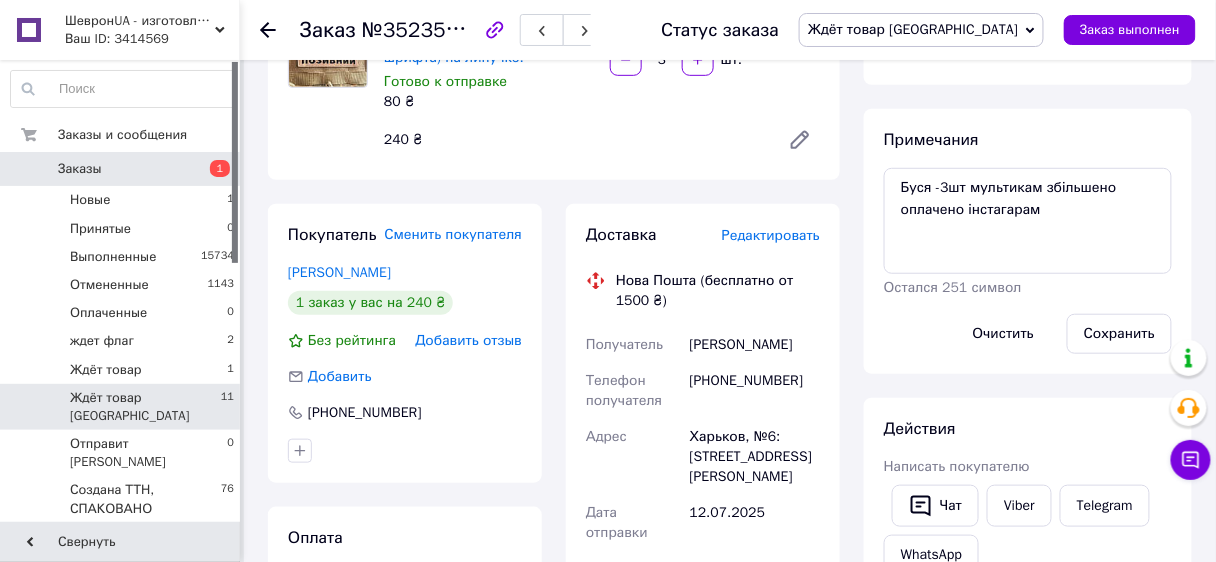 click on "Ждёт товар [GEOGRAPHIC_DATA]" at bounding box center (145, 407) 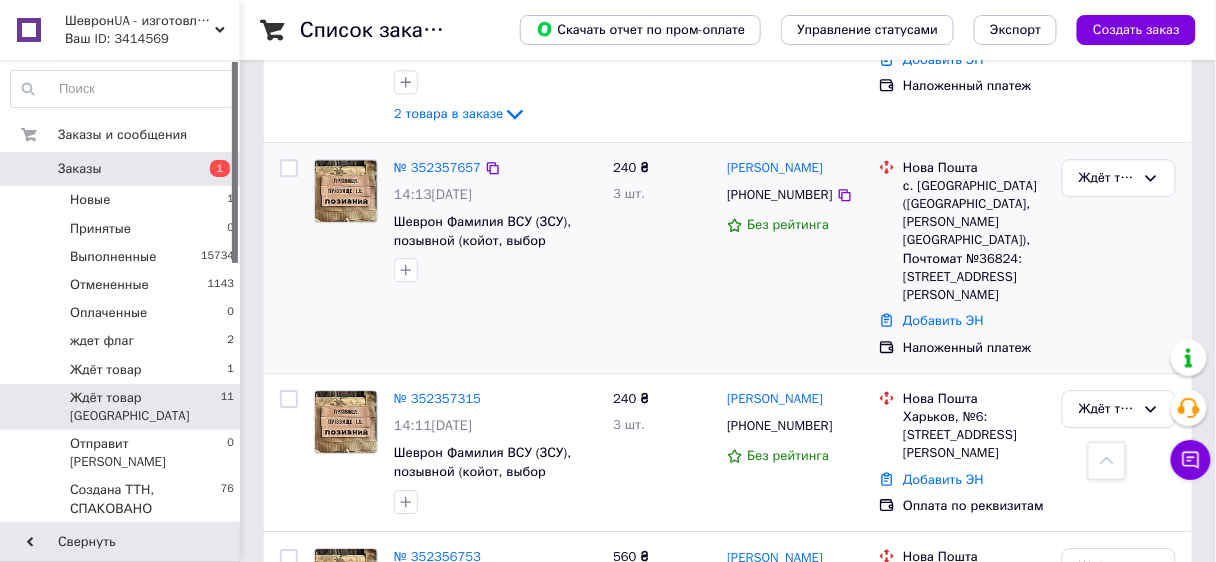 scroll, scrollTop: 1280, scrollLeft: 0, axis: vertical 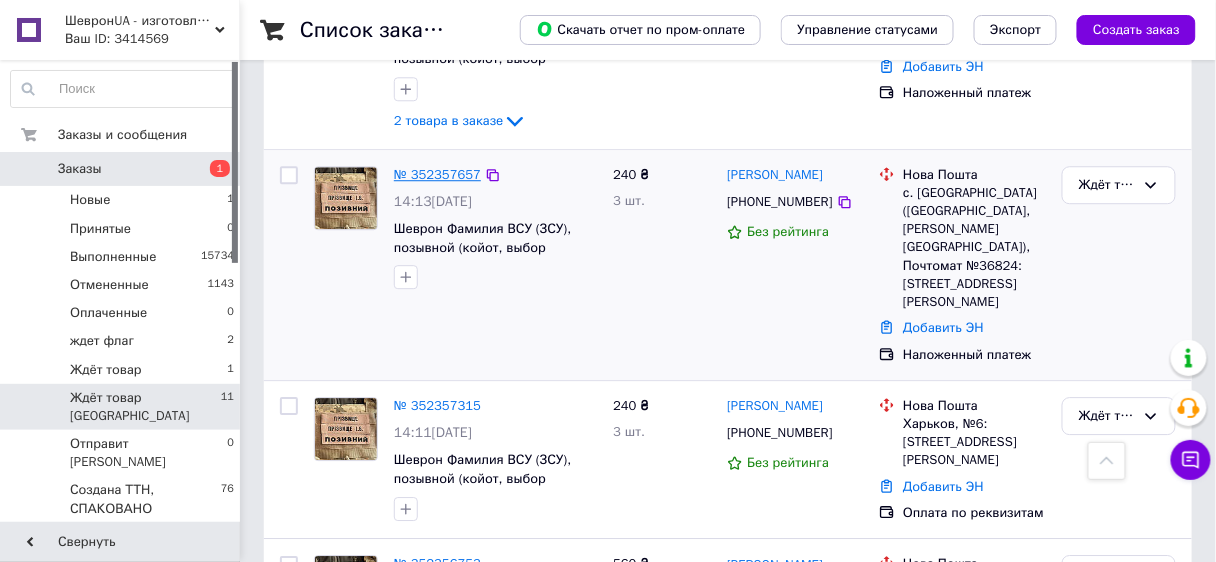click on "№ 352357657" at bounding box center [437, 174] 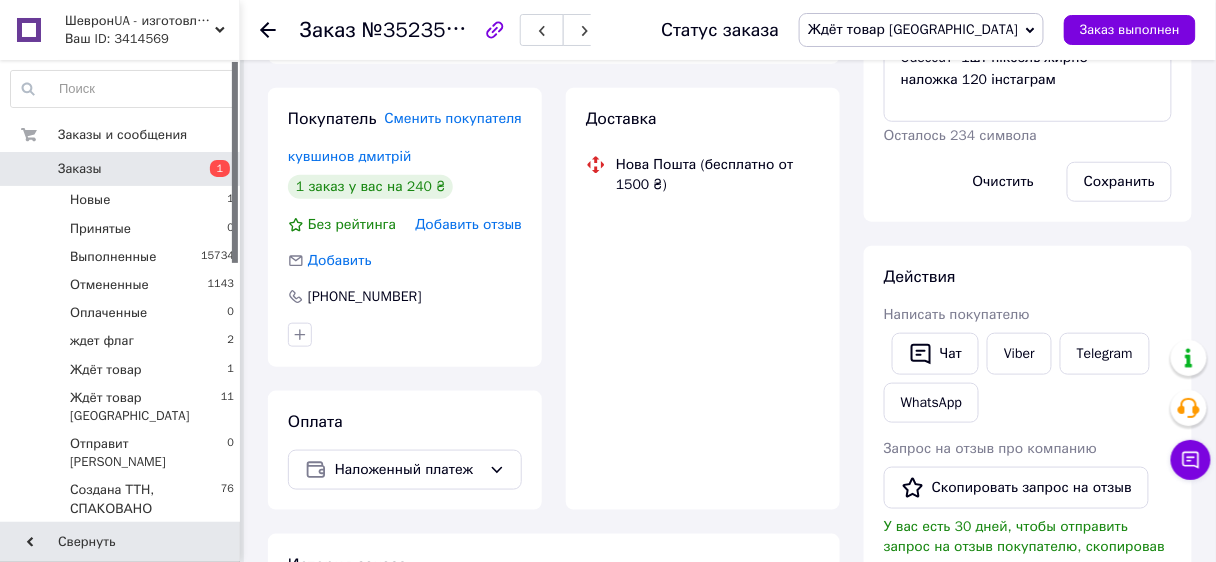 scroll, scrollTop: 1013, scrollLeft: 0, axis: vertical 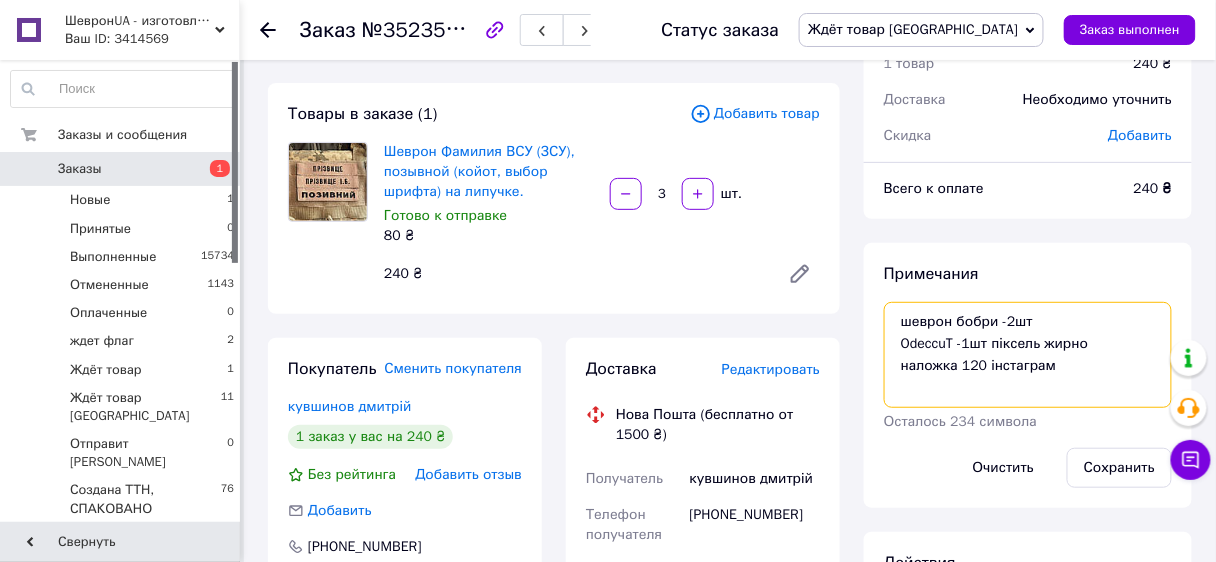 drag, startPoint x: 1021, startPoint y: 339, endPoint x: 1004, endPoint y: 341, distance: 17.117243 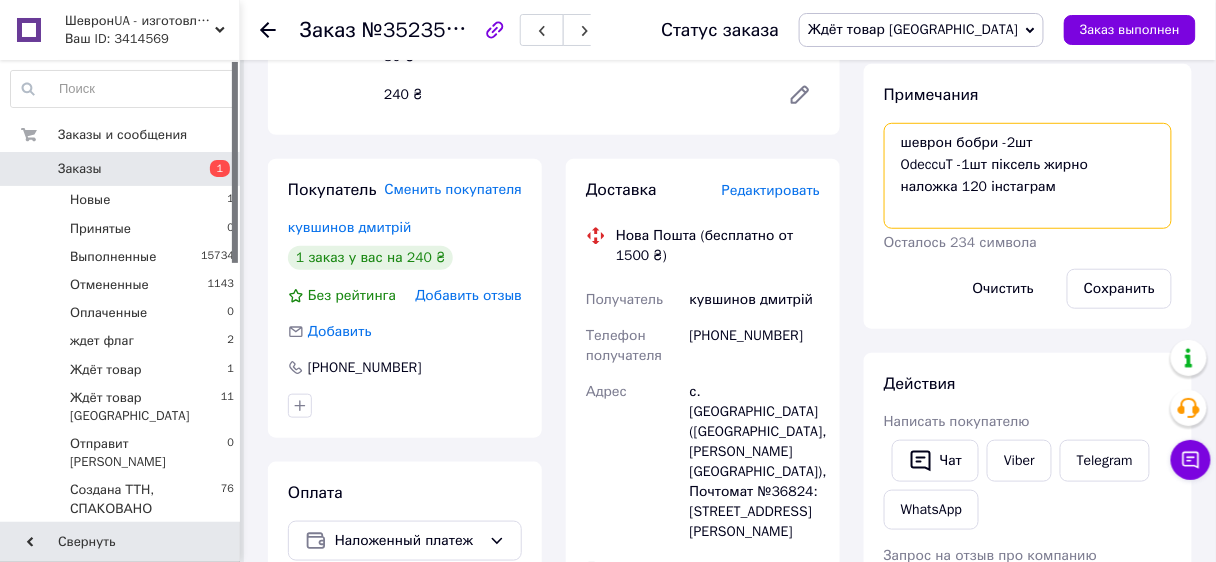 scroll, scrollTop: 329, scrollLeft: 0, axis: vertical 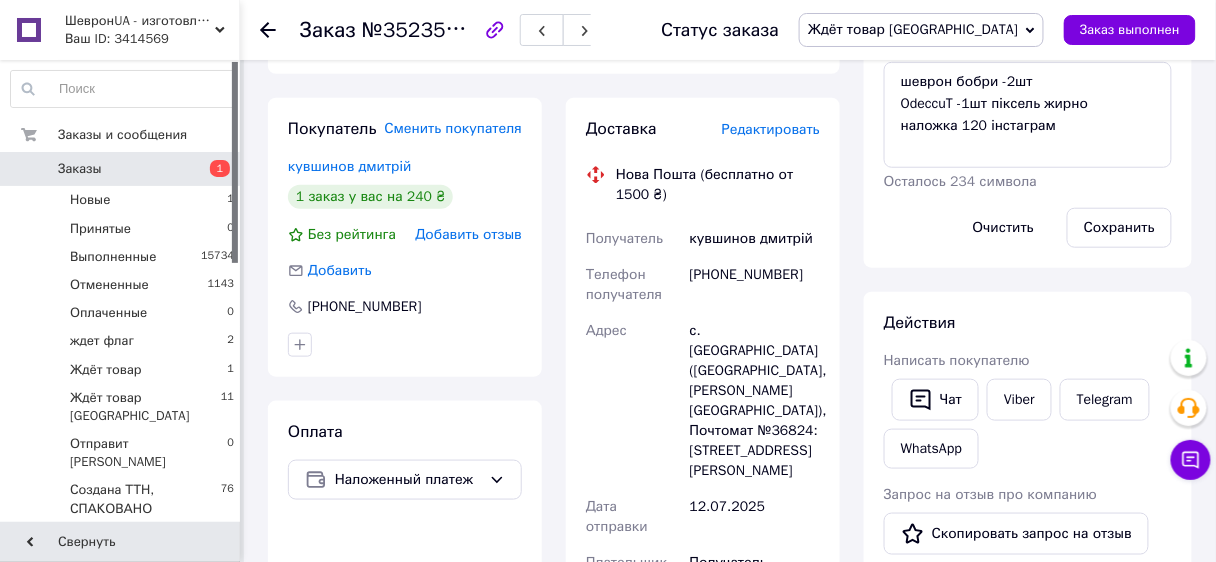 click on "Телефон получателя" at bounding box center [634, 285] 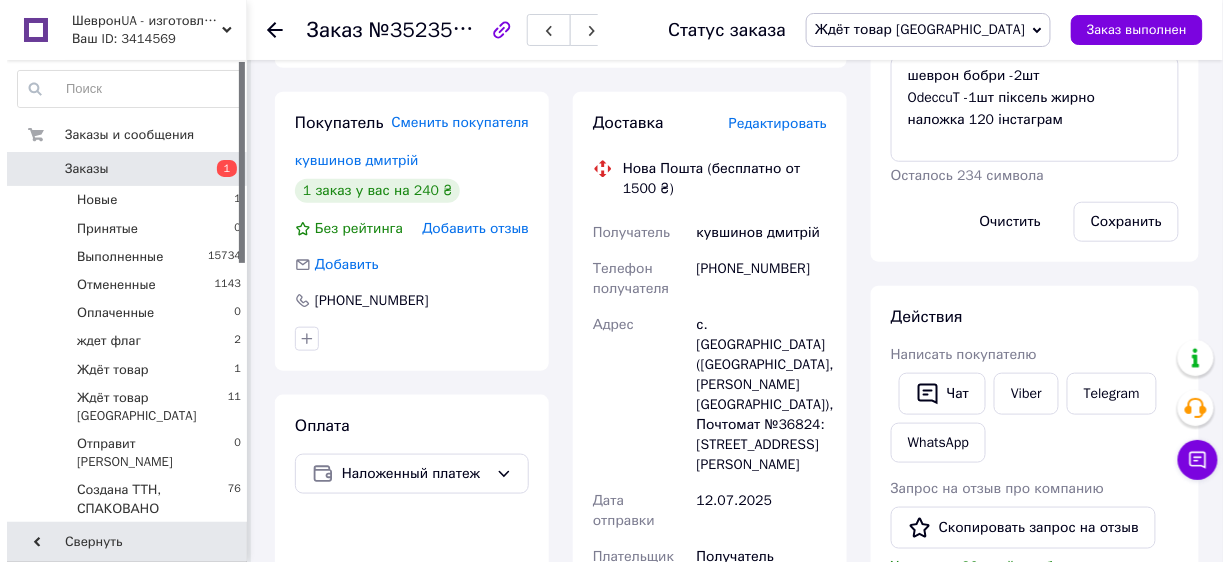 scroll, scrollTop: 249, scrollLeft: 0, axis: vertical 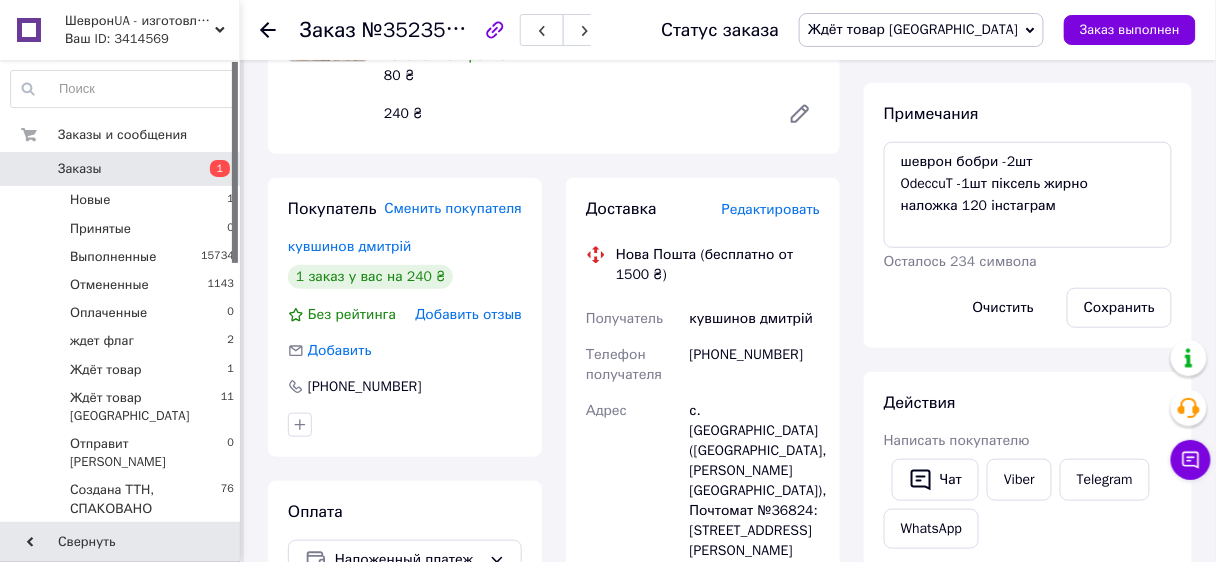click on "Редактировать" at bounding box center (771, 209) 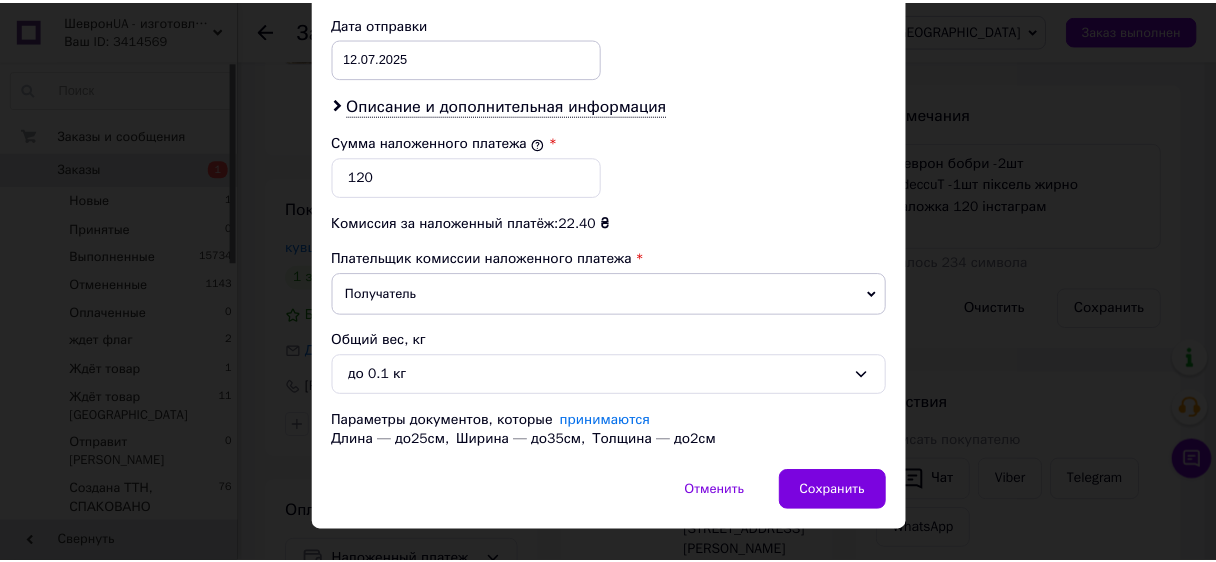 scroll, scrollTop: 972, scrollLeft: 0, axis: vertical 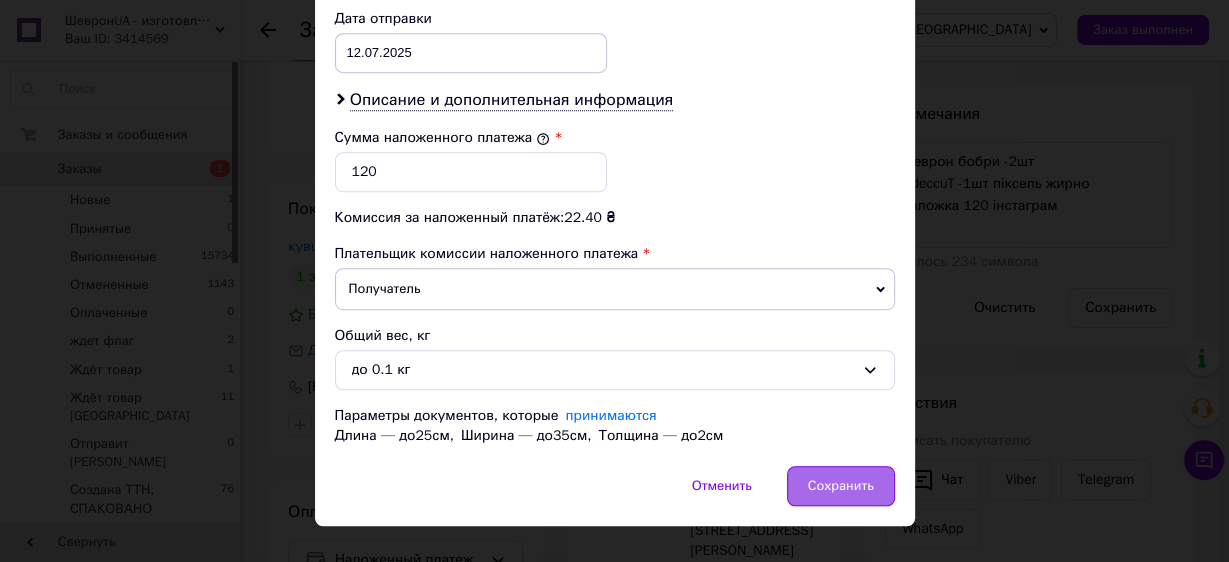 click on "Сохранить" at bounding box center [841, 486] 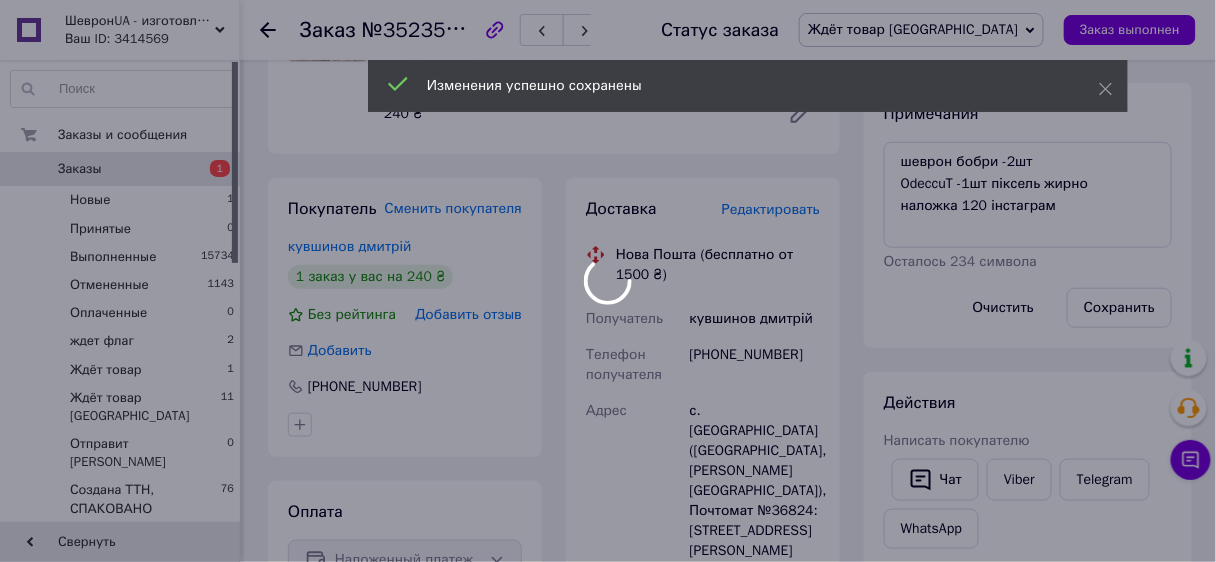 scroll, scrollTop: 87, scrollLeft: 0, axis: vertical 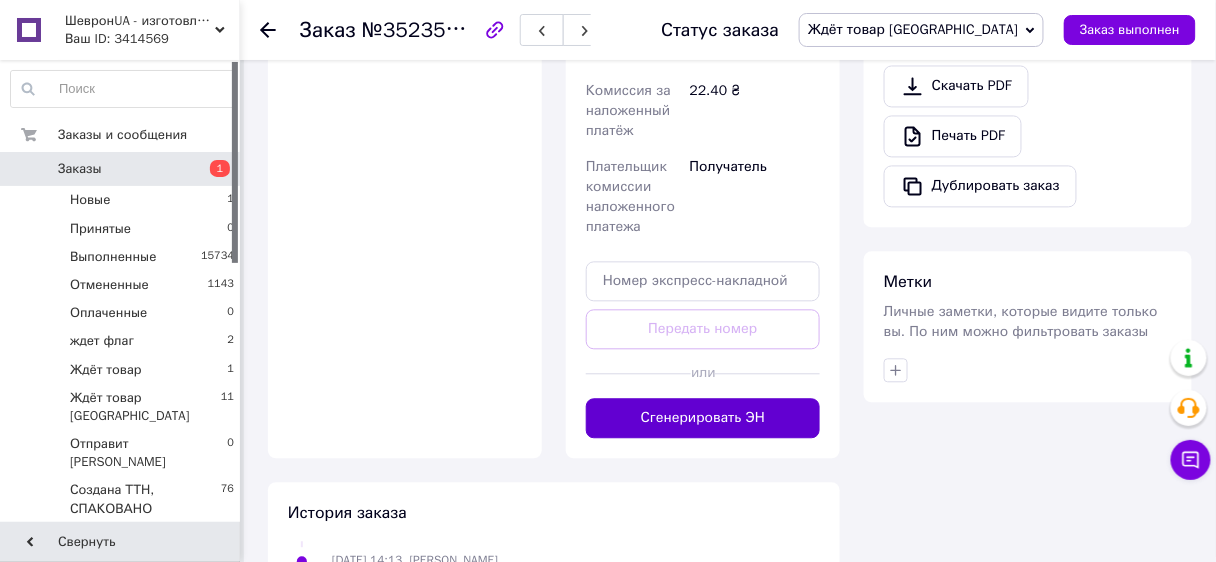 click on "Сгенерировать ЭН" at bounding box center (703, 418) 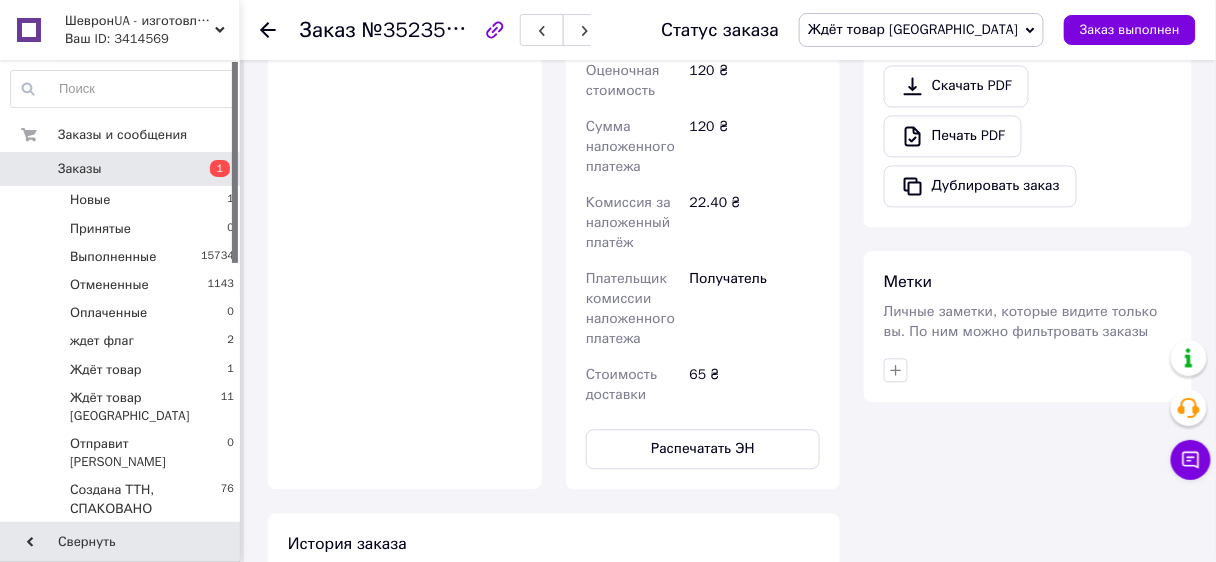 scroll, scrollTop: 135, scrollLeft: 0, axis: vertical 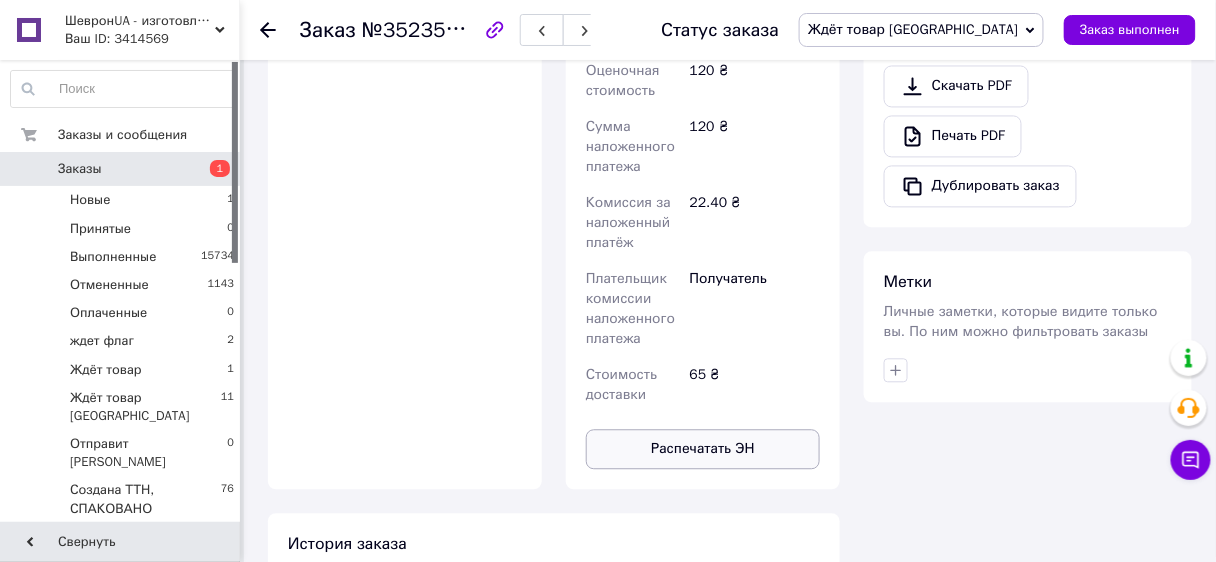 click on "Распечатать ЭН" at bounding box center (703, 449) 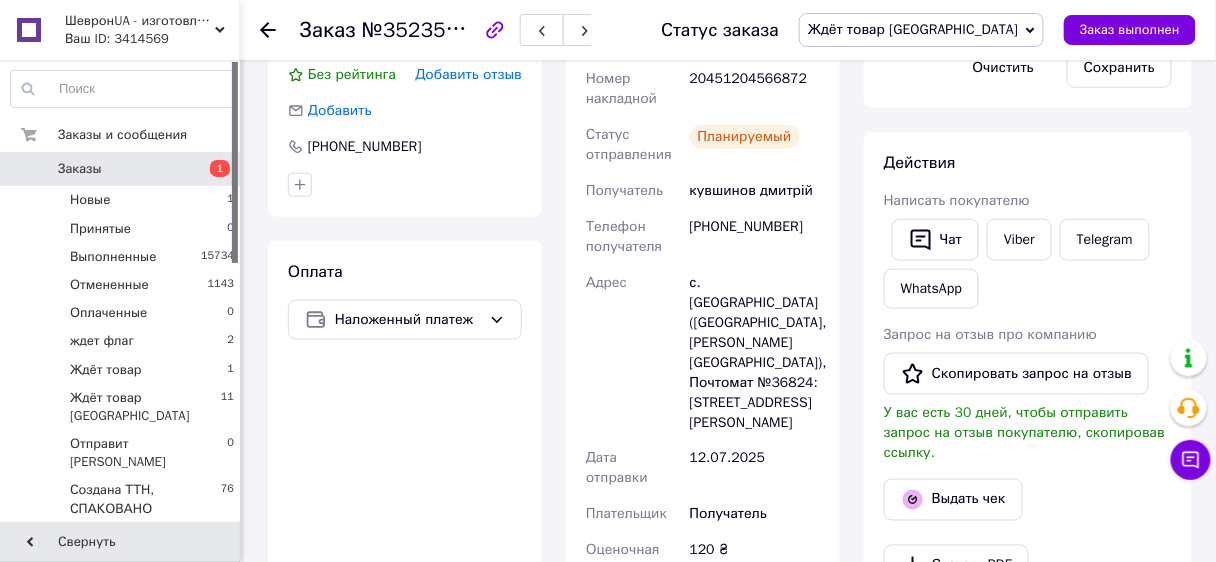 scroll, scrollTop: 249, scrollLeft: 0, axis: vertical 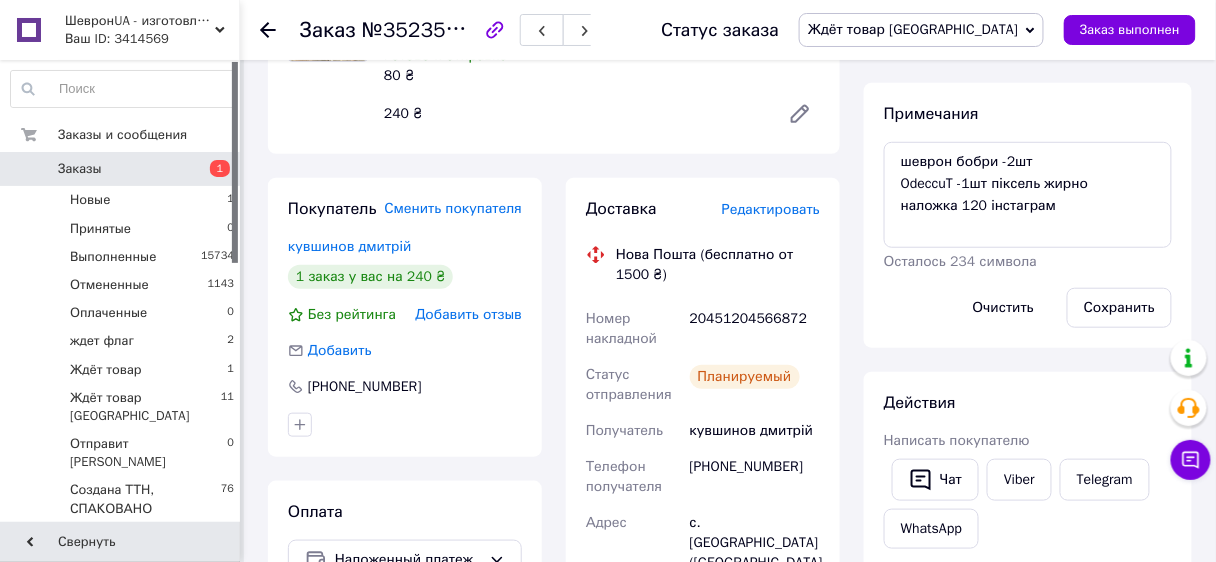 click on "Ждёт товар [GEOGRAPHIC_DATA]" at bounding box center (913, 29) 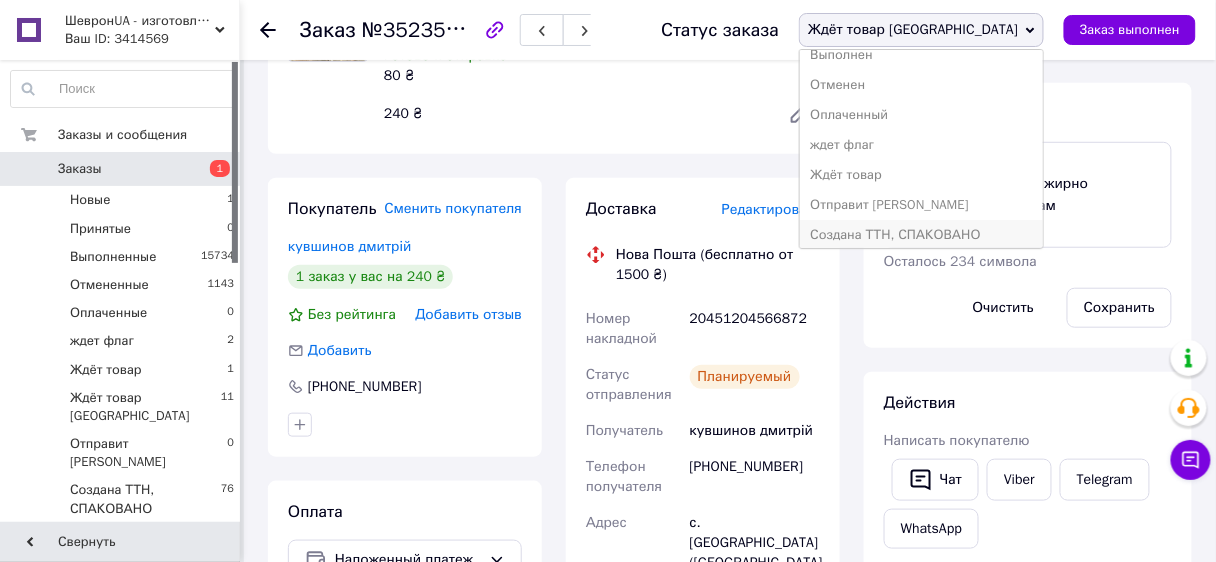 scroll, scrollTop: 81, scrollLeft: 0, axis: vertical 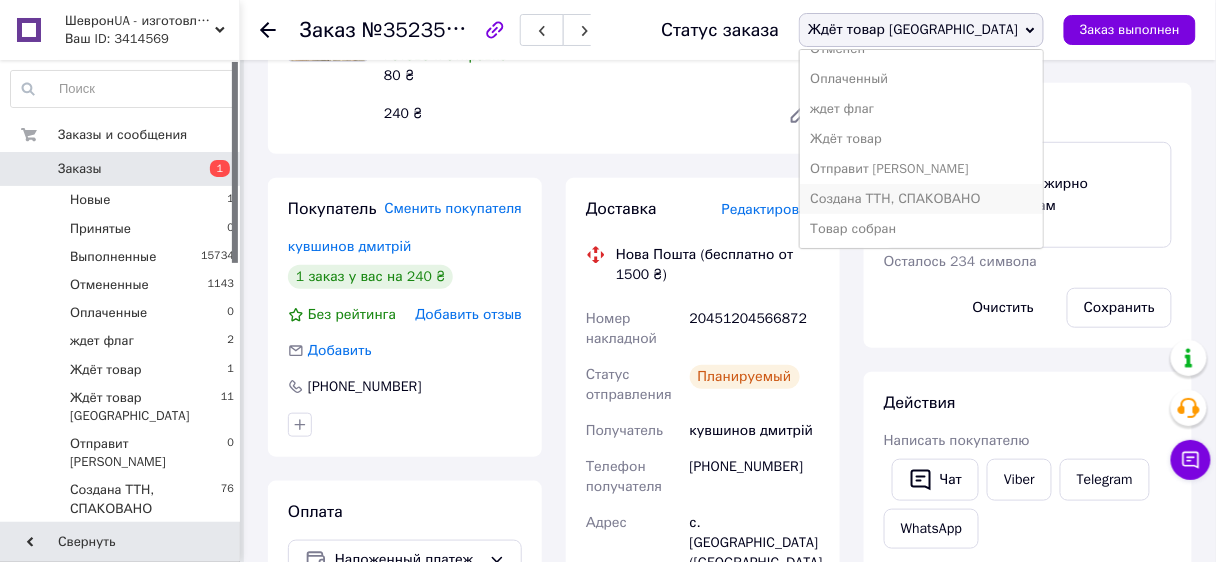 click on "Создана ТТН, СПАКОВАНО" at bounding box center [921, 199] 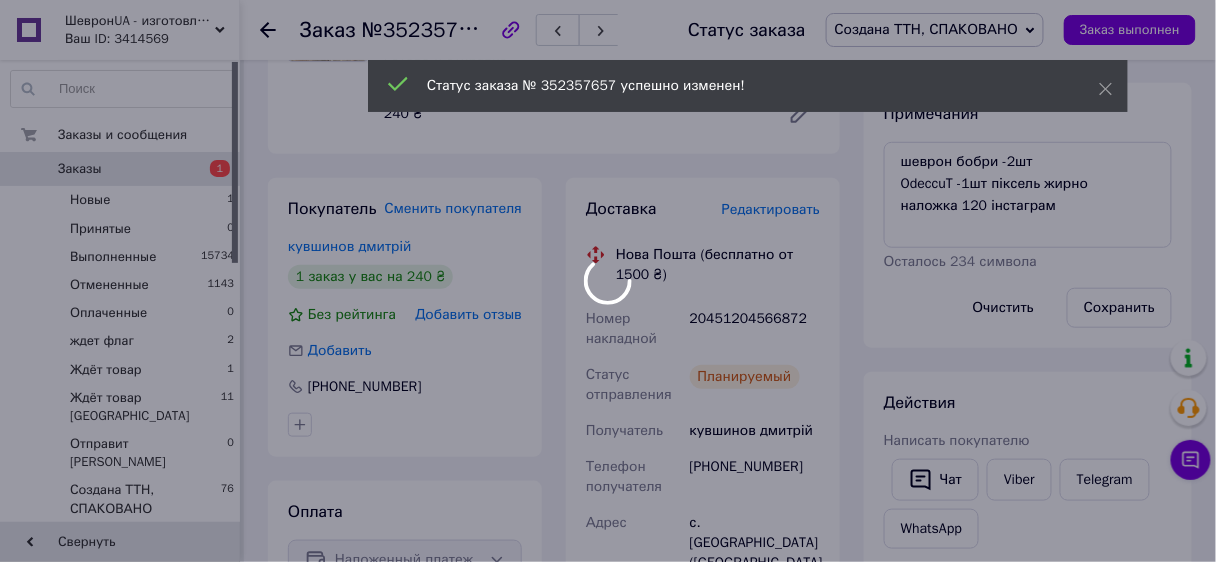 scroll, scrollTop: 183, scrollLeft: 0, axis: vertical 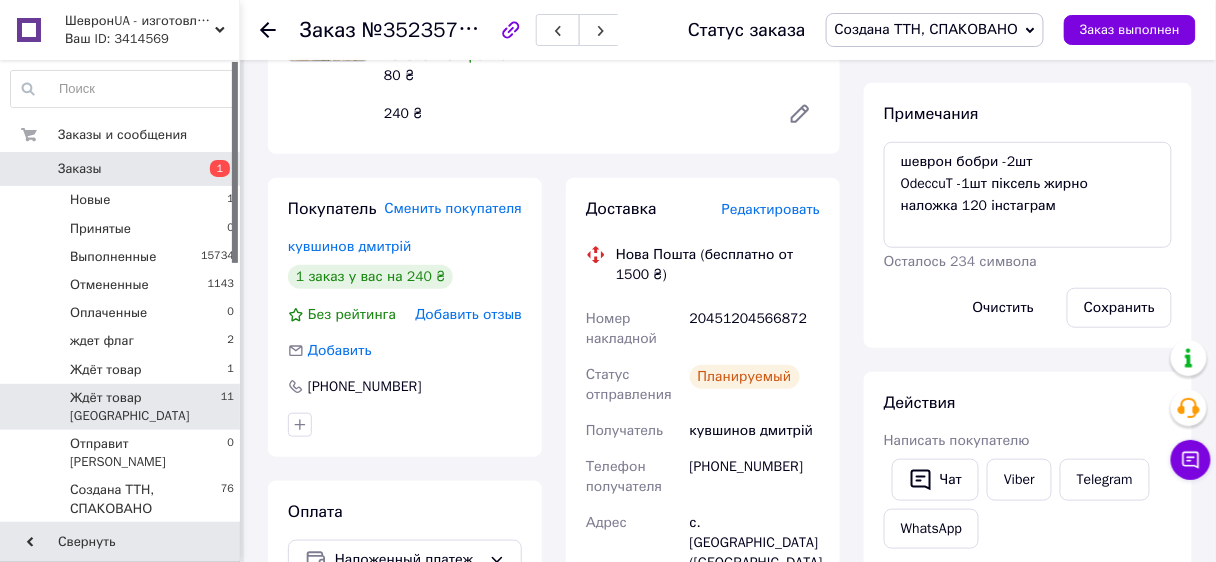 click on "Ждёт товар Одесса 11" at bounding box center [123, 407] 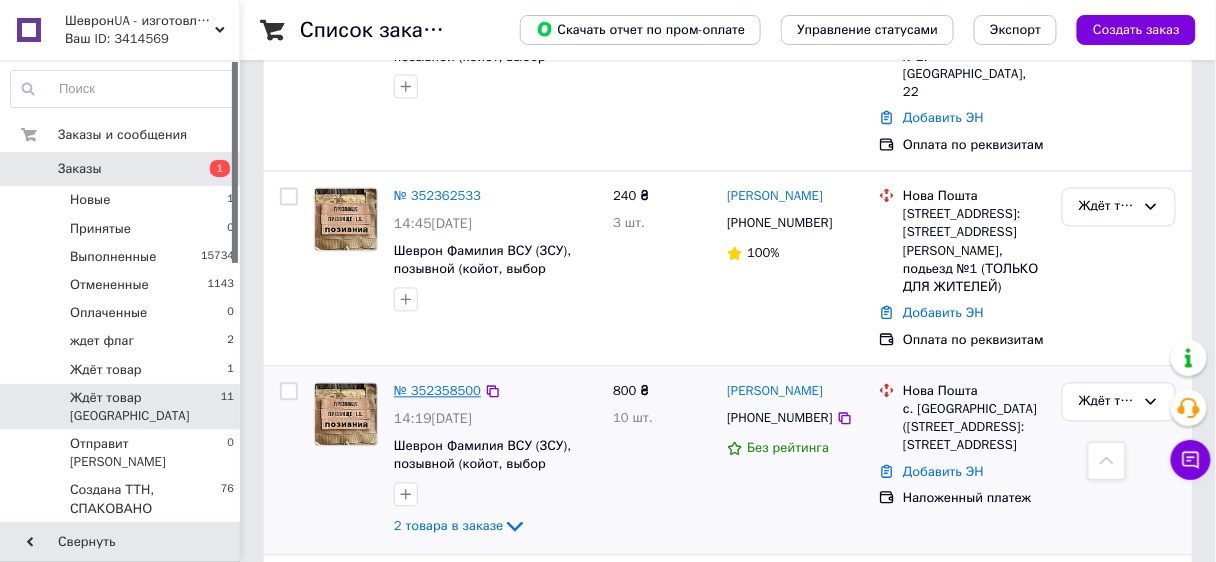 click on "№ 352358500" at bounding box center [437, 391] 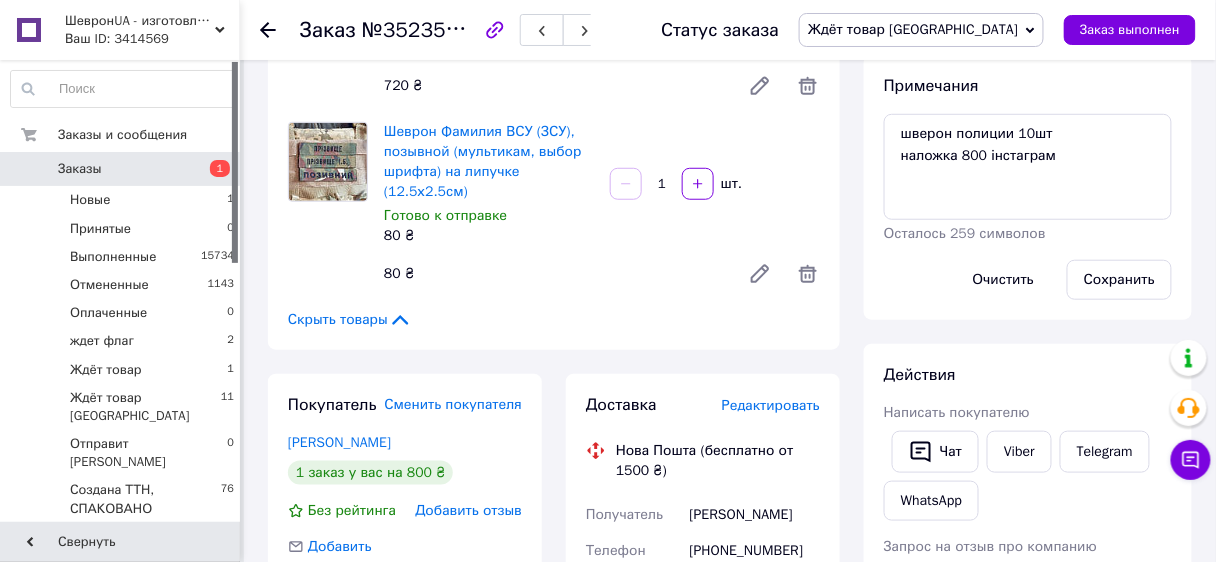scroll, scrollTop: 0, scrollLeft: 0, axis: both 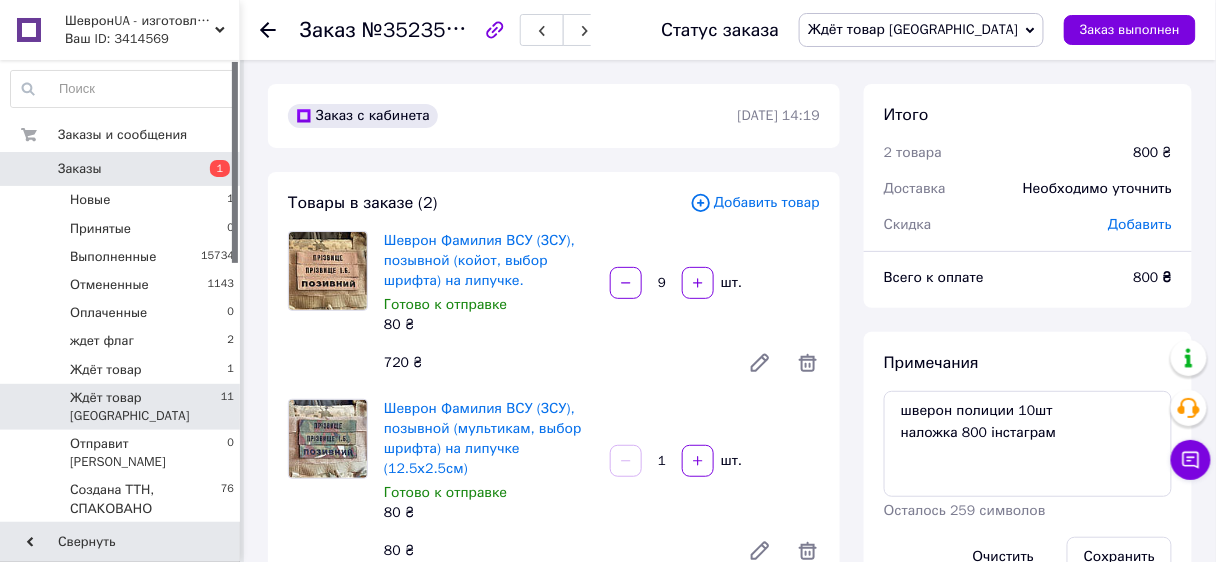 click on "Ждёт товар Одесса 11" at bounding box center (123, 407) 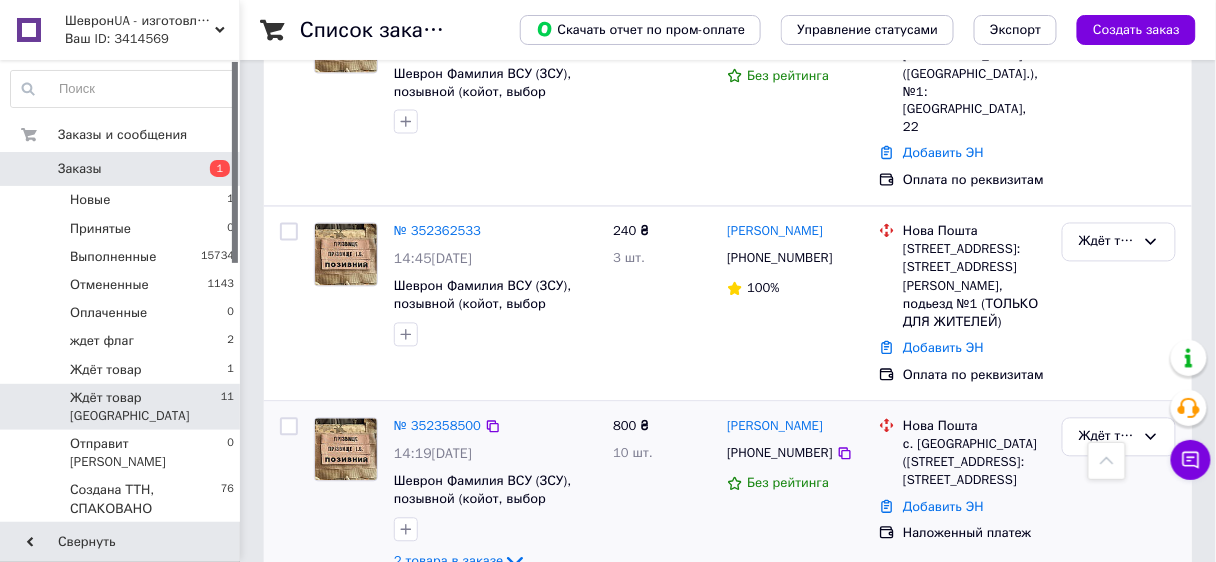 scroll, scrollTop: 800, scrollLeft: 0, axis: vertical 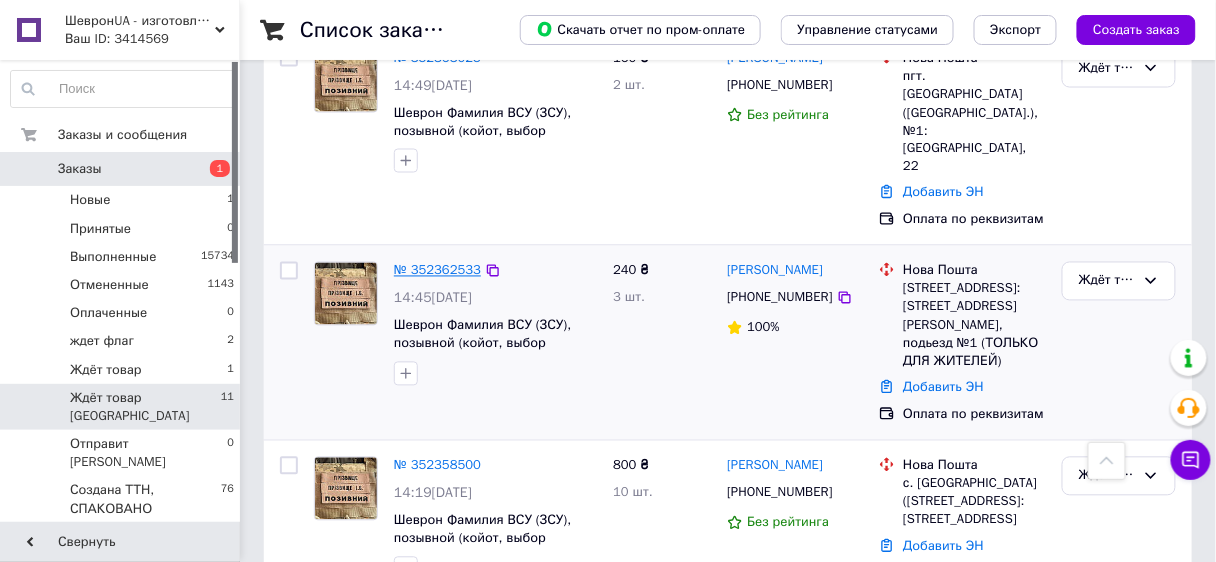 click on "№ 352362533" at bounding box center [437, 270] 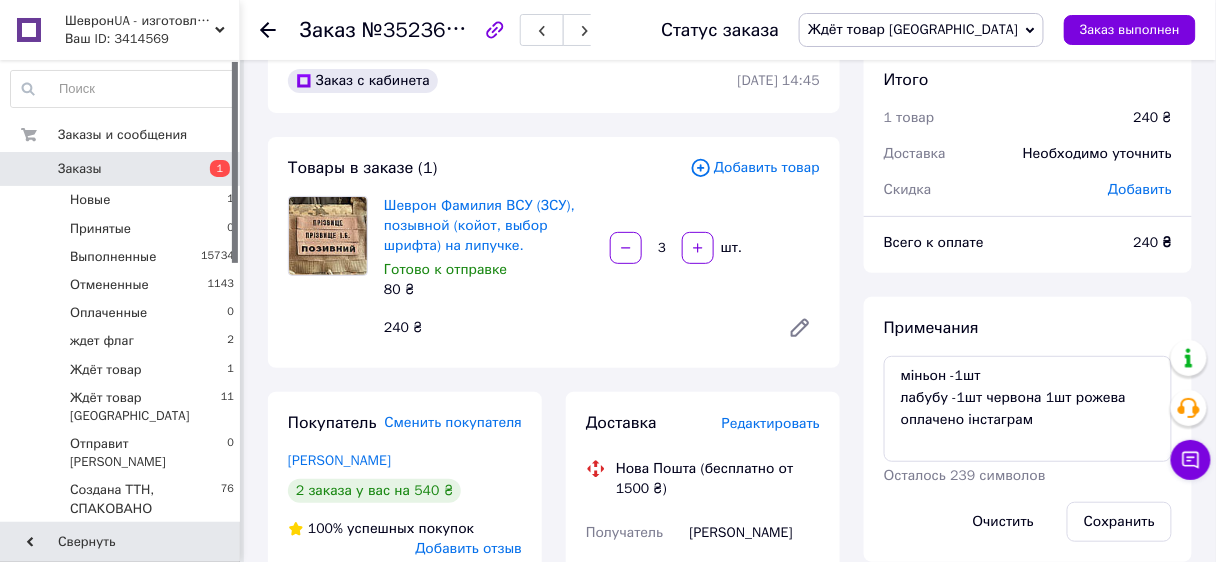 scroll, scrollTop: 0, scrollLeft: 0, axis: both 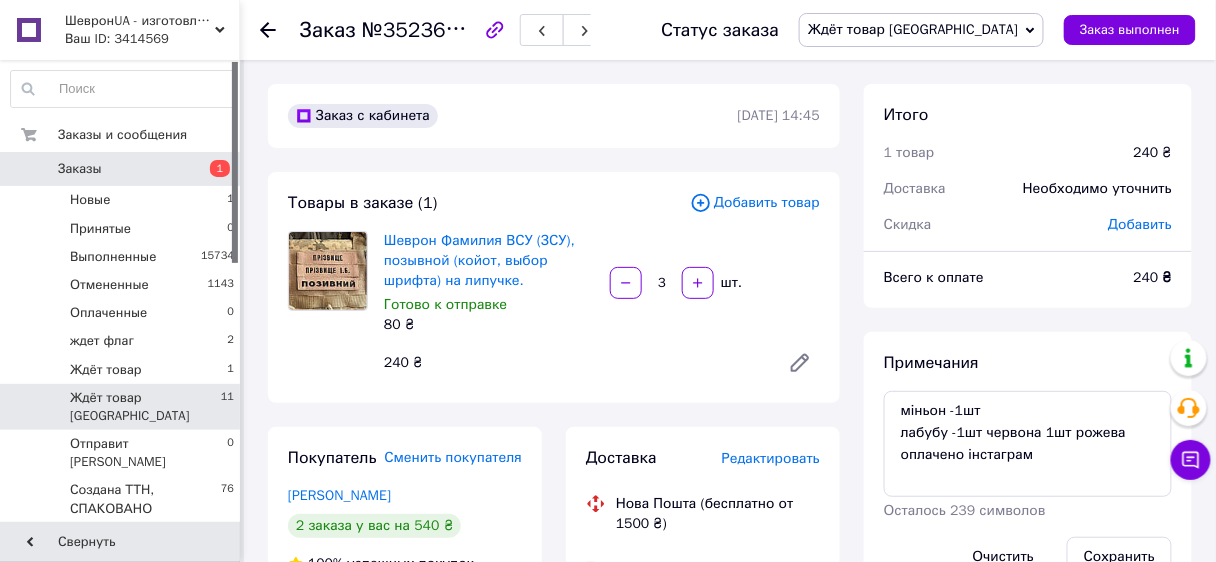 click on "11" at bounding box center (227, 407) 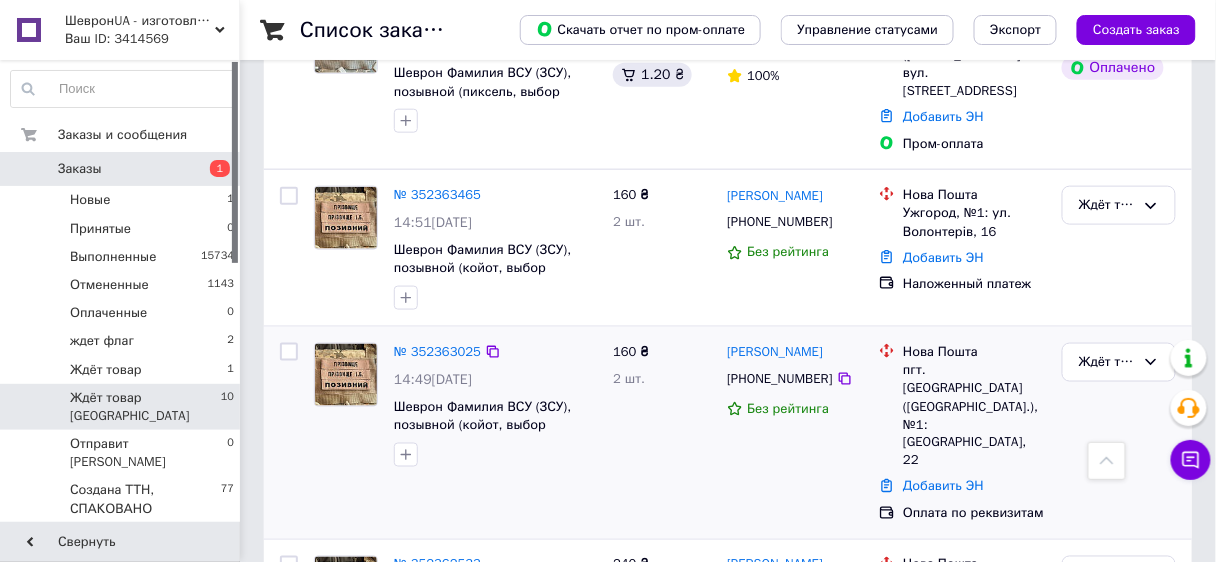 scroll, scrollTop: 480, scrollLeft: 0, axis: vertical 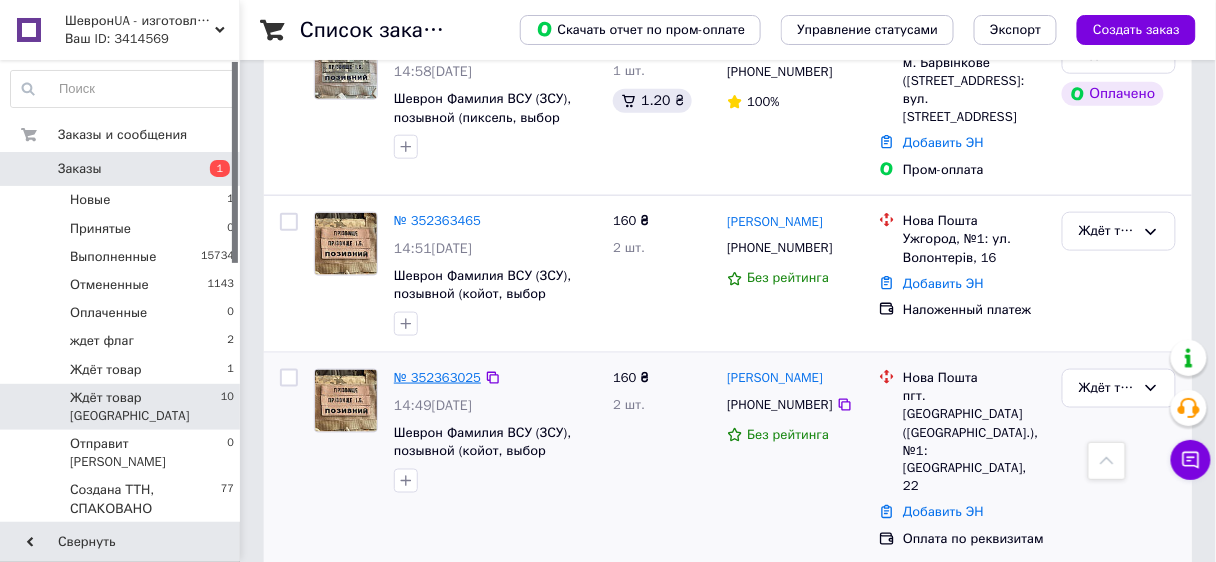 click on "№ 352363025" at bounding box center [437, 377] 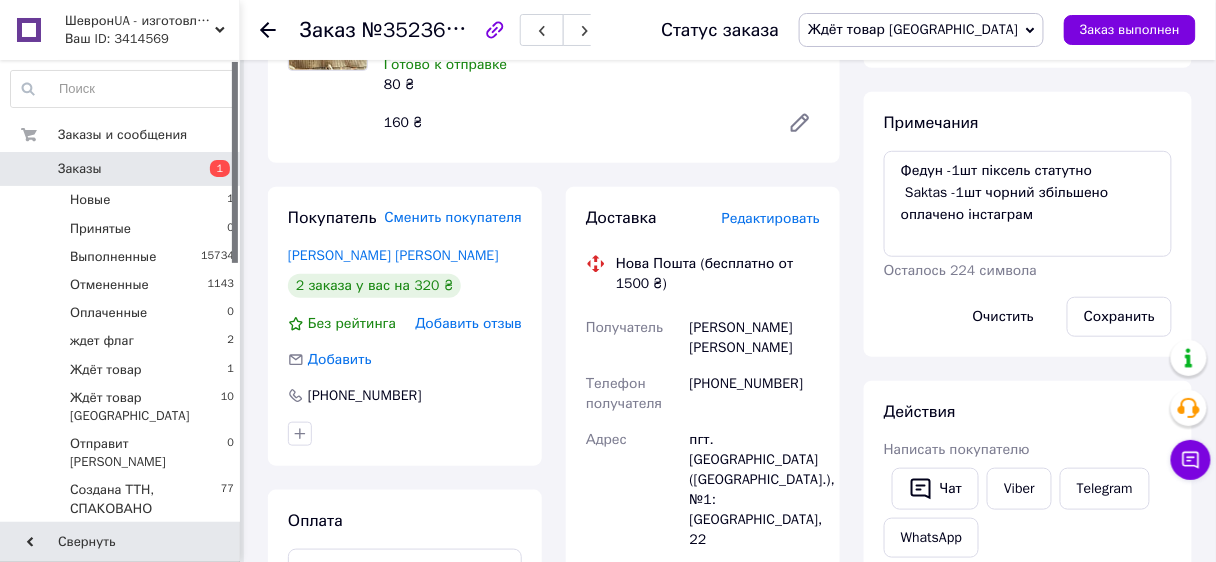 scroll, scrollTop: 160, scrollLeft: 0, axis: vertical 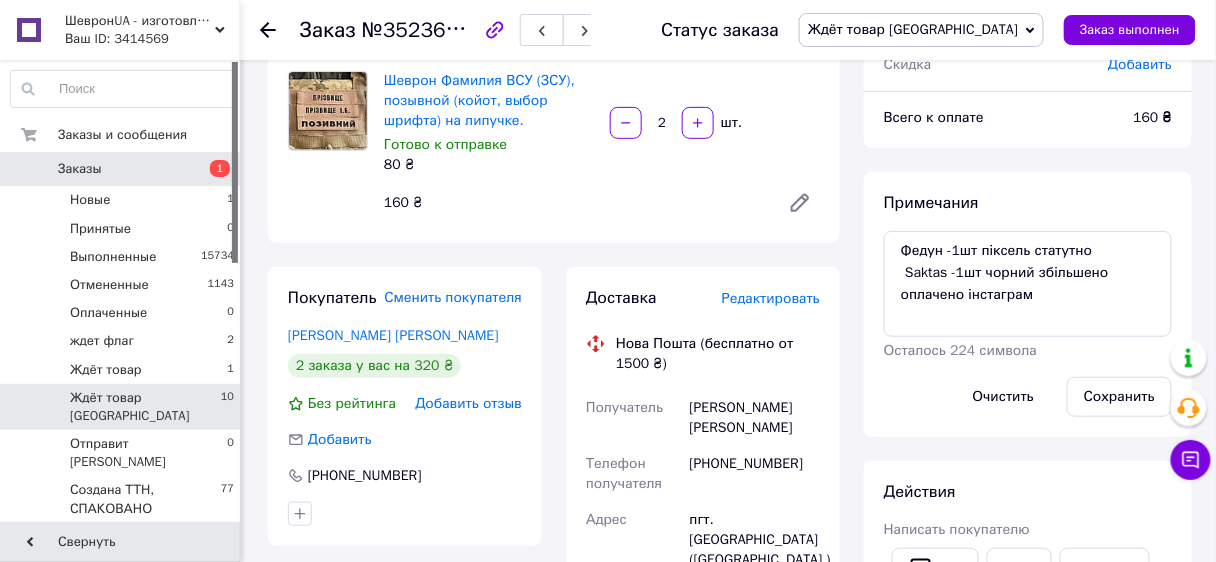 click on "Ждёт товар Одесса 10" at bounding box center [123, 407] 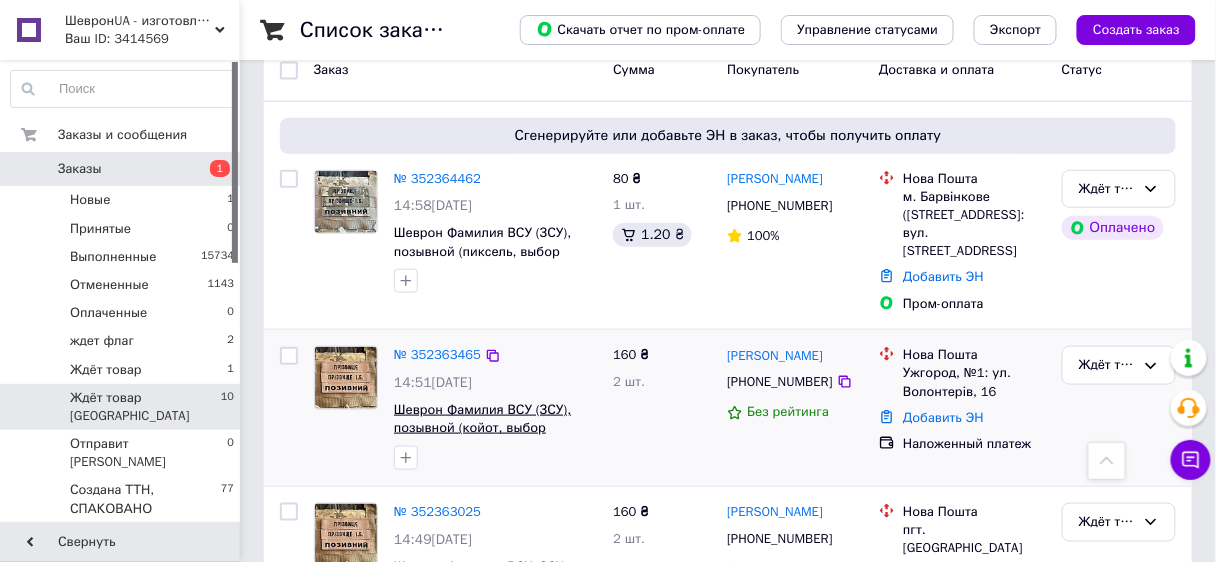 scroll, scrollTop: 320, scrollLeft: 0, axis: vertical 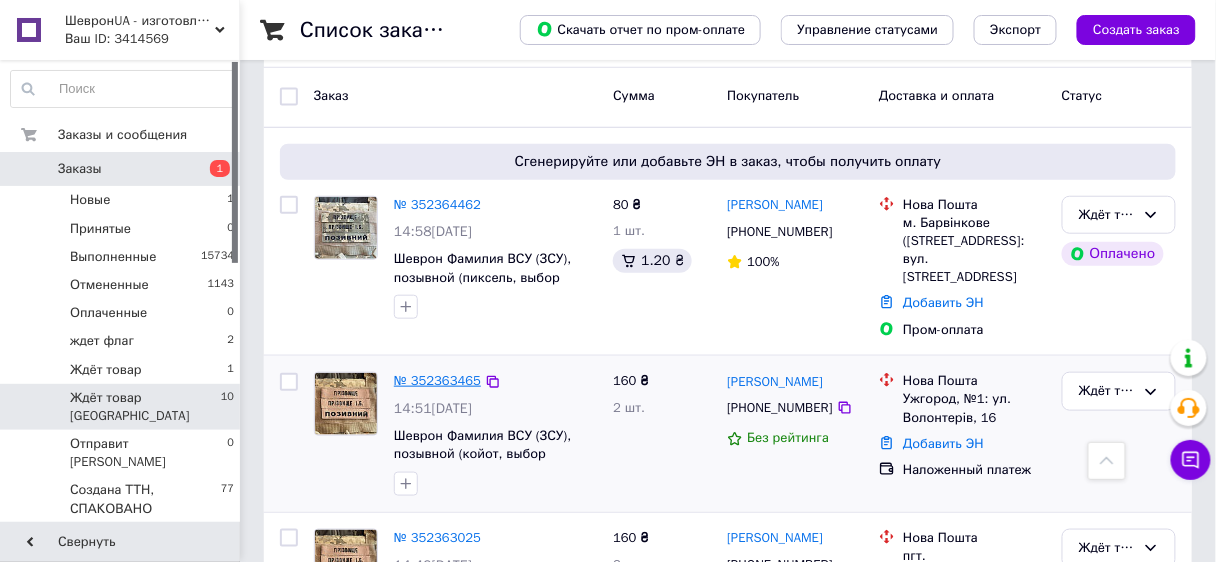 click on "№ 352363465" at bounding box center [437, 380] 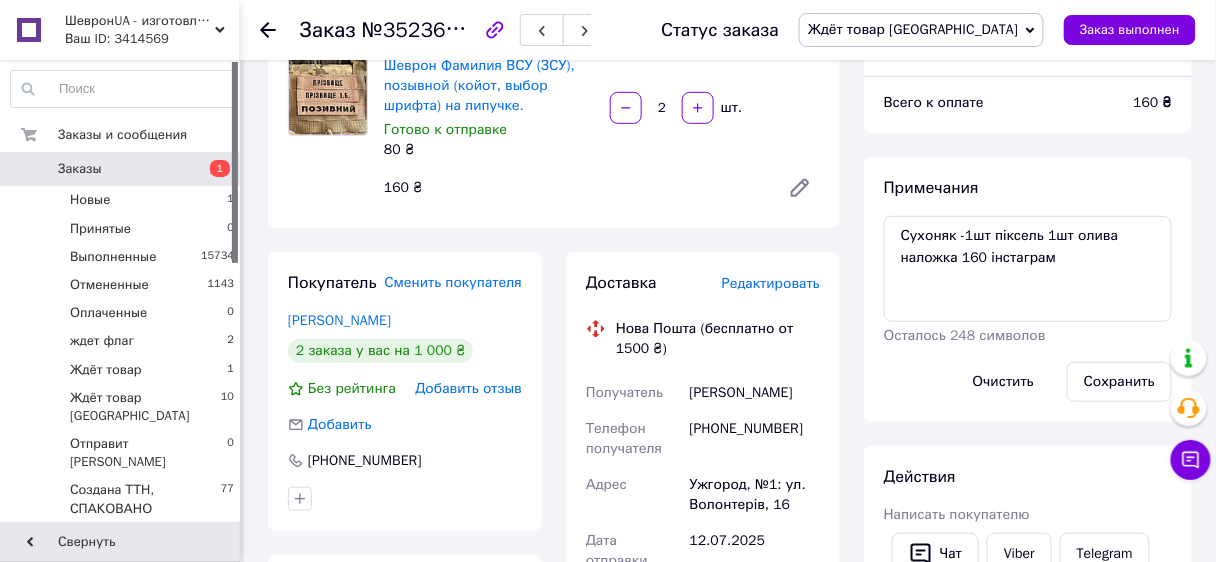 scroll, scrollTop: 160, scrollLeft: 0, axis: vertical 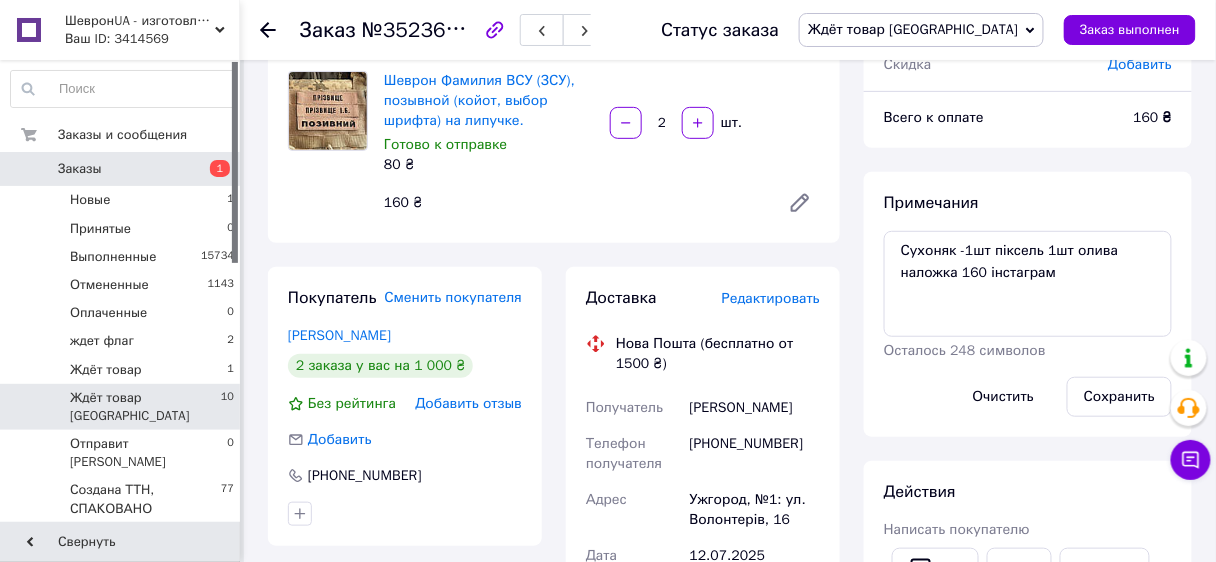 click on "Ждёт товар [GEOGRAPHIC_DATA]" at bounding box center (145, 407) 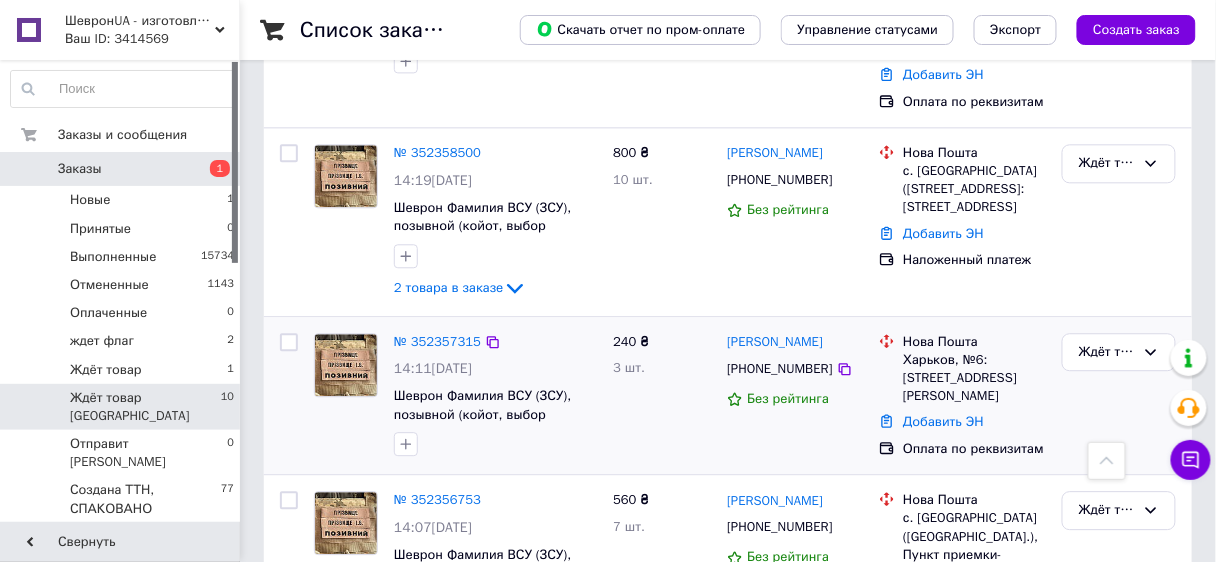 scroll, scrollTop: 1120, scrollLeft: 0, axis: vertical 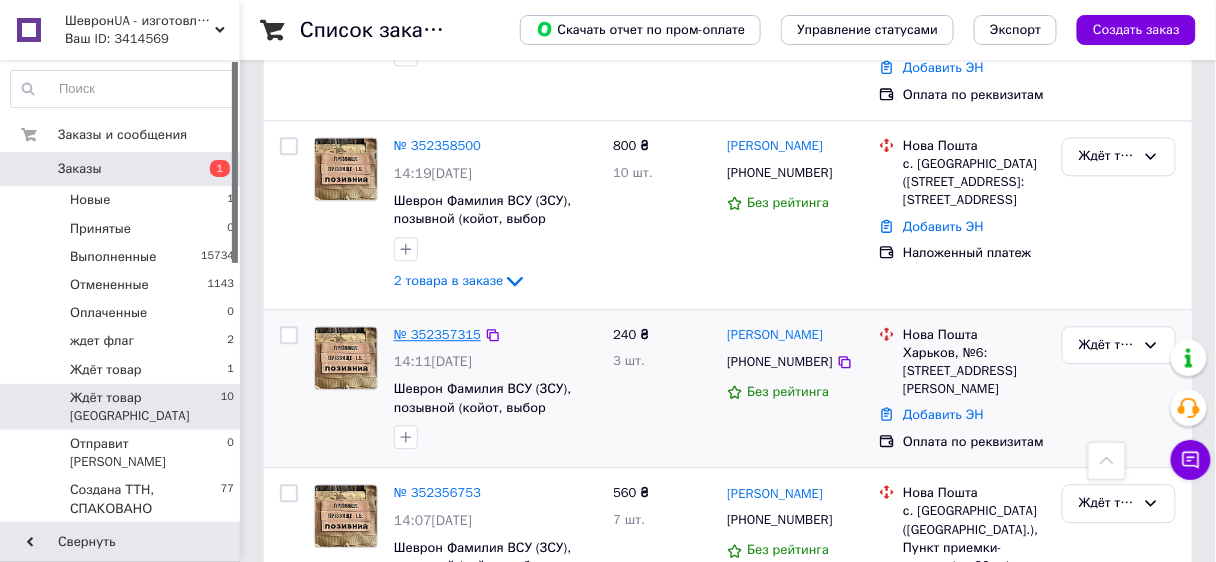 click on "№ 352357315" at bounding box center [437, 334] 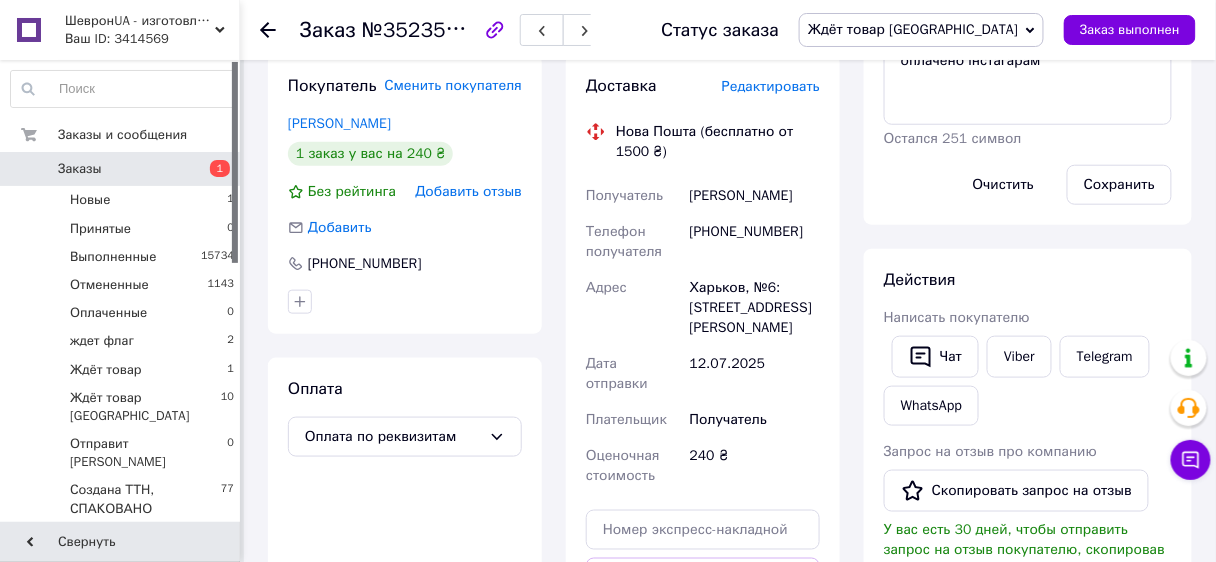 scroll, scrollTop: 303, scrollLeft: 0, axis: vertical 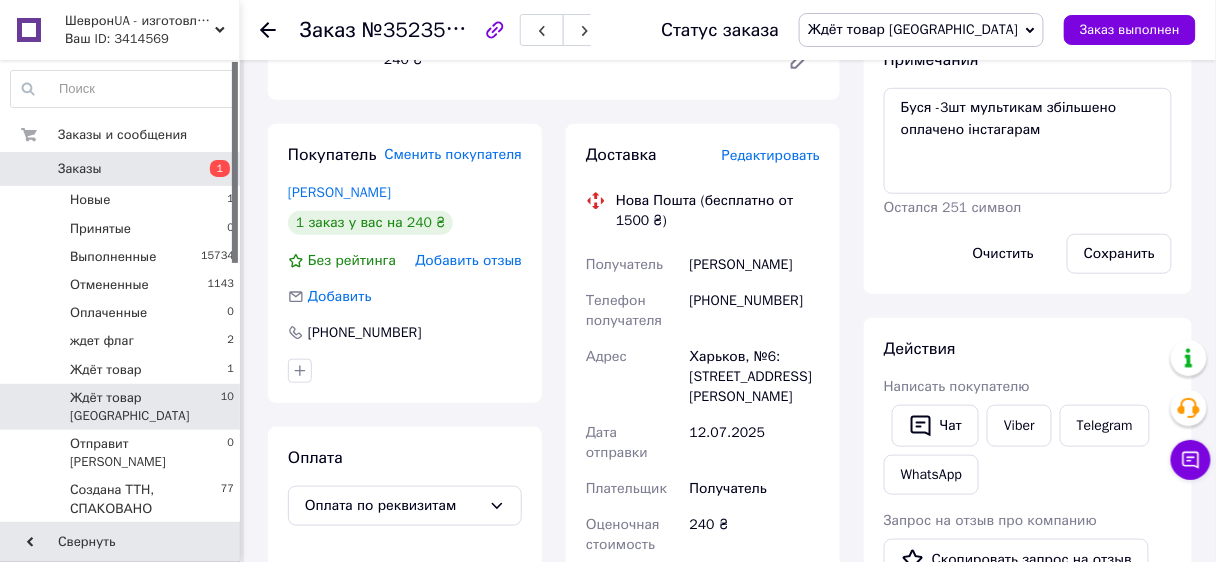click on "Ждёт товар Одесса 10" at bounding box center (123, 407) 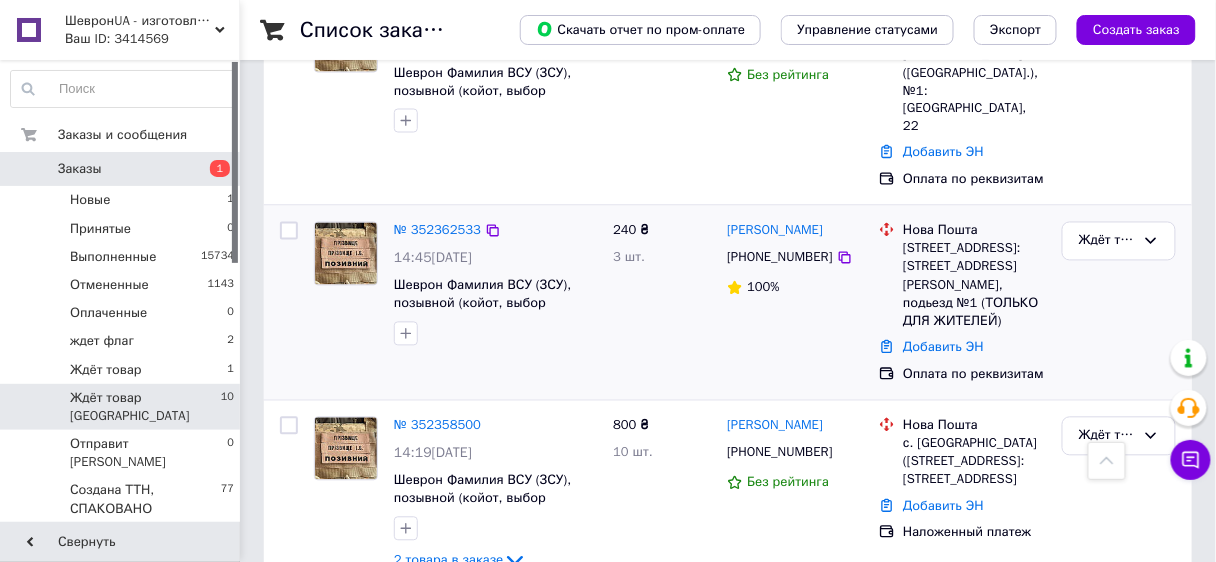 scroll, scrollTop: 800, scrollLeft: 0, axis: vertical 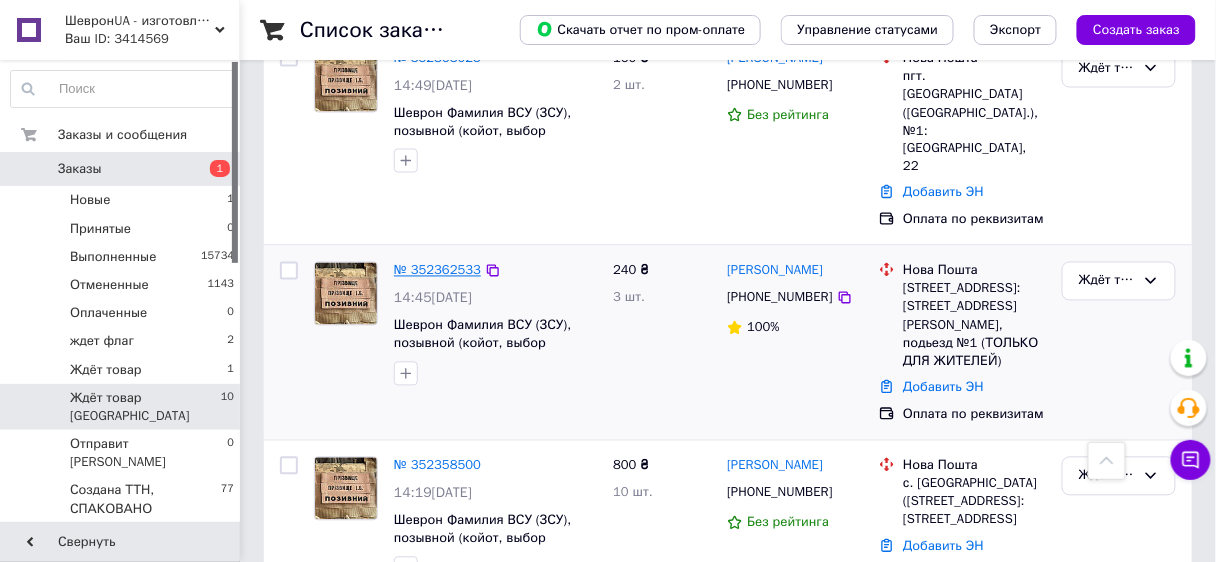 click on "№ 352362533" at bounding box center (437, 270) 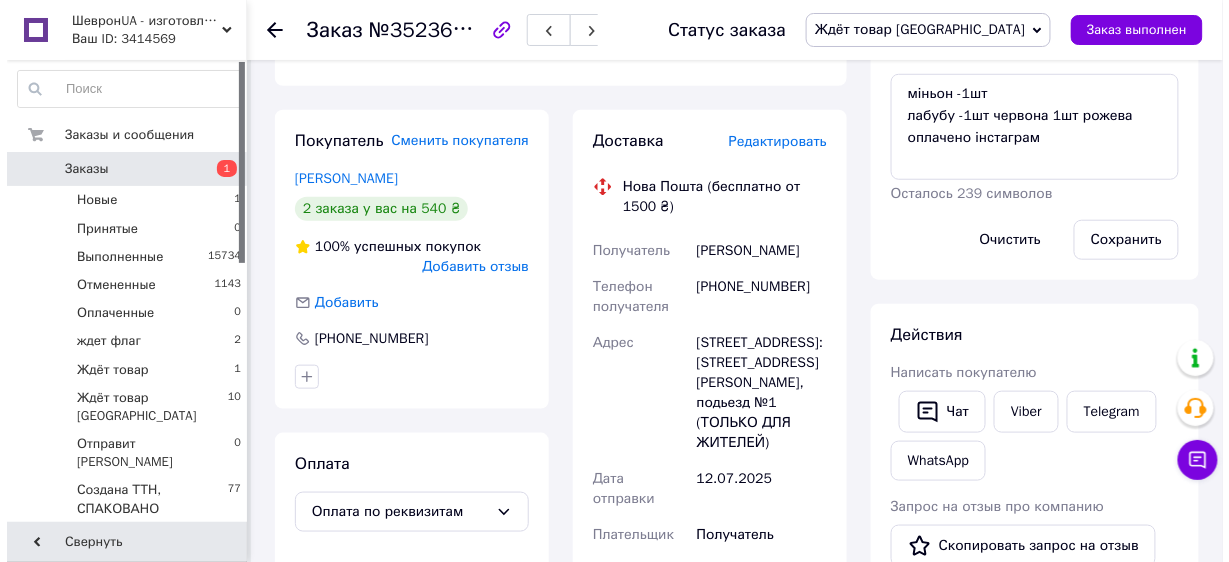 scroll, scrollTop: 320, scrollLeft: 0, axis: vertical 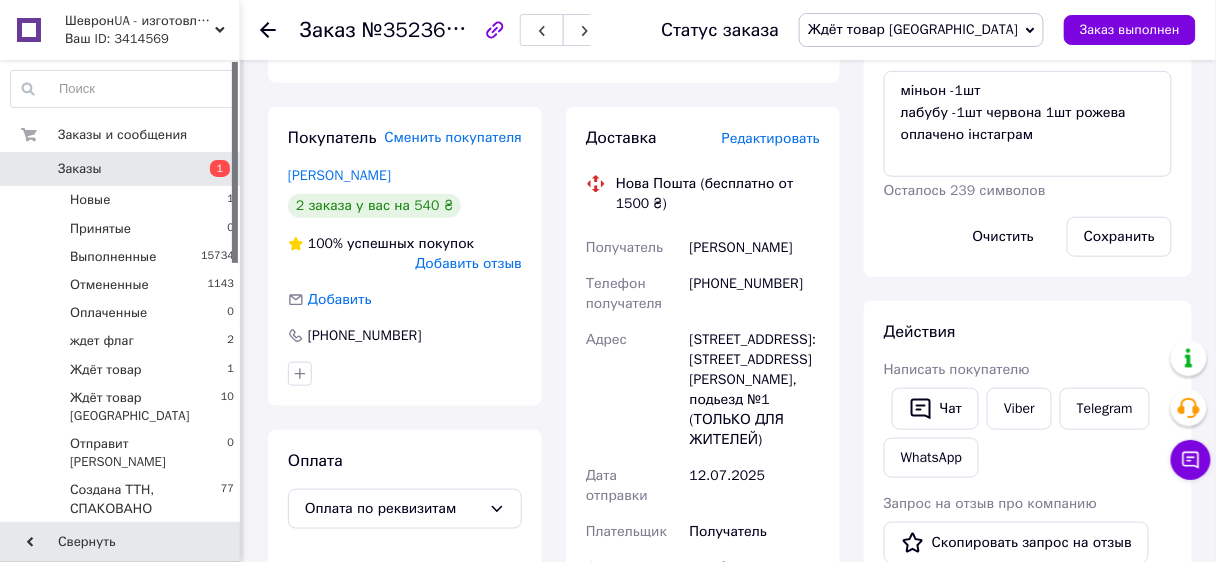 click on "Редактировать" at bounding box center (771, 138) 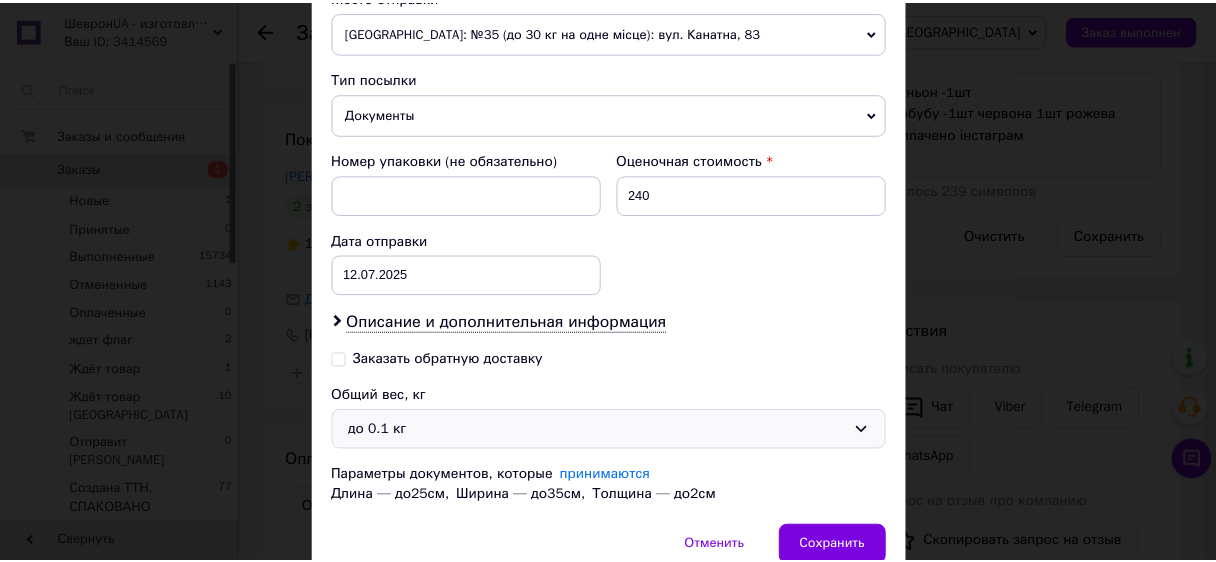 scroll, scrollTop: 833, scrollLeft: 0, axis: vertical 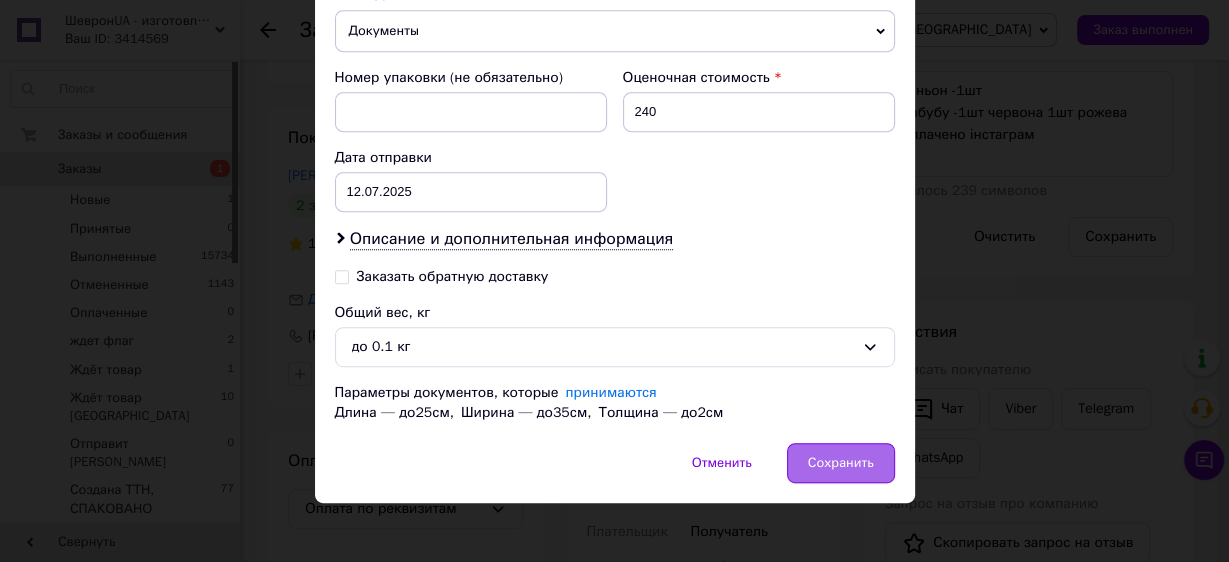 click on "Сохранить" at bounding box center [841, 463] 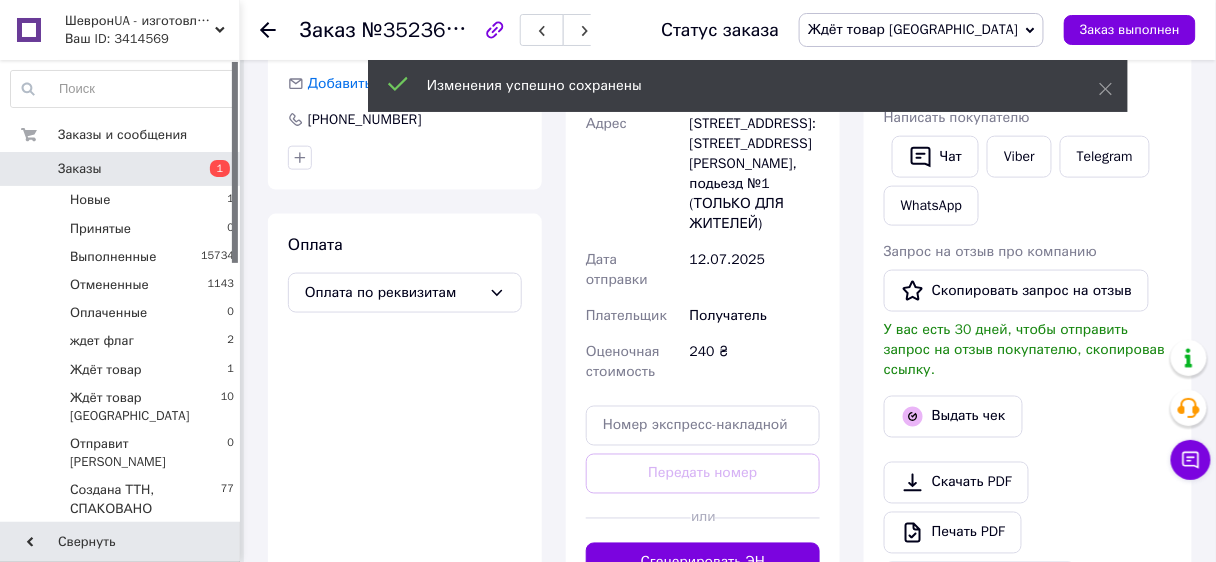 scroll, scrollTop: 800, scrollLeft: 0, axis: vertical 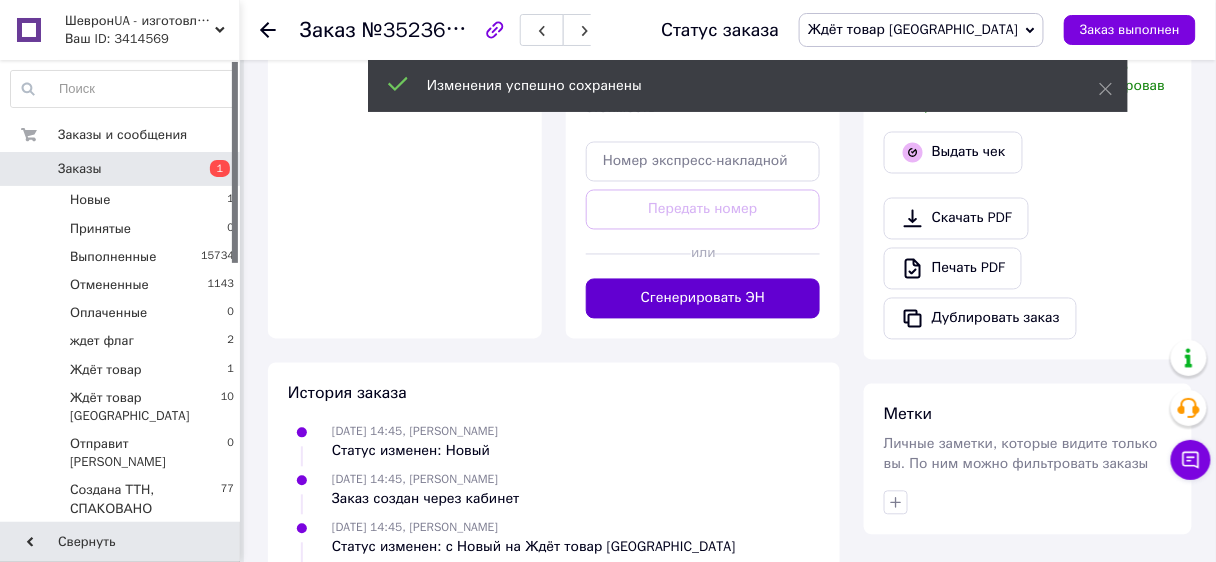 click on "Сгенерировать ЭН" at bounding box center [703, 299] 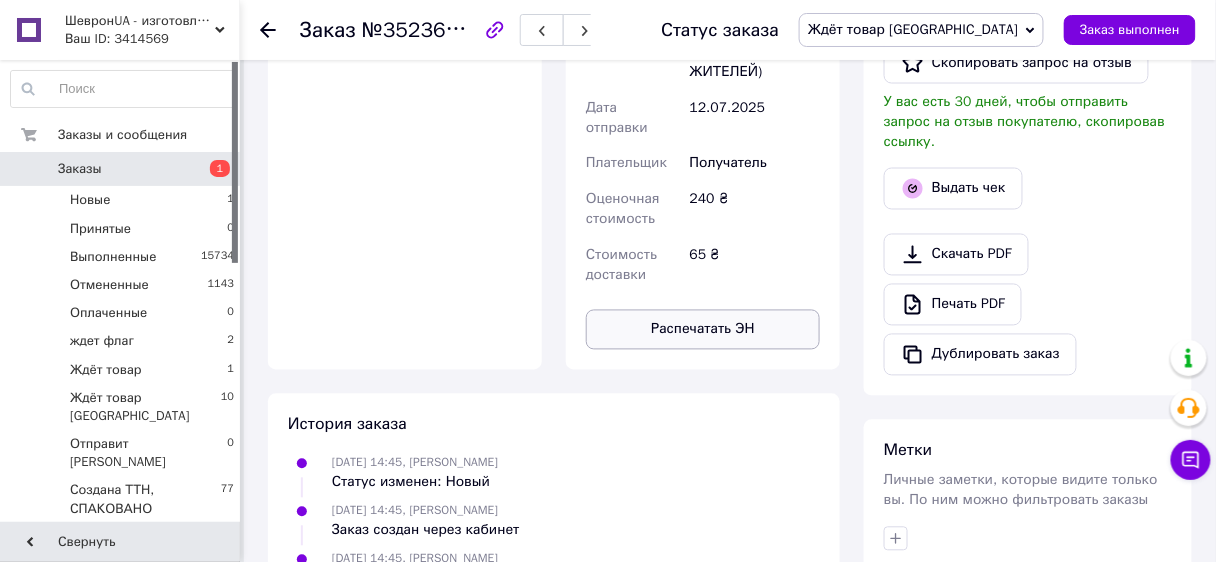 click on "Распечатать ЭН" at bounding box center (703, 330) 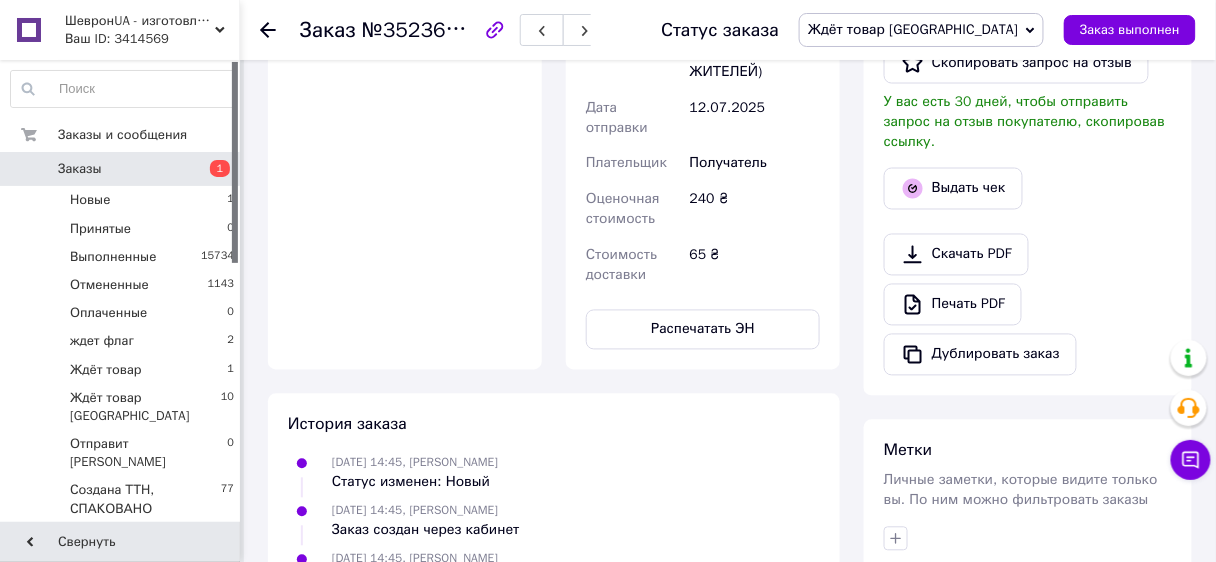 click on "Ждёт товар [GEOGRAPHIC_DATA]" at bounding box center [913, 29] 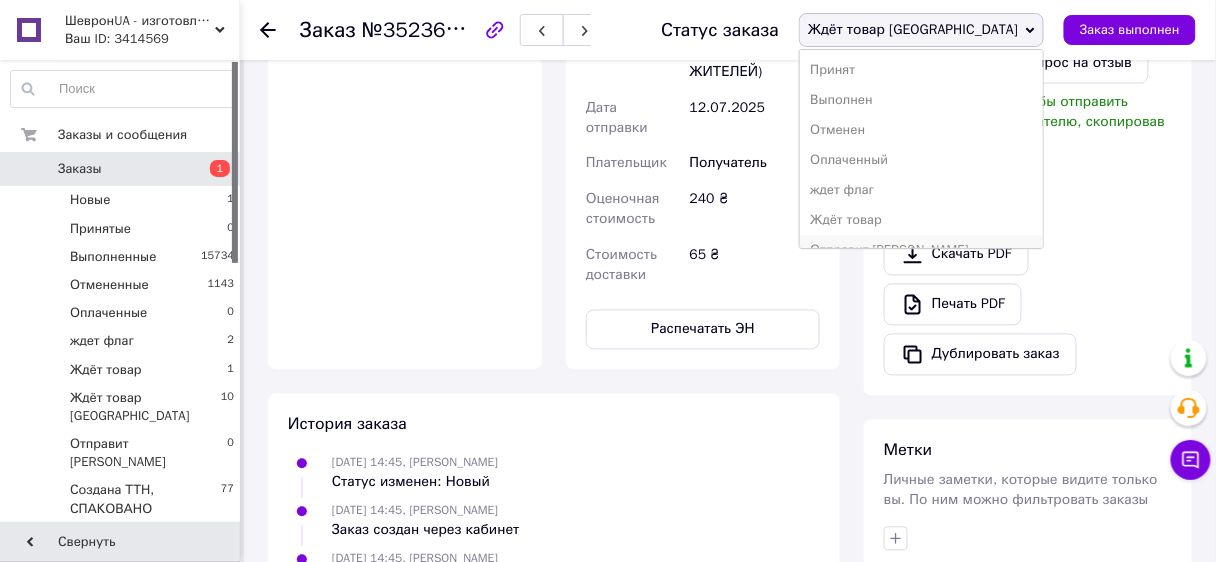 scroll, scrollTop: 81, scrollLeft: 0, axis: vertical 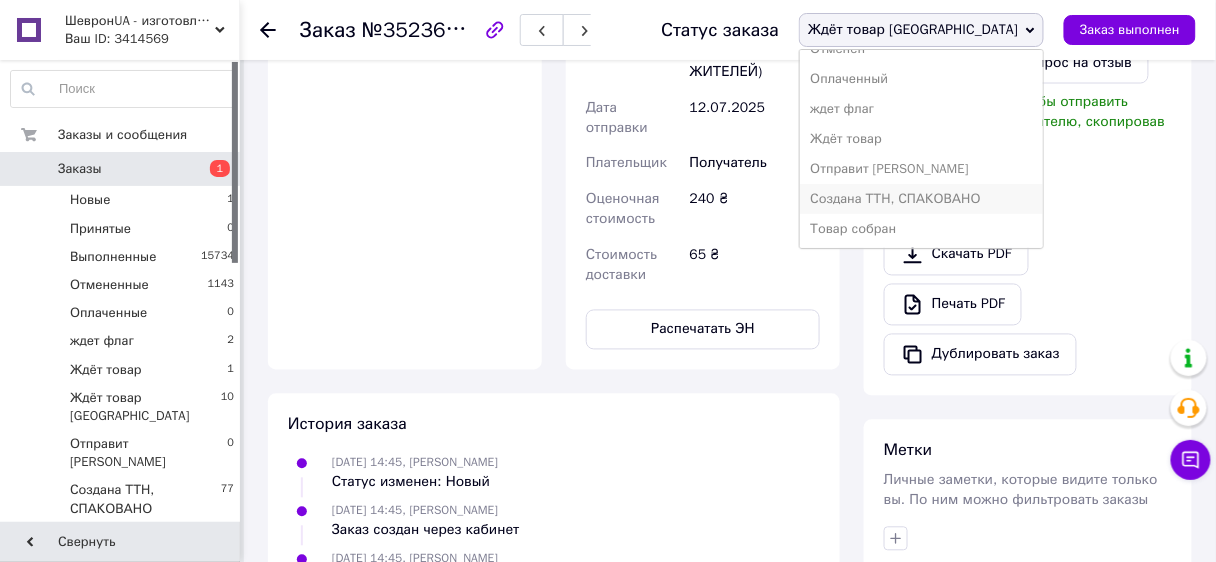 click on "Создана ТТН, СПАКОВАНО" at bounding box center (921, 199) 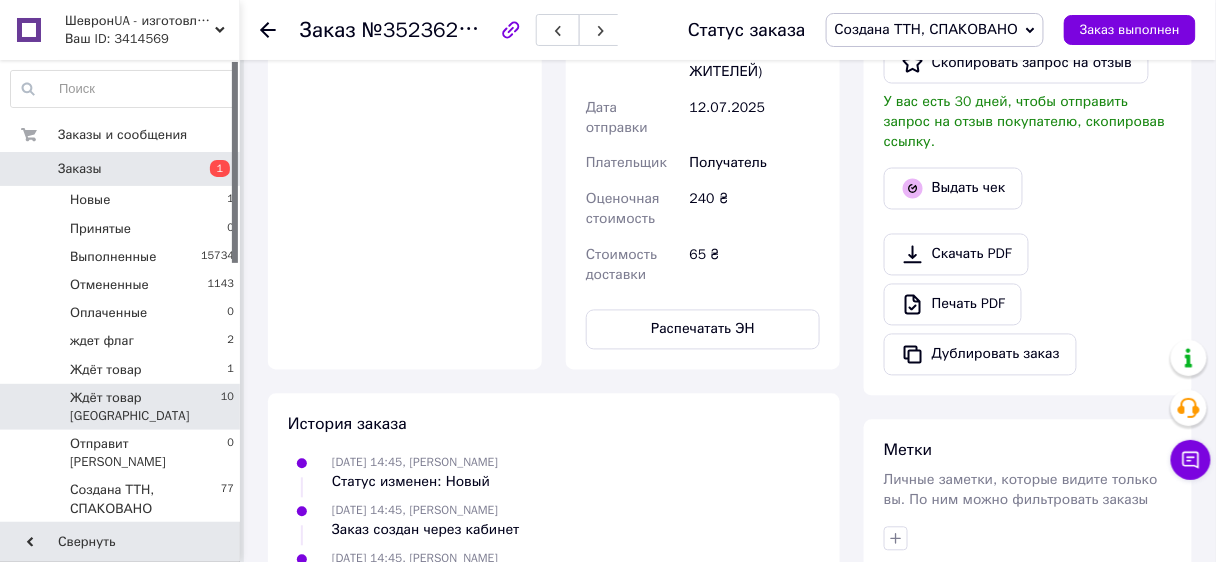 click on "Ждёт товар Одесса 10" at bounding box center (123, 407) 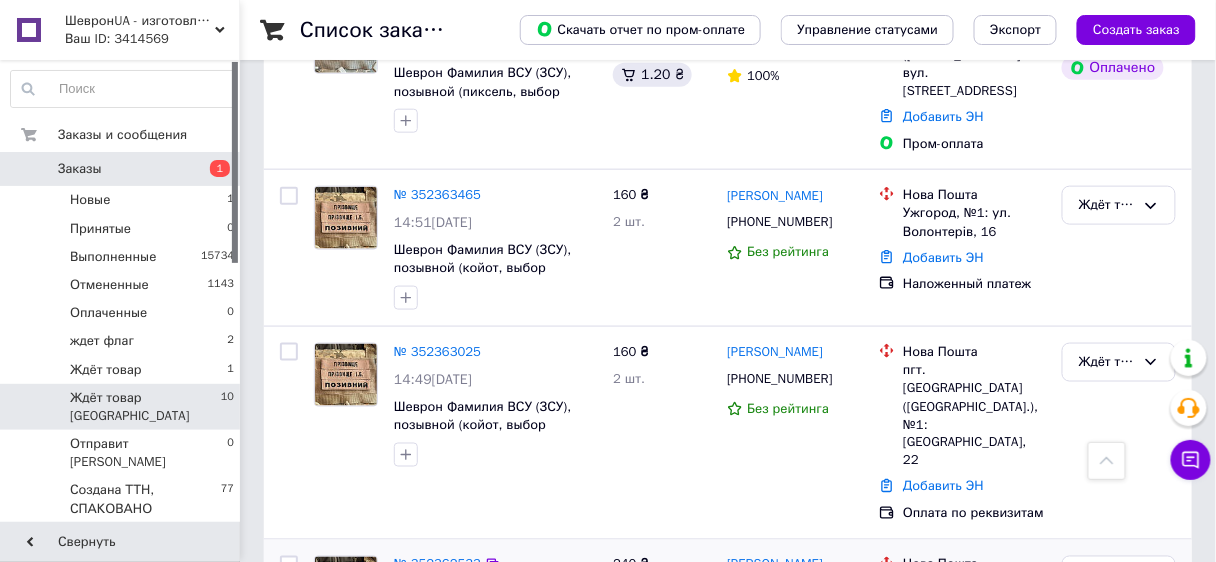 scroll, scrollTop: 480, scrollLeft: 0, axis: vertical 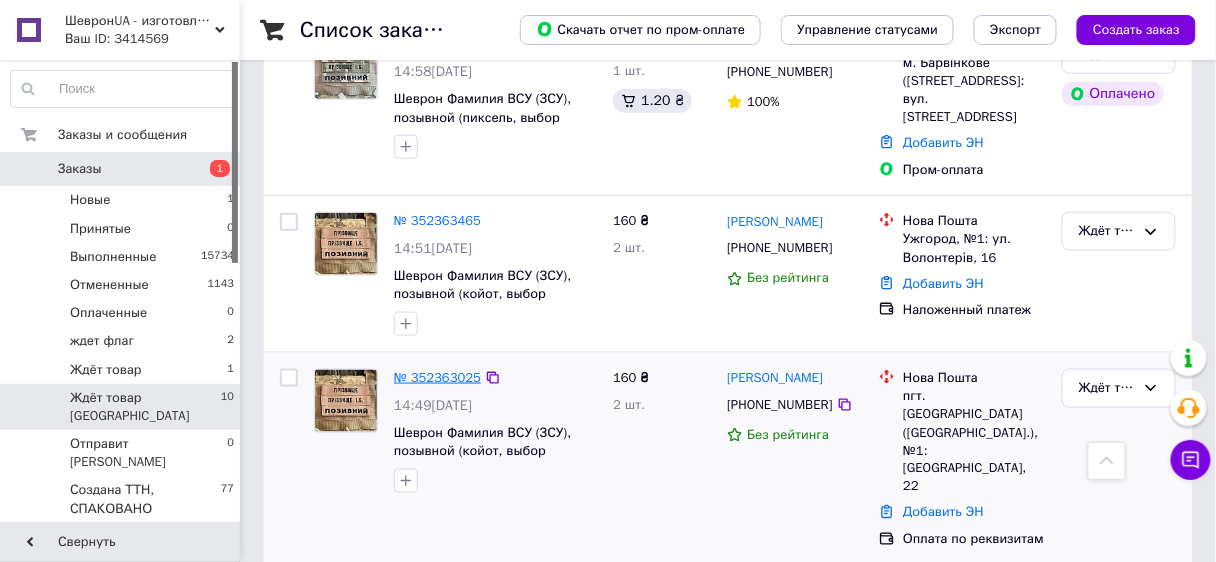 click on "№ 352363025" at bounding box center [437, 377] 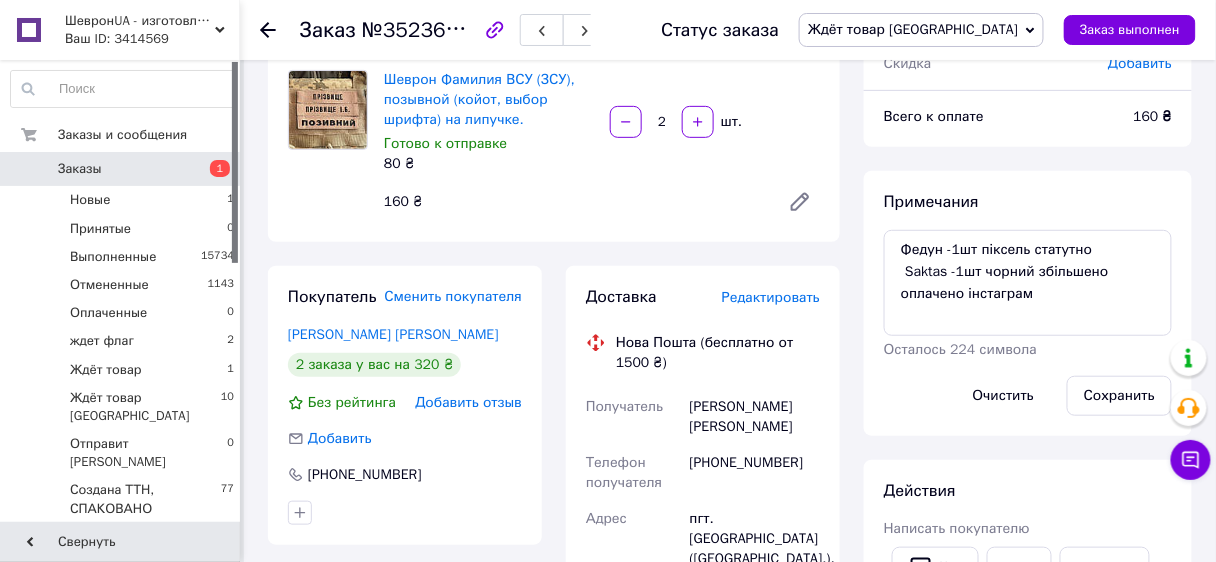 scroll, scrollTop: 160, scrollLeft: 0, axis: vertical 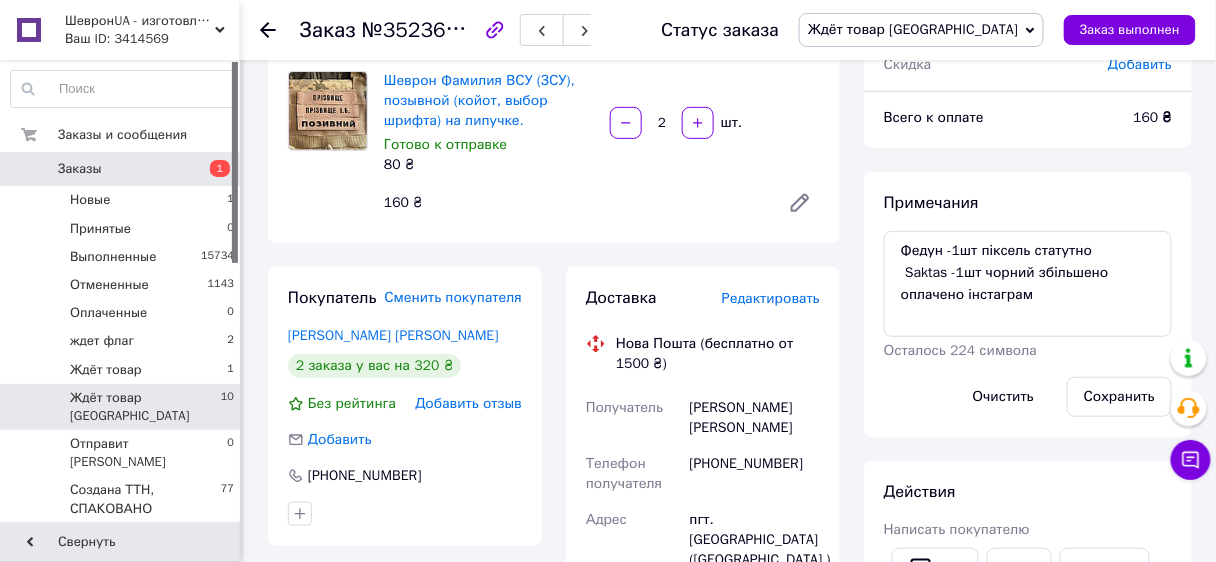 click on "Ждёт товар [GEOGRAPHIC_DATA]" at bounding box center (145, 407) 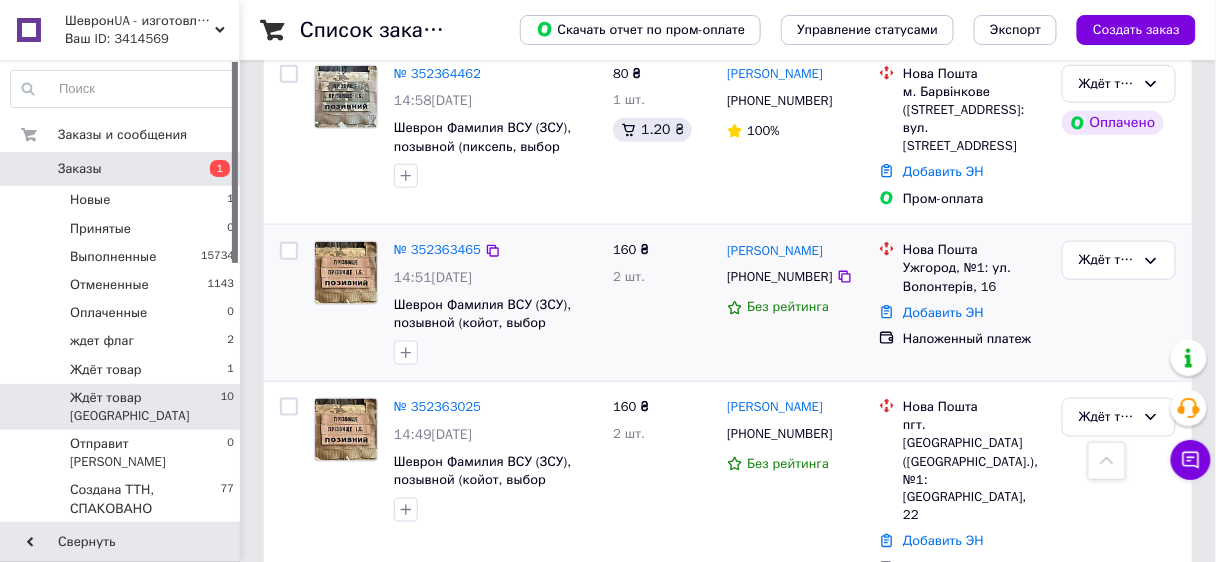 scroll, scrollTop: 640, scrollLeft: 0, axis: vertical 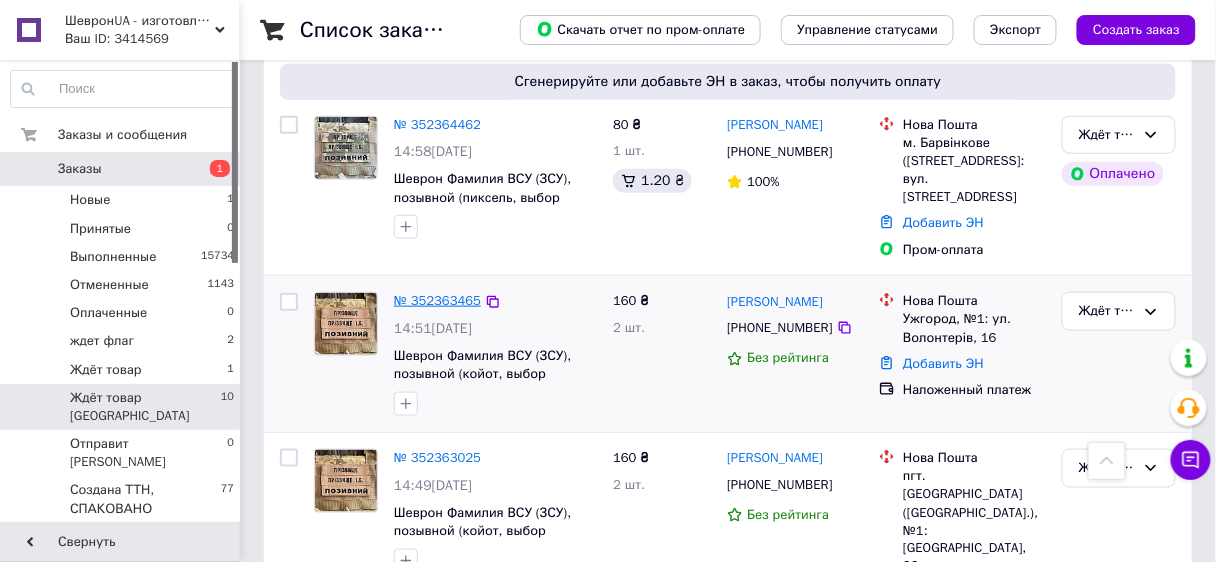 click on "№ 352363465" at bounding box center (437, 300) 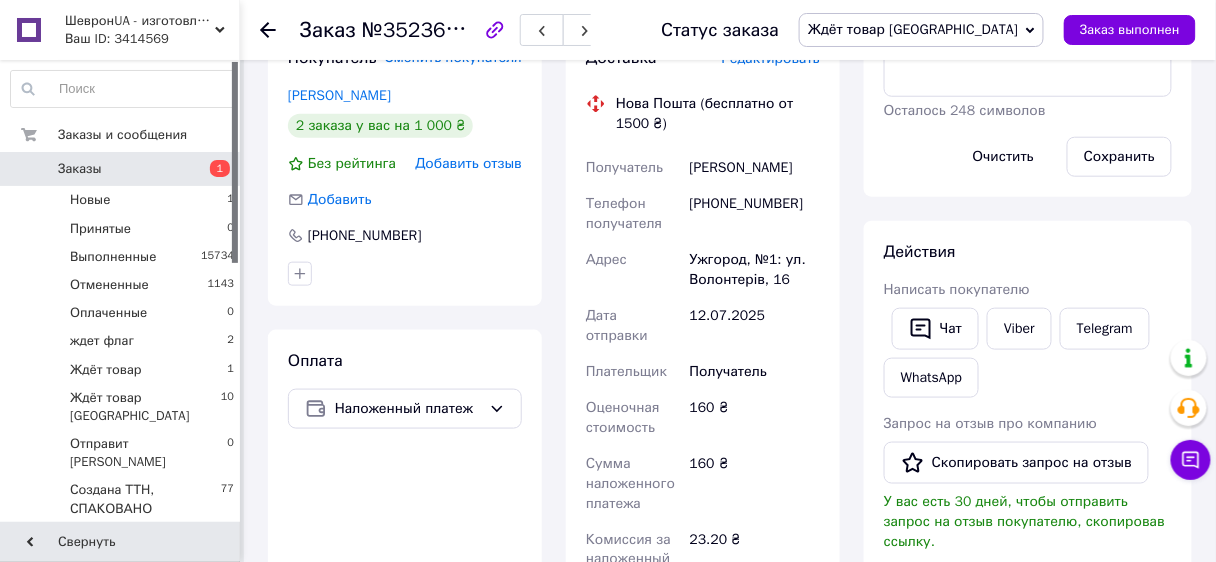 scroll, scrollTop: 80, scrollLeft: 0, axis: vertical 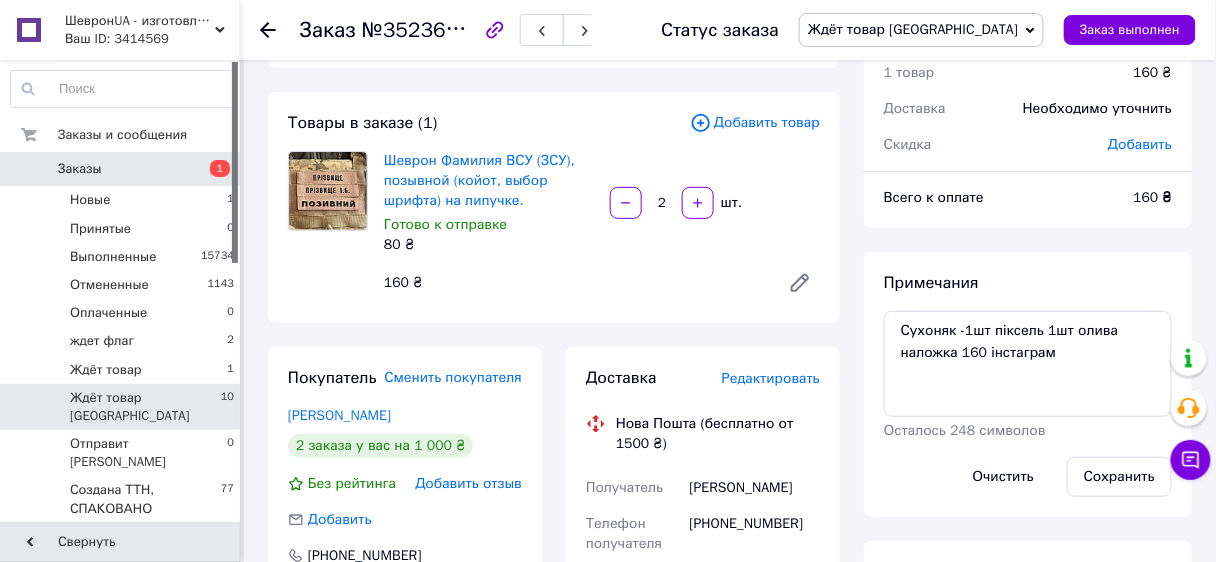 click on "Ждёт товар [GEOGRAPHIC_DATA]" at bounding box center (145, 407) 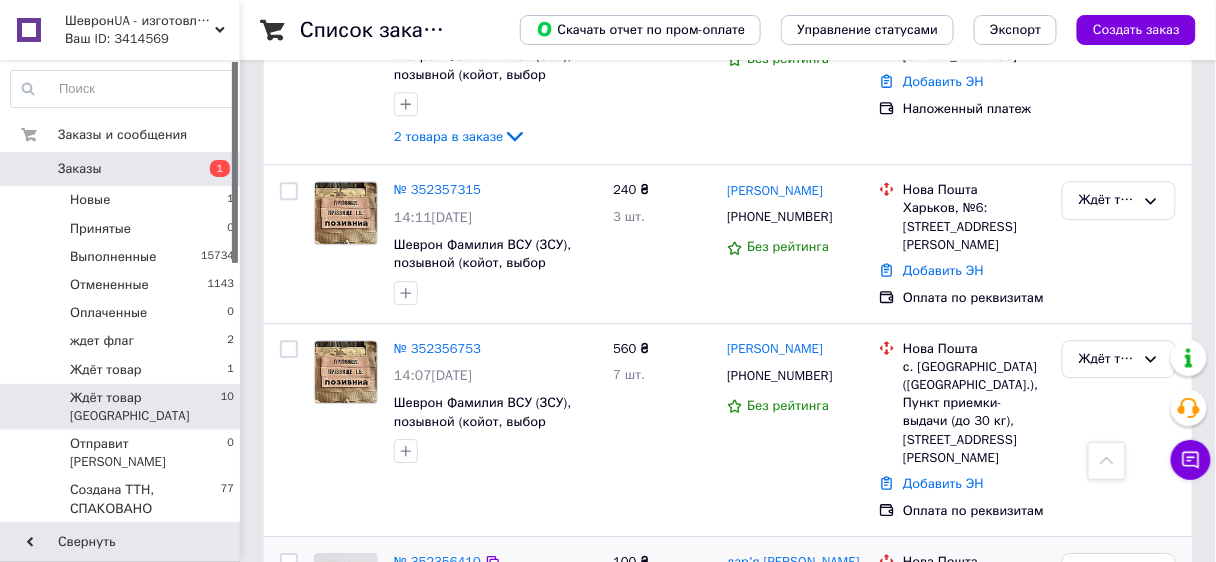 scroll, scrollTop: 1283, scrollLeft: 0, axis: vertical 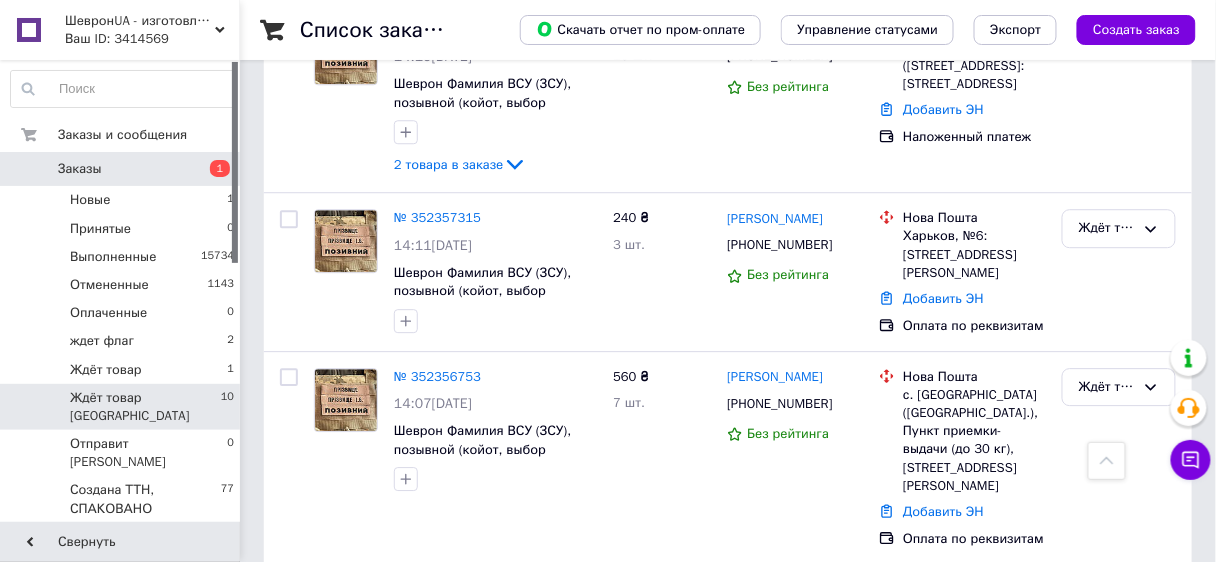 click on "№ 352356410 14:05, 12.07.2025 Шеврон-заглушка Инженерных войск и Войск связи ВСУ на липучке (олива) 8х13,5см 100 ₴ 1 шт. дар'я корсун +380500636581 93% Нова Пошта Одесса, Почтомат №37257: ул. Князя Владимира Великого, 126, 1 подьезд (ТОЛЬКО ДЛЯ ЖИТЕЛЕЙ) Добавить ЭН Наложенный платеж Ждёт товар Одесса" at bounding box center (728, 671) 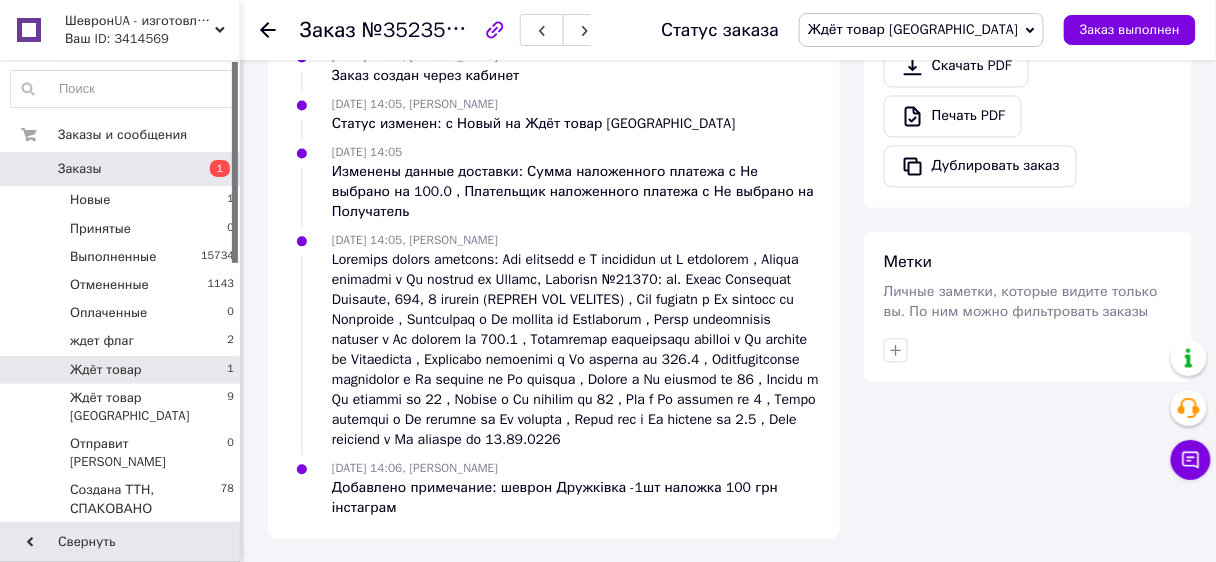 scroll, scrollTop: 1283, scrollLeft: 0, axis: vertical 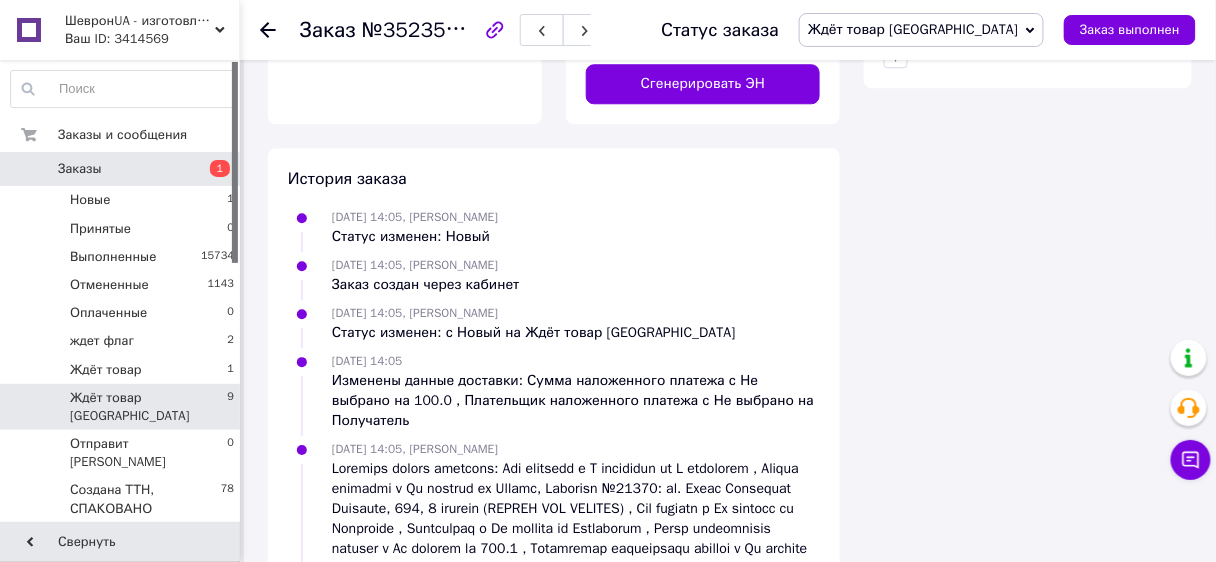 click on "Ждёт товар [GEOGRAPHIC_DATA]" at bounding box center [148, 407] 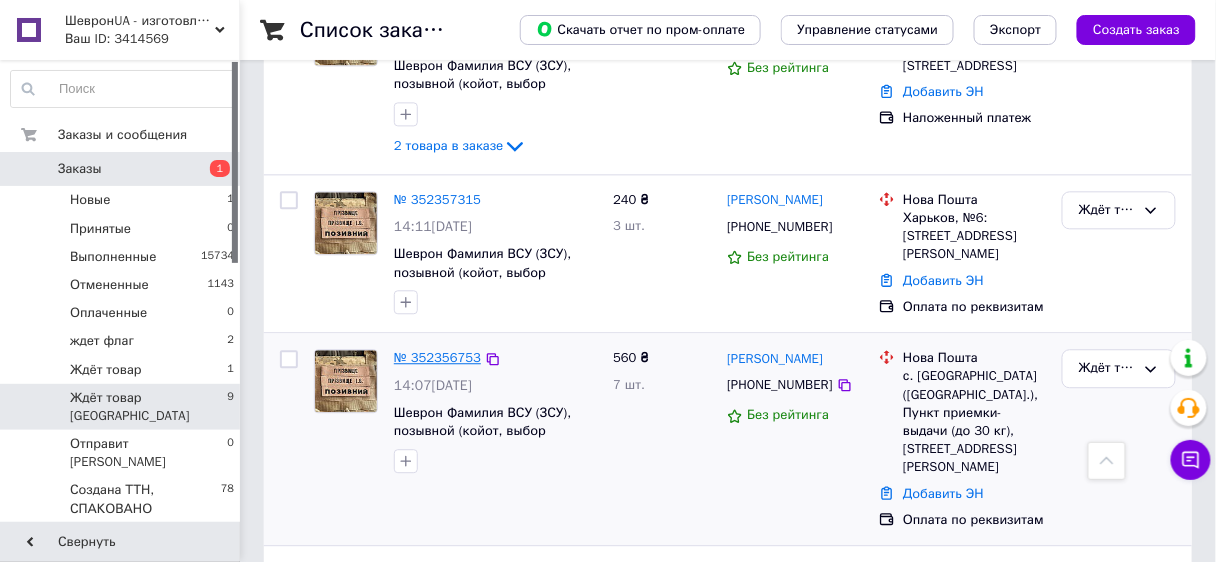 click on "№ 352356753" at bounding box center (437, 357) 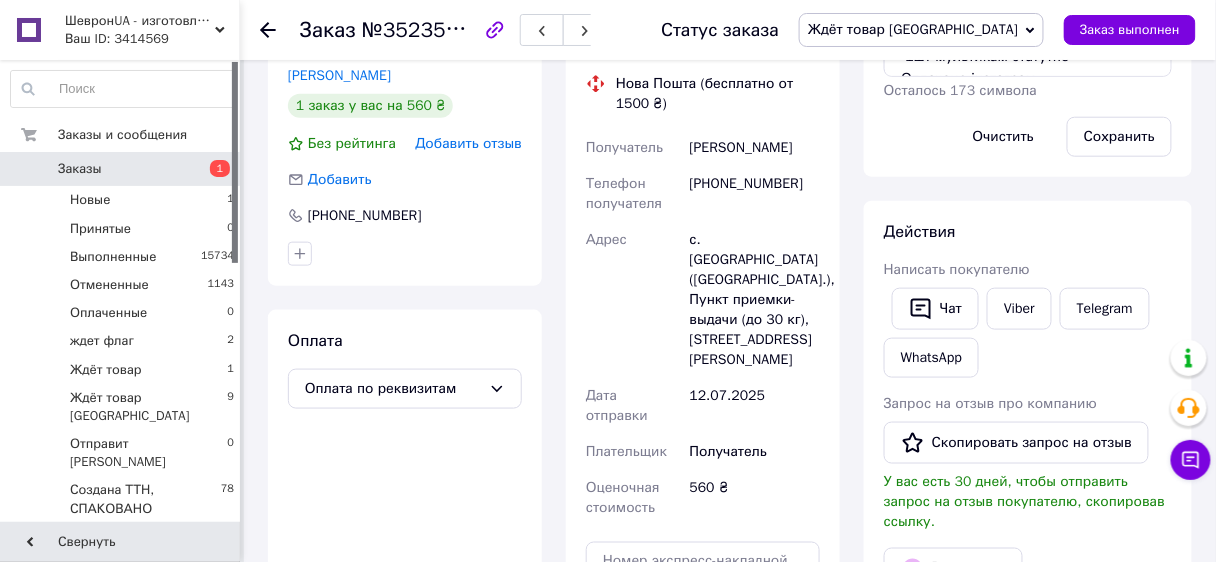scroll, scrollTop: 180, scrollLeft: 0, axis: vertical 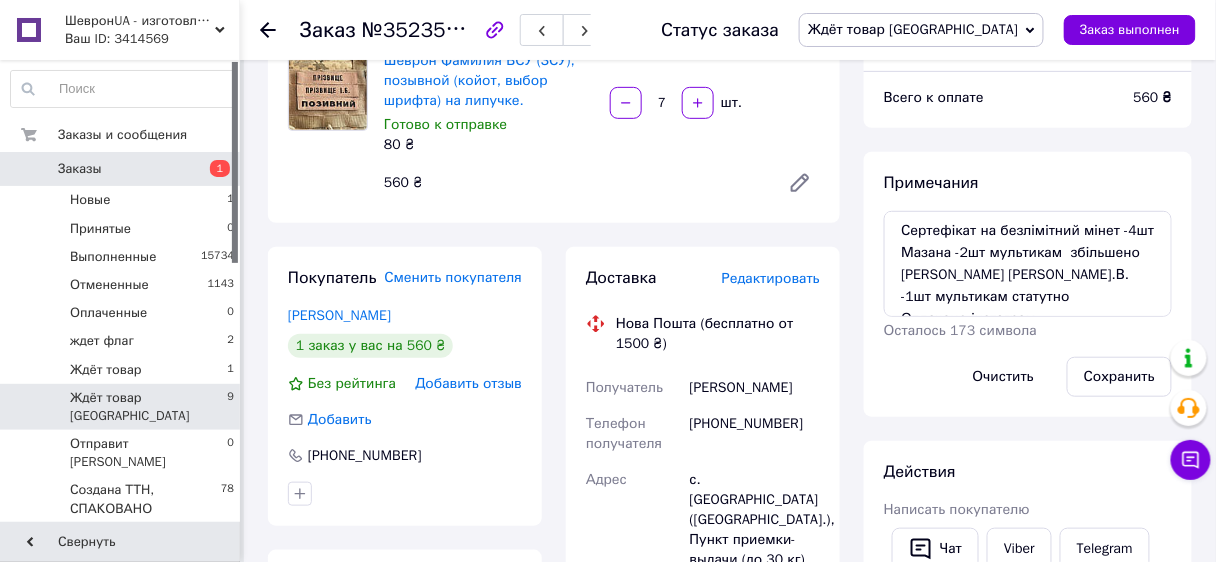 click on "Ждёт товар [GEOGRAPHIC_DATA] 9" at bounding box center [123, 407] 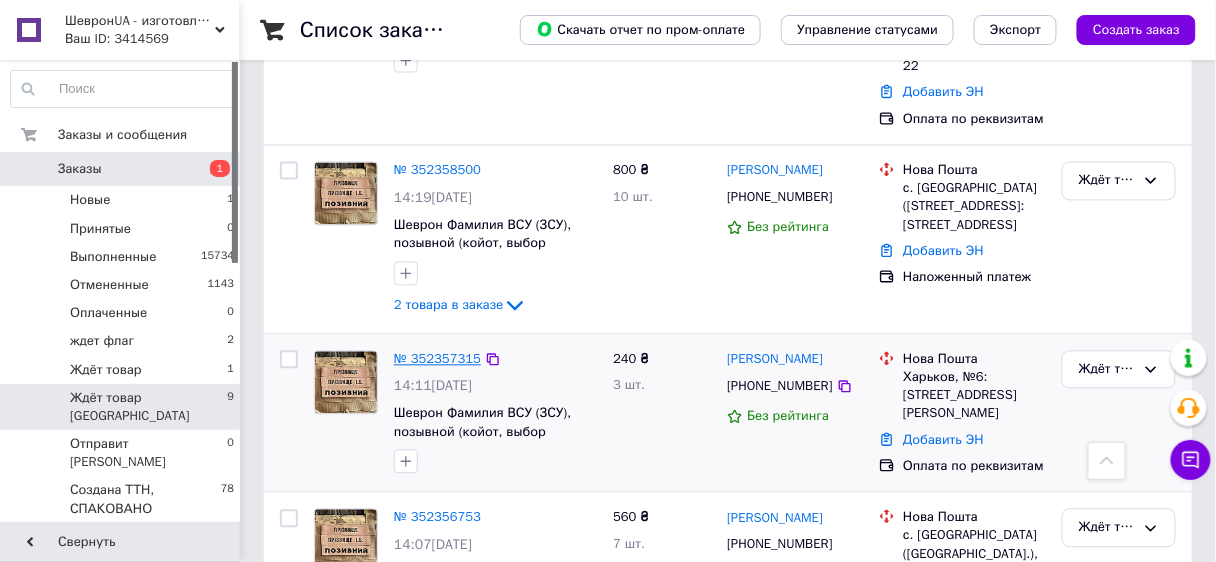 click on "№ 352357315" at bounding box center [437, 359] 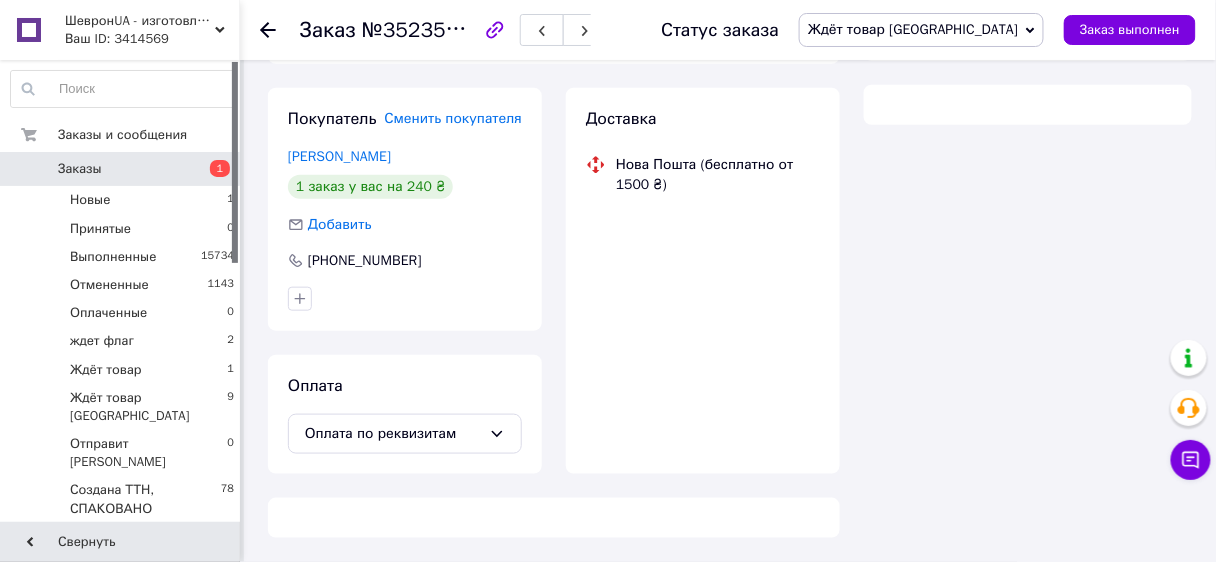 scroll, scrollTop: 0, scrollLeft: 0, axis: both 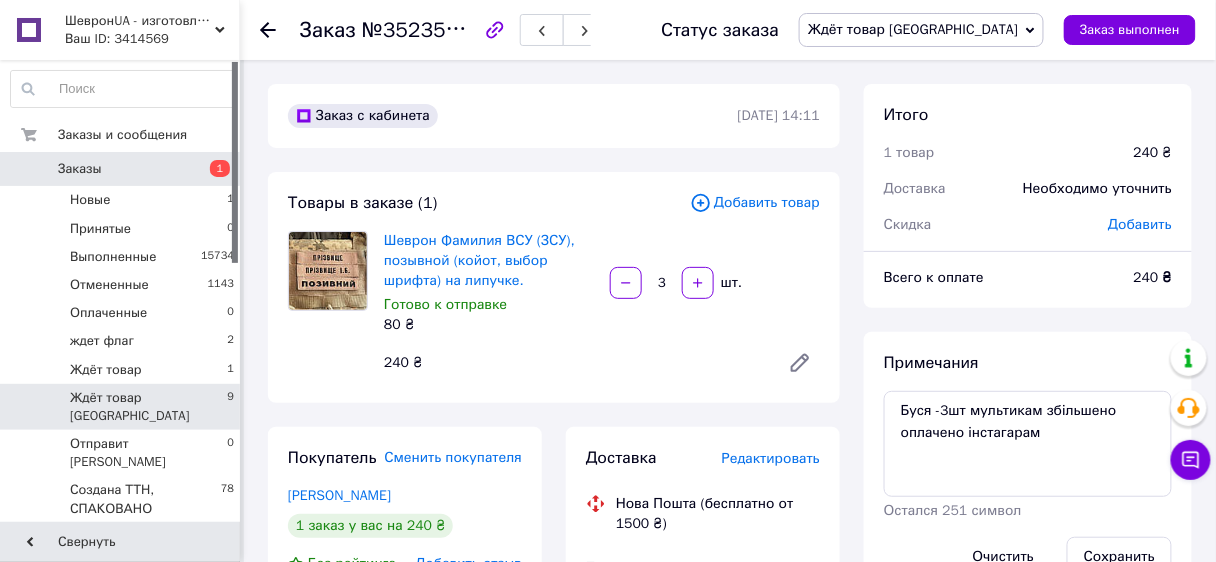click on "Ждёт товар [GEOGRAPHIC_DATA]" at bounding box center (148, 407) 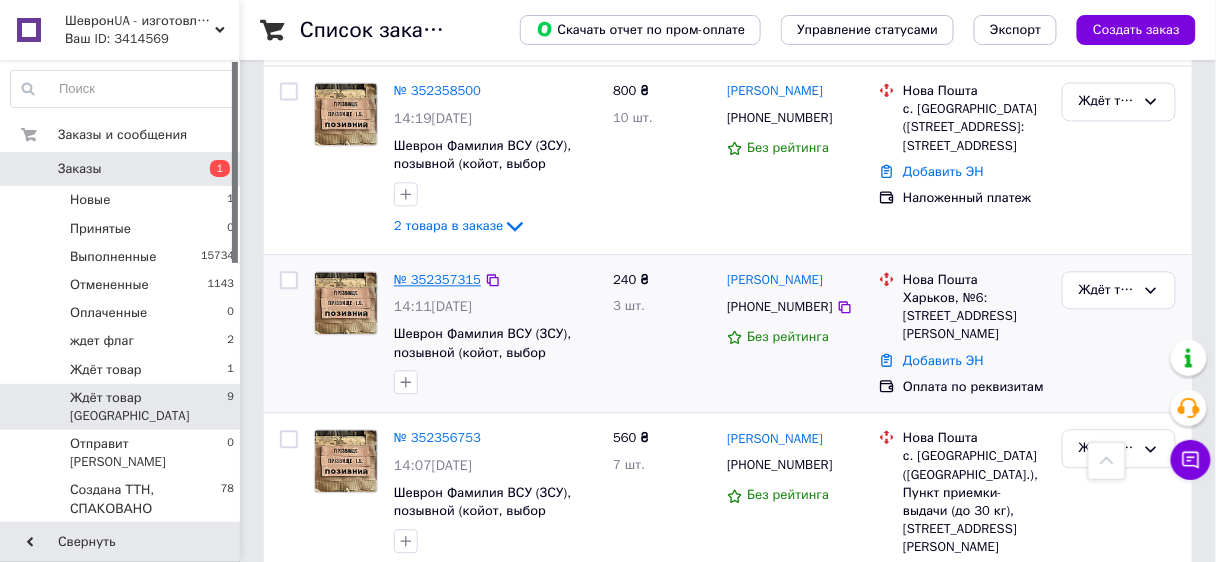 click on "№ 352357315" at bounding box center (437, 279) 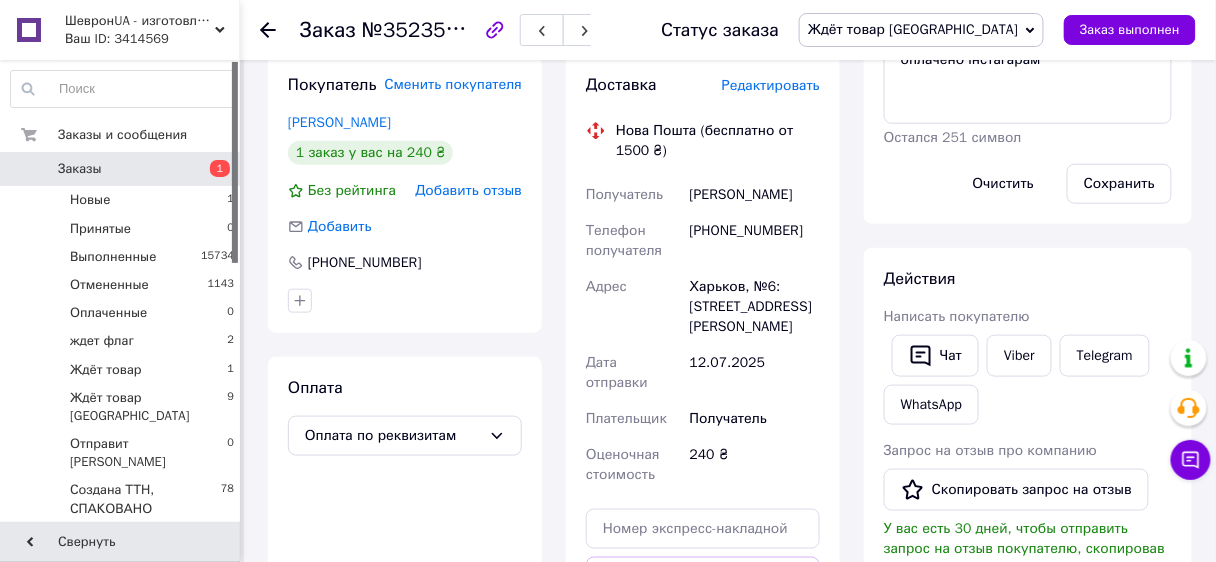 scroll, scrollTop: 180, scrollLeft: 0, axis: vertical 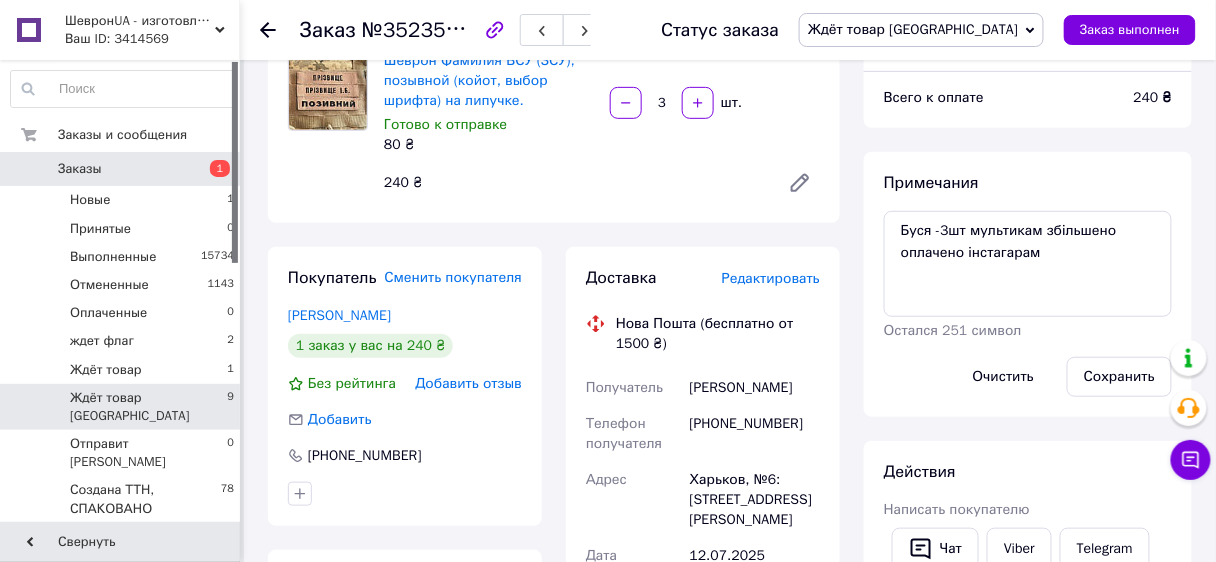 click on "Ждёт товар [GEOGRAPHIC_DATA]" at bounding box center (148, 407) 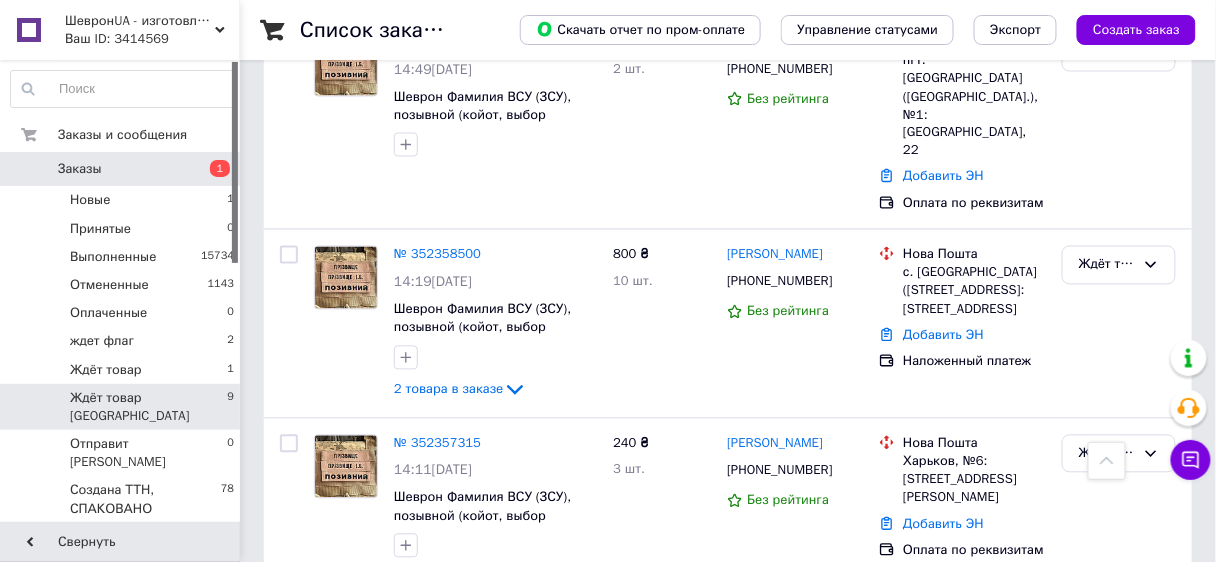 scroll, scrollTop: 800, scrollLeft: 0, axis: vertical 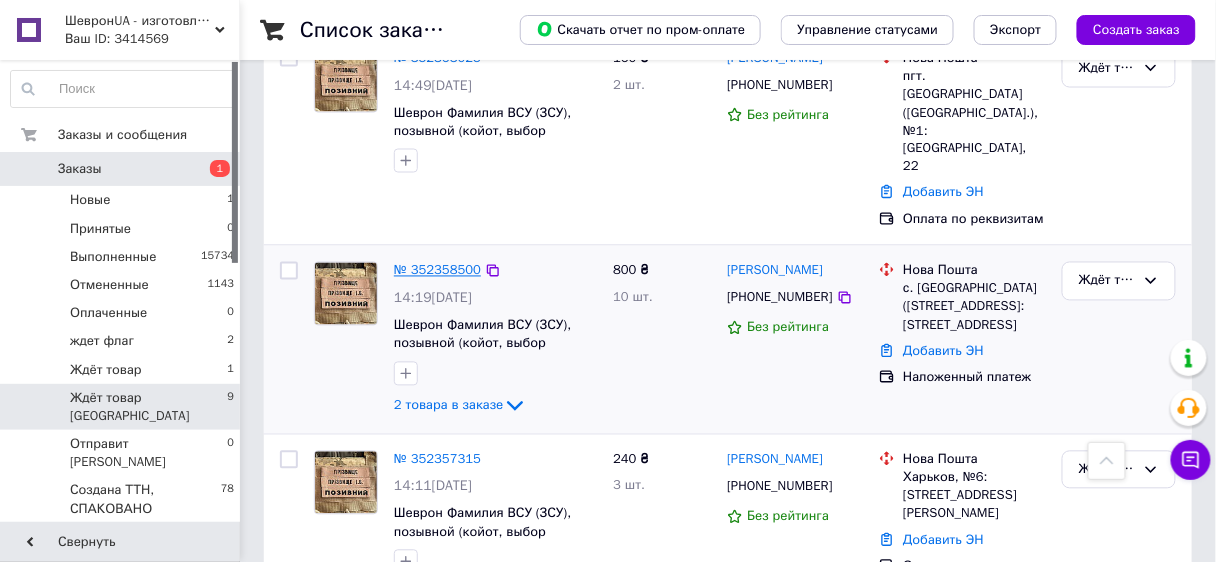 click on "№ 352358500" at bounding box center [437, 270] 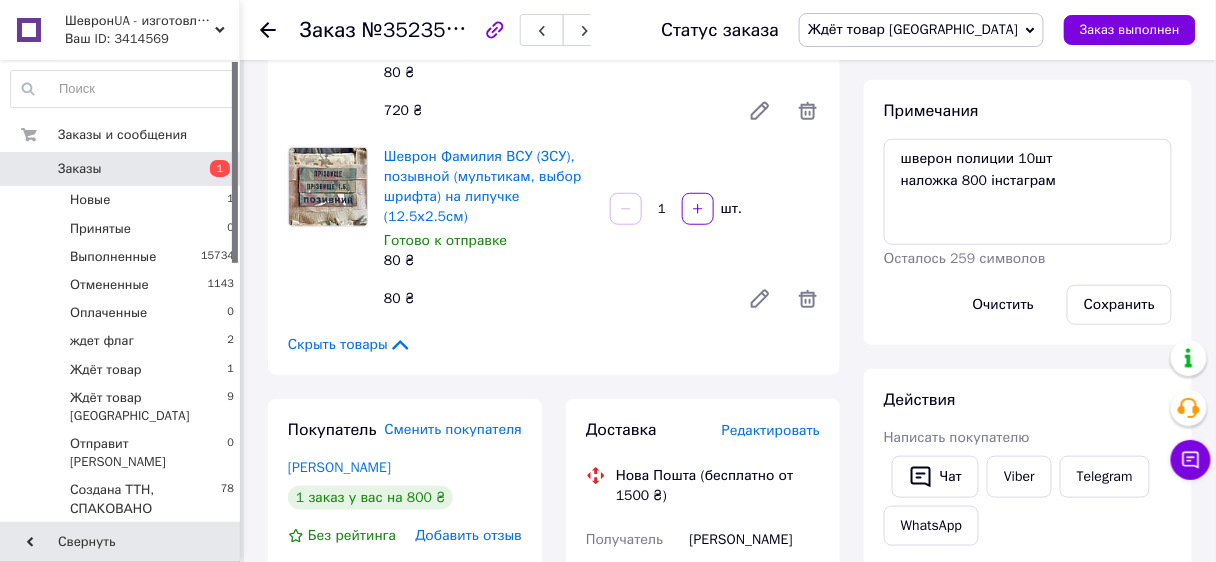scroll, scrollTop: 160, scrollLeft: 0, axis: vertical 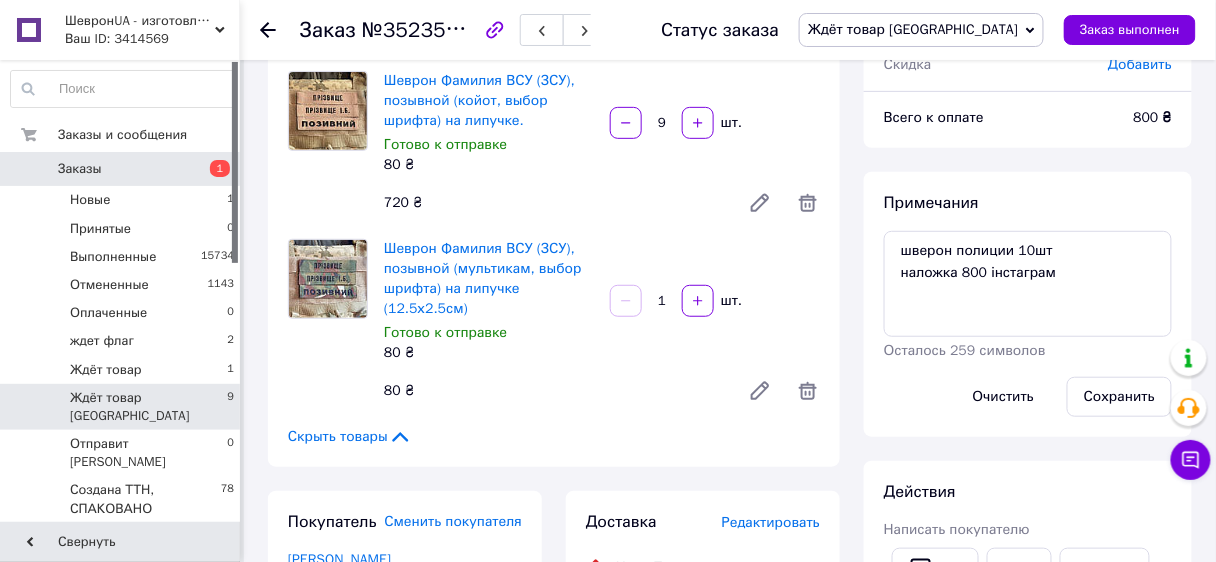 click on "Ждёт товар [GEOGRAPHIC_DATA] 9" at bounding box center (123, 407) 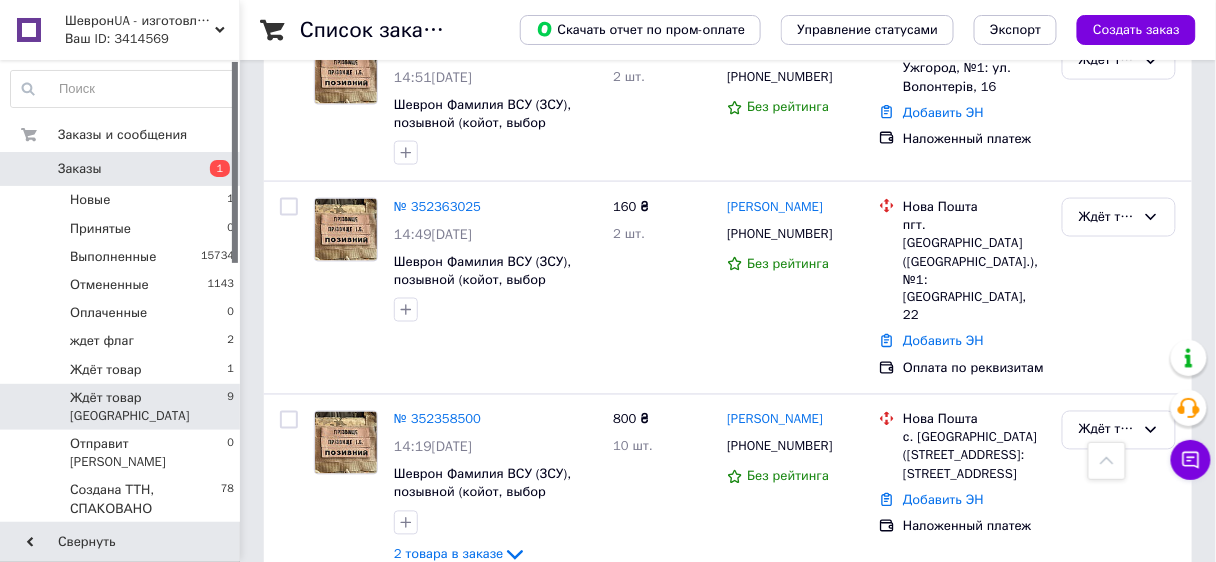 scroll, scrollTop: 640, scrollLeft: 0, axis: vertical 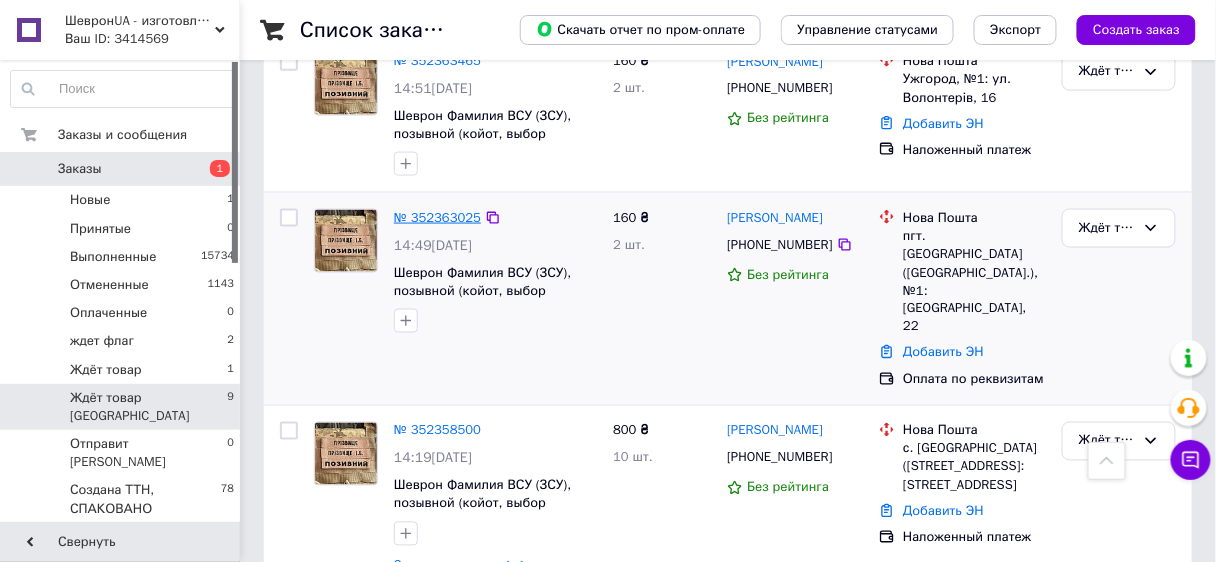 click on "№ 352363025" at bounding box center (437, 217) 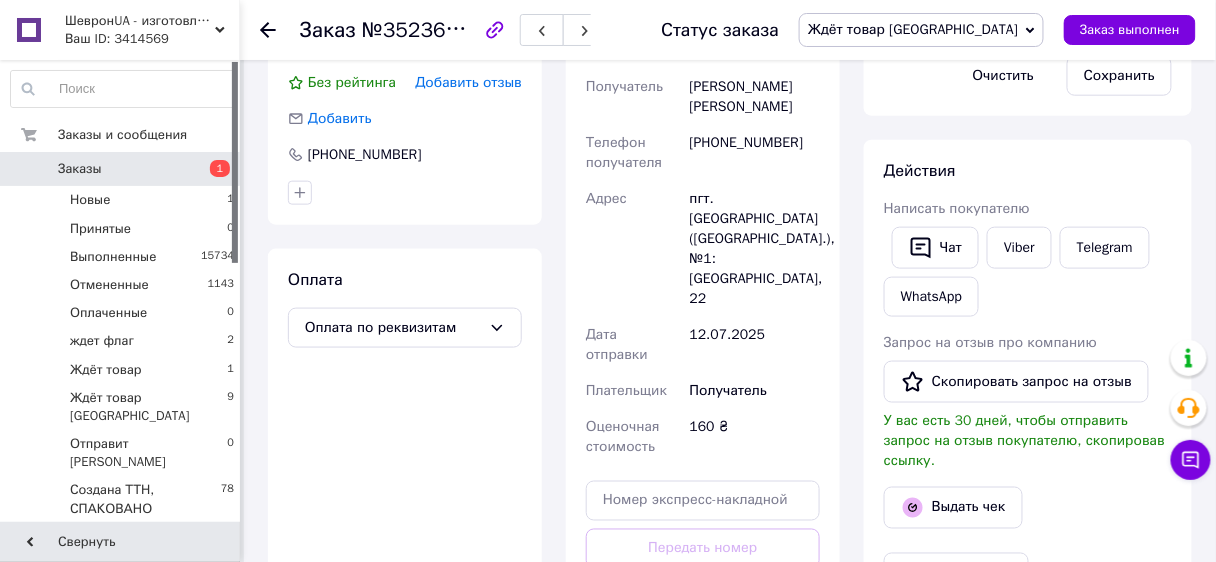 scroll, scrollTop: 240, scrollLeft: 0, axis: vertical 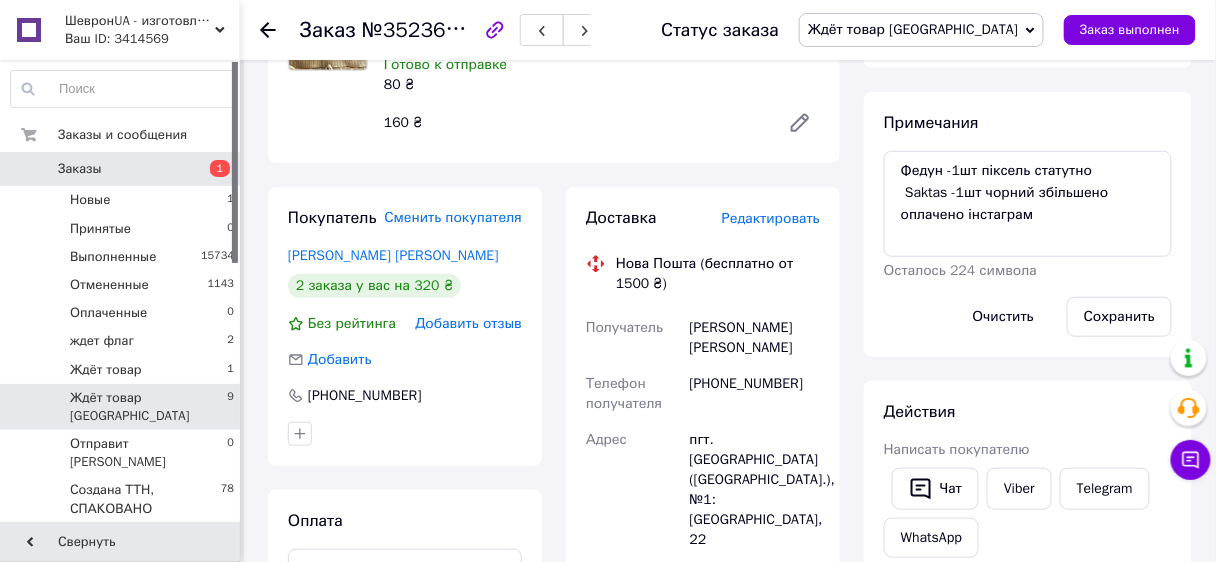 click on "Ждёт товар [GEOGRAPHIC_DATA]" at bounding box center [148, 407] 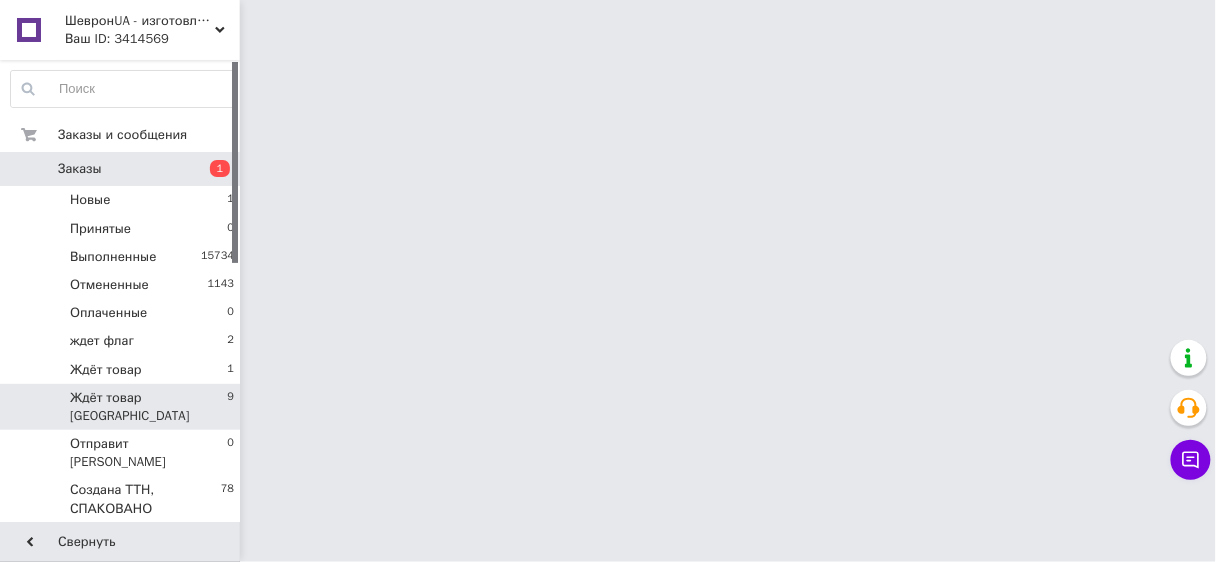 scroll, scrollTop: 0, scrollLeft: 0, axis: both 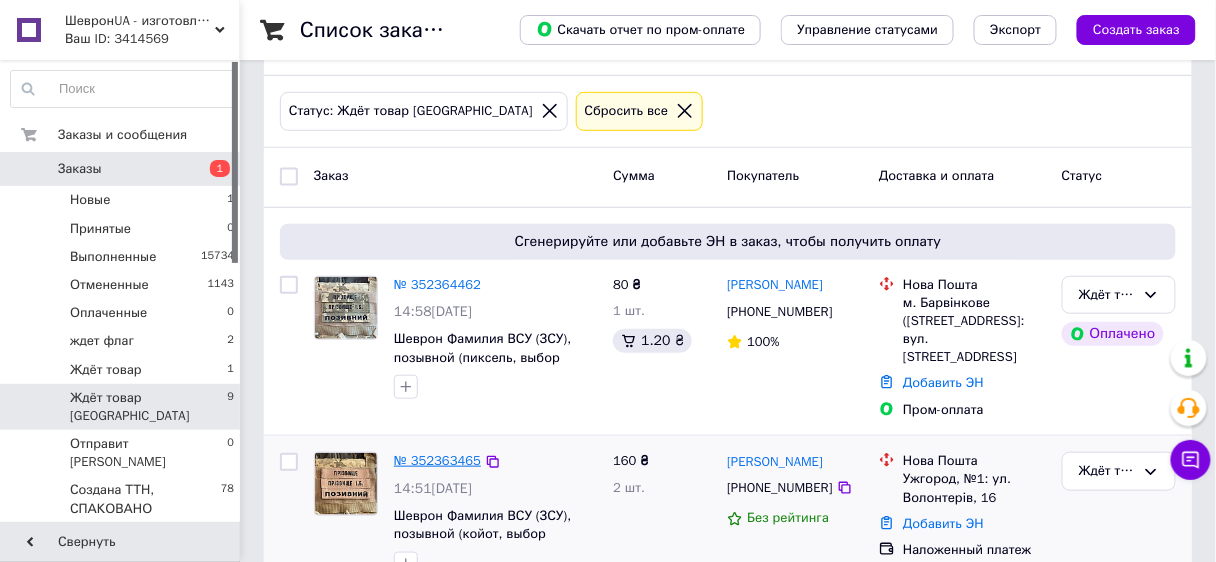 click on "№ 352363465" at bounding box center (437, 460) 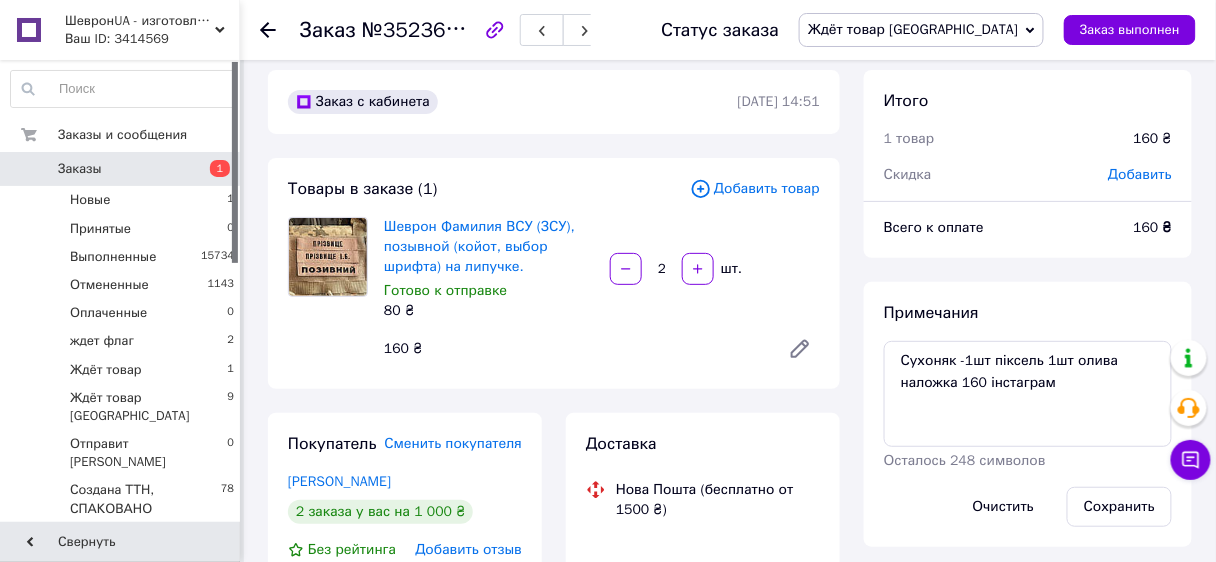 scroll, scrollTop: 0, scrollLeft: 0, axis: both 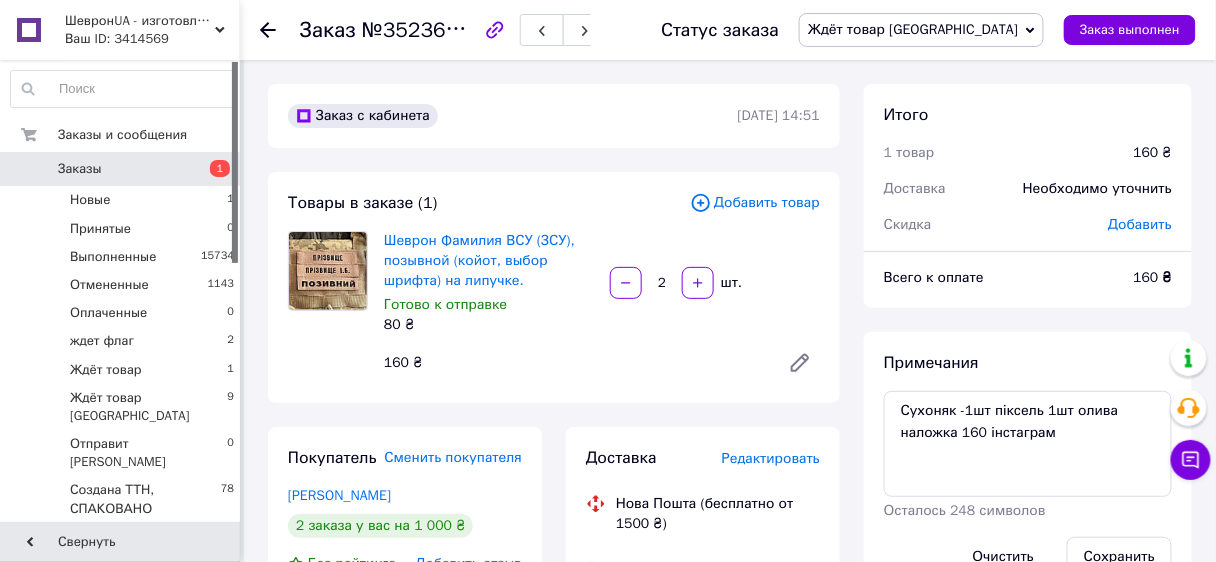 click on "ШевронUA - изготовление и продажа милитарной символики: погон, шевронов, нашивок. Ваш ID: 3414569" at bounding box center [149, 30] 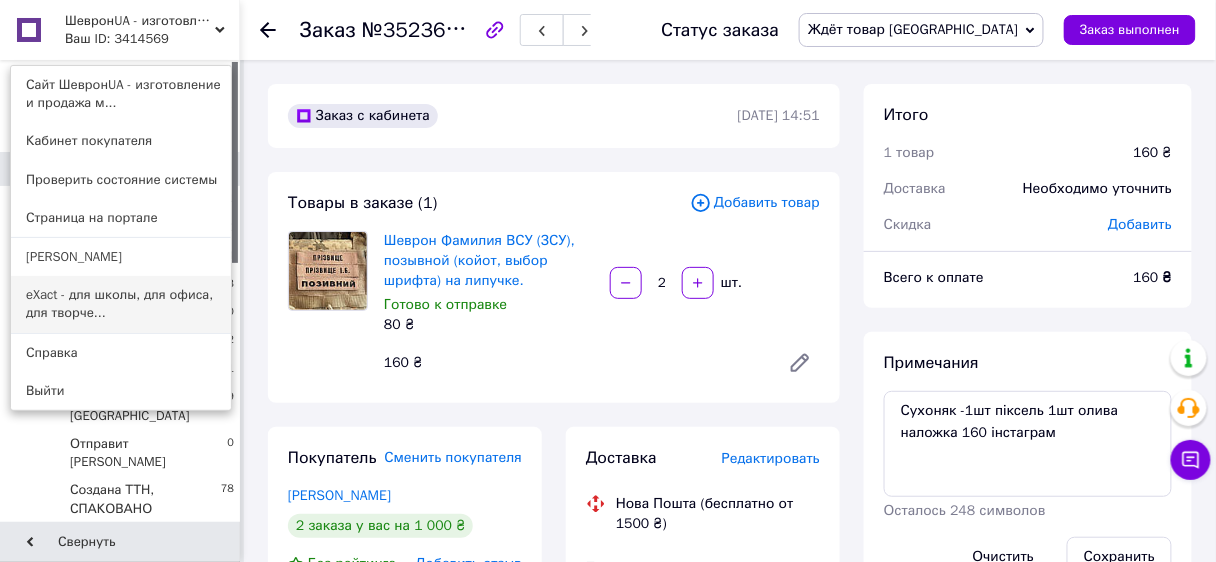 click on "eXact - для школы, для офиса, для творче..." at bounding box center [121, 304] 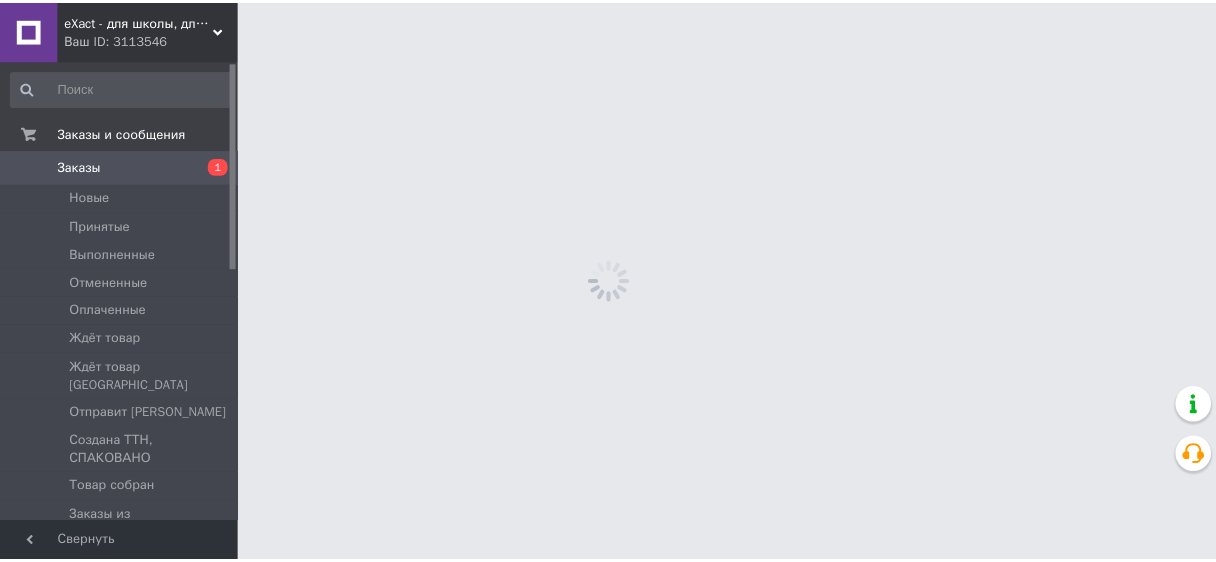 scroll, scrollTop: 0, scrollLeft: 0, axis: both 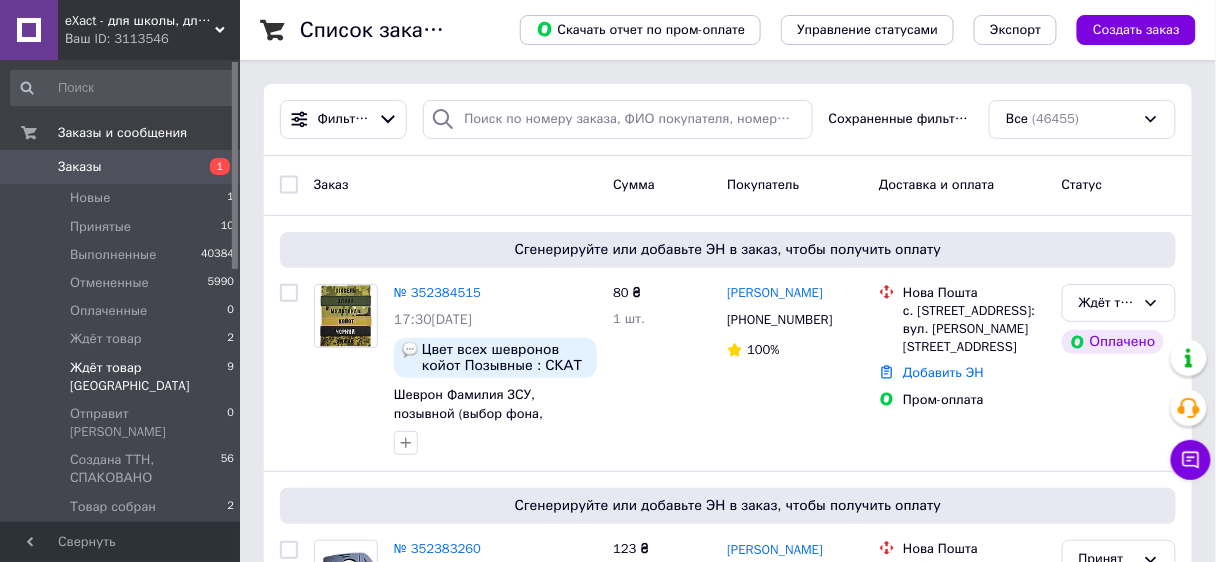 click on "Ждёт товар [GEOGRAPHIC_DATA] 9" at bounding box center (123, 377) 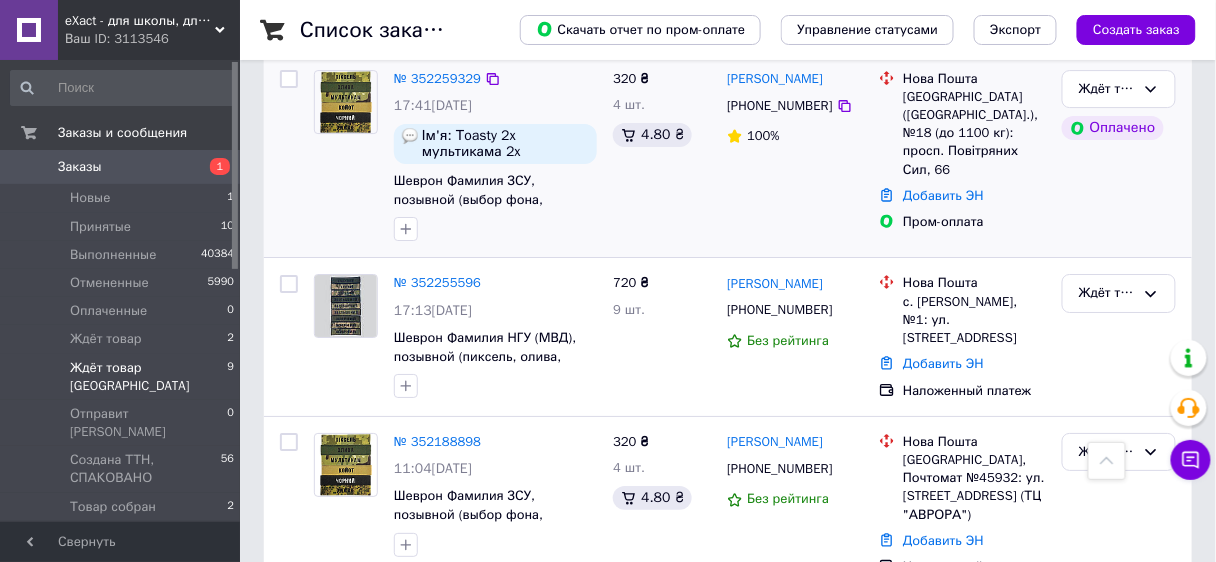 scroll, scrollTop: 1670, scrollLeft: 0, axis: vertical 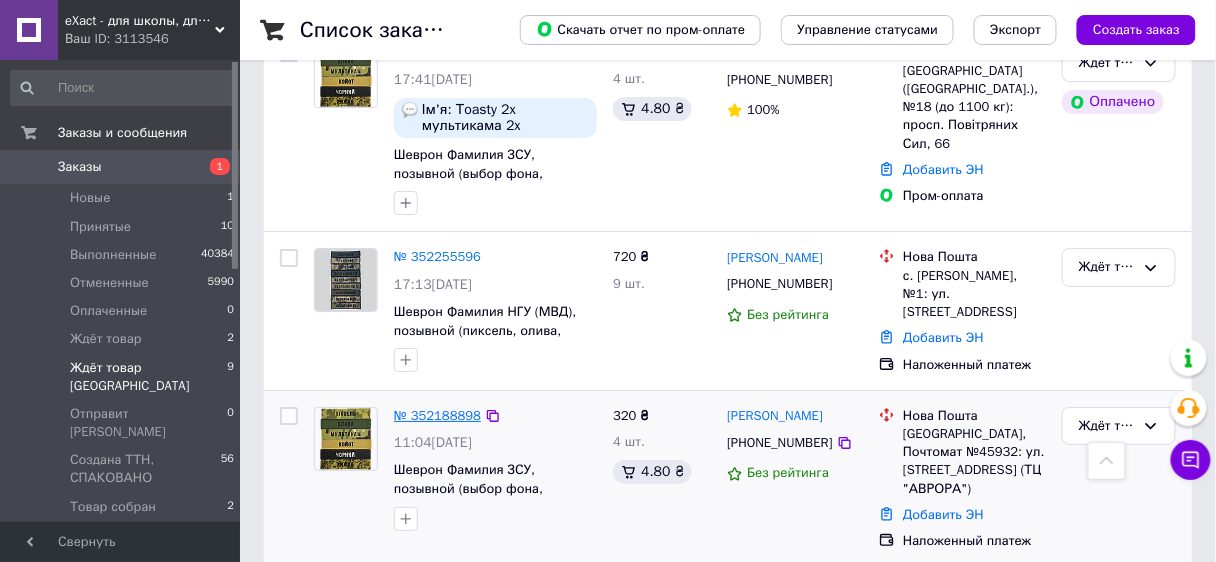 click on "№ 352188898" at bounding box center (437, 415) 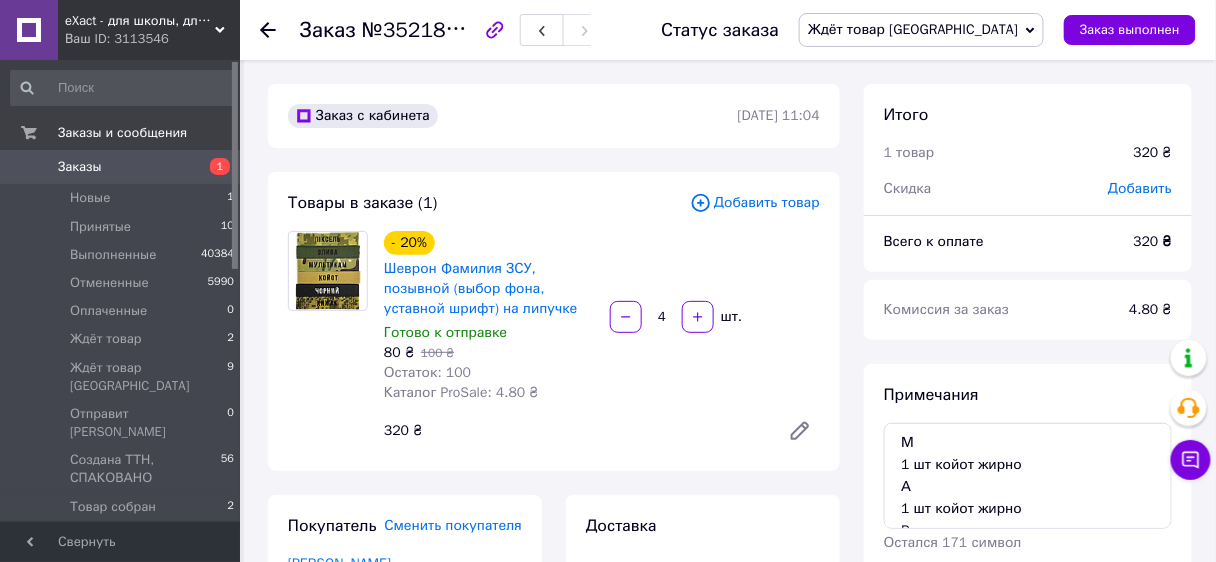 scroll, scrollTop: 183, scrollLeft: 0, axis: vertical 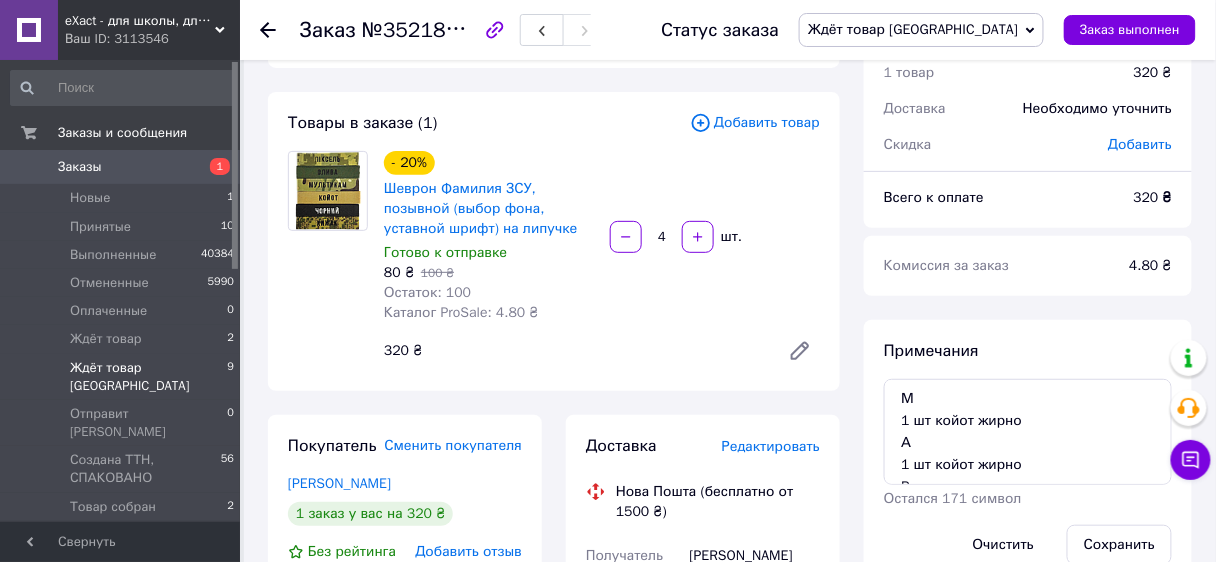 click on "Ждёт товар [GEOGRAPHIC_DATA]" at bounding box center [148, 377] 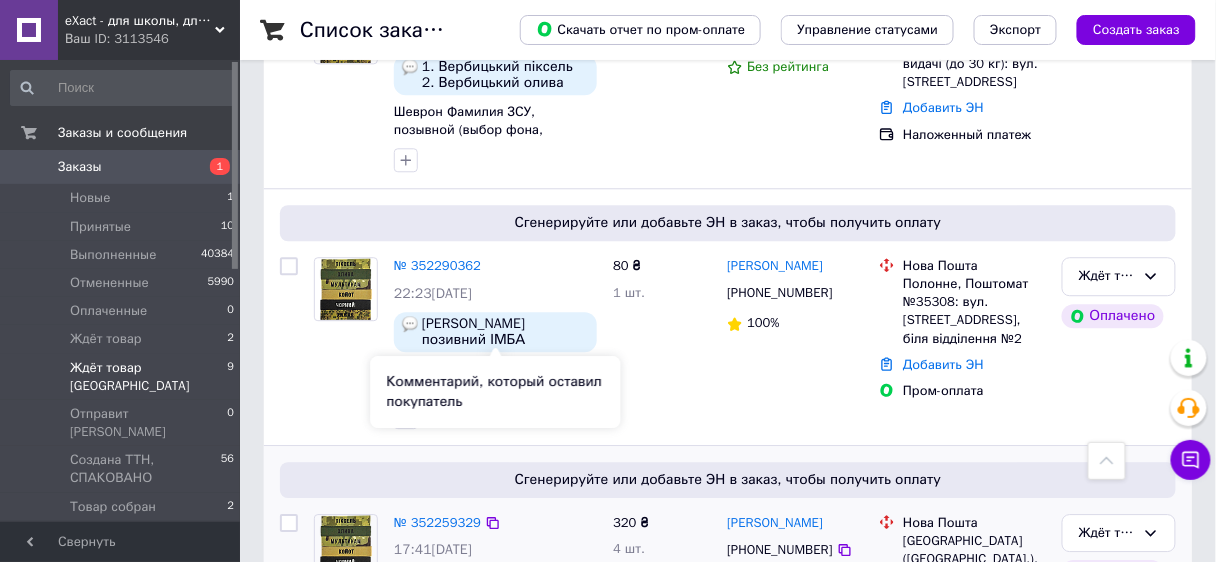 scroll, scrollTop: 1670, scrollLeft: 0, axis: vertical 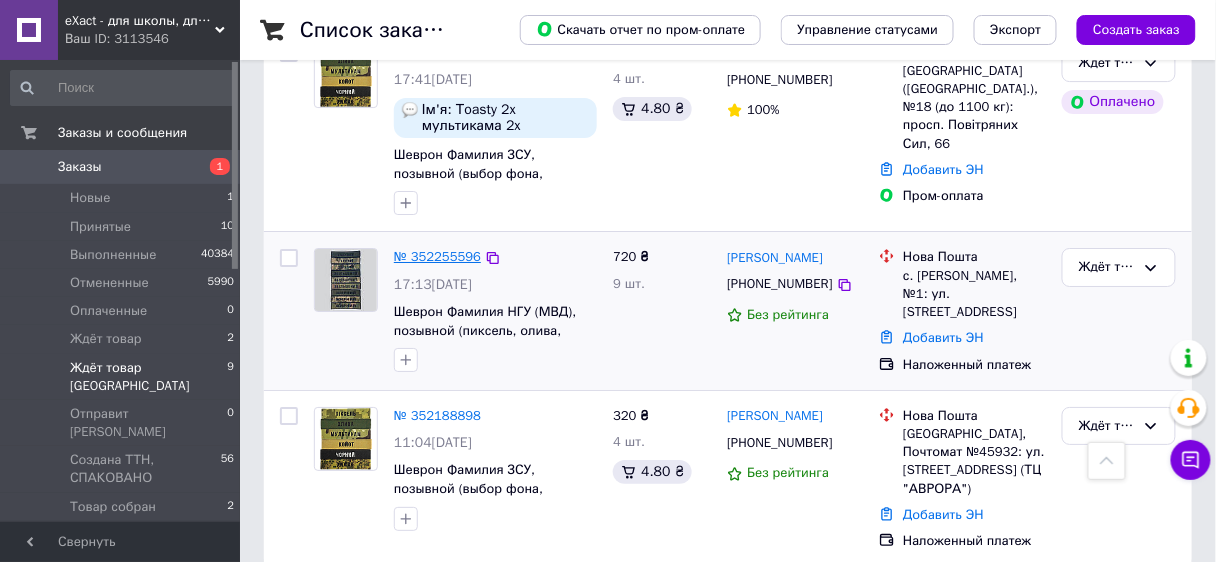 click on "№ 352255596" at bounding box center (437, 256) 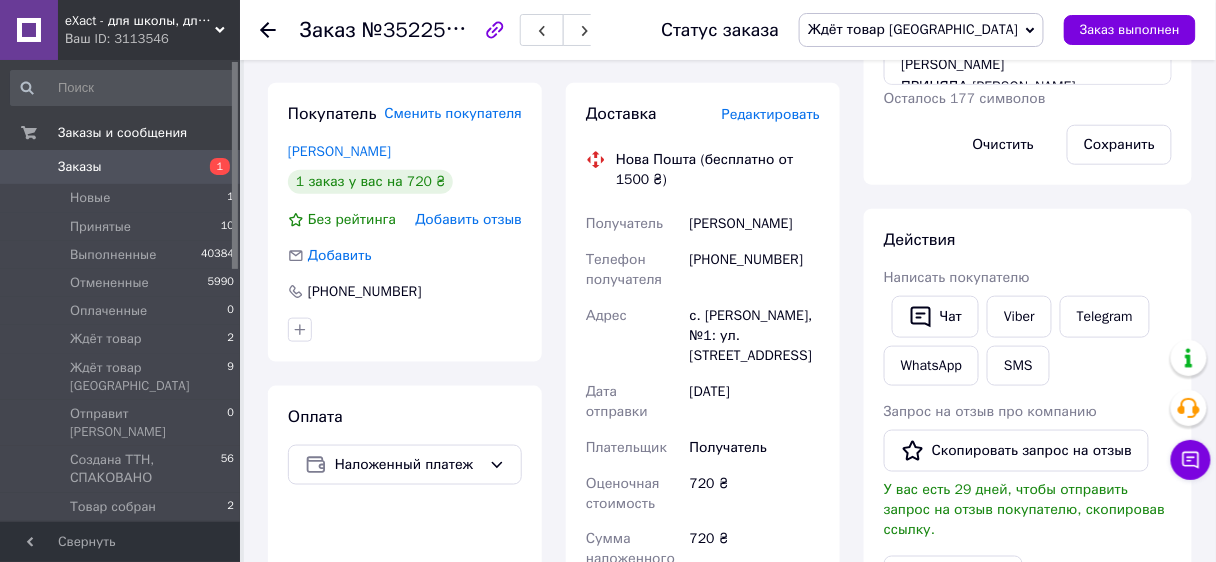 scroll, scrollTop: 172, scrollLeft: 0, axis: vertical 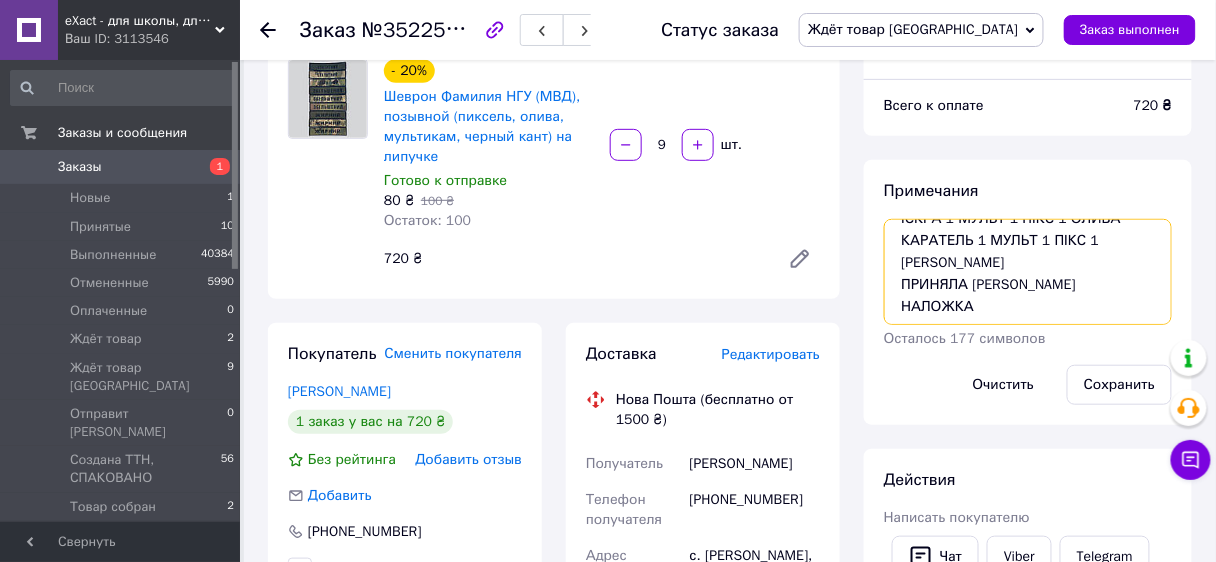 click on "ЩИТ 1 МУЛЬТ 1 ПІКС 1 ОЛИВА
ІСКРА 1 МУЛЬТ 1 ПІКС 1 ОЛИВА
КАРАТЕЛЬ 1 МУЛЬТ 1 ПІКС 1 [PERSON_NAME]
ПРИНЯЛА [PERSON_NAME]
НАЛОЖКА" at bounding box center (1028, 272) 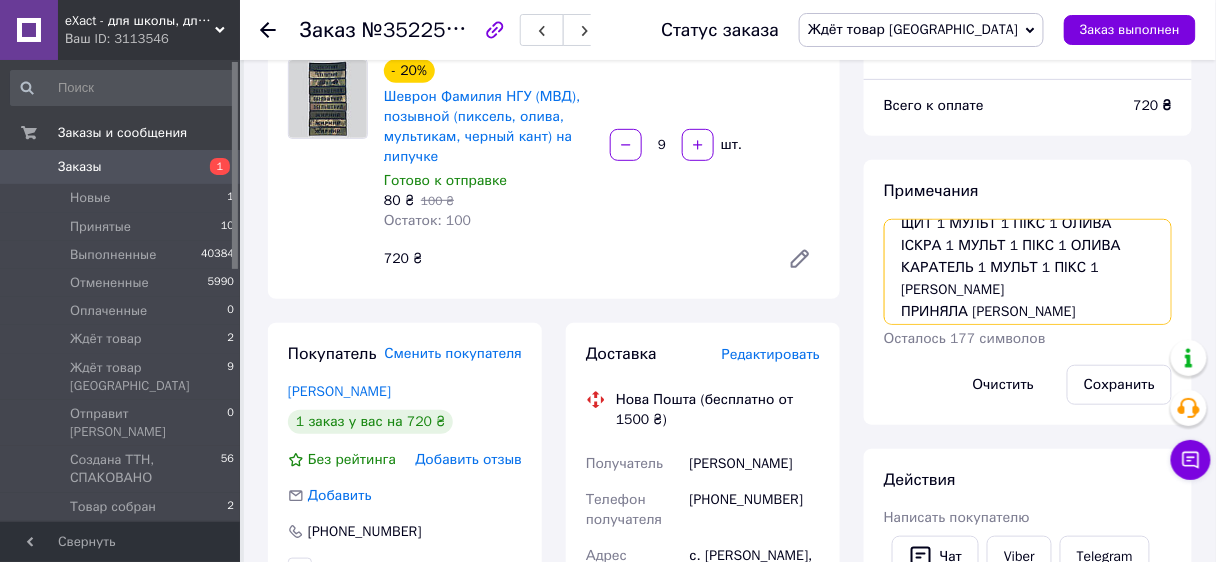 scroll, scrollTop: 0, scrollLeft: 0, axis: both 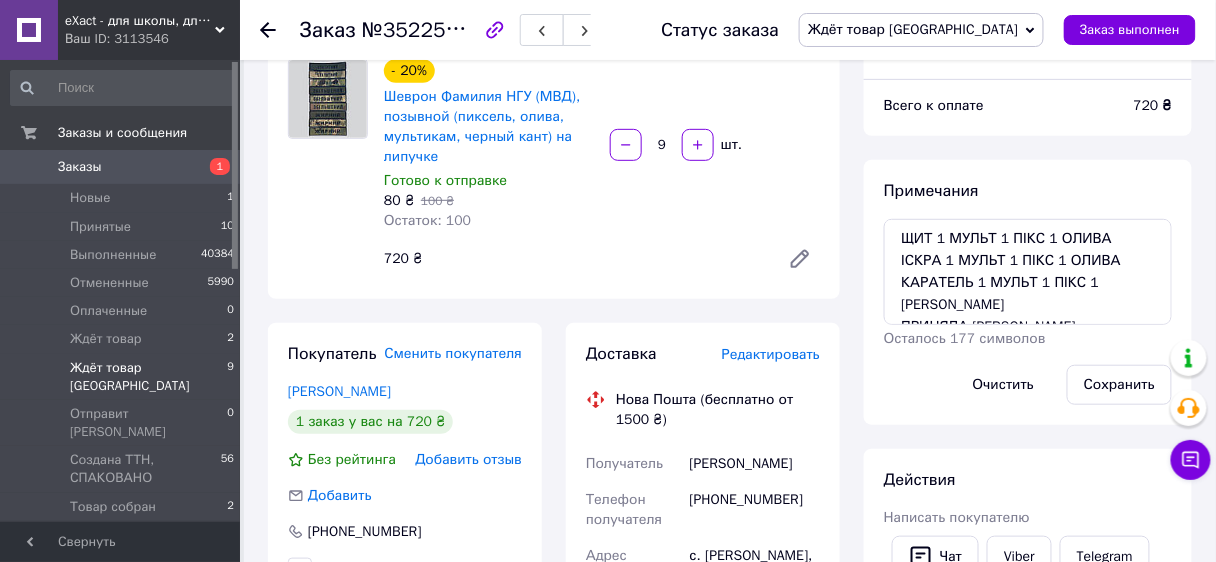 click on "Ждёт товар [GEOGRAPHIC_DATA] 9" at bounding box center [123, 377] 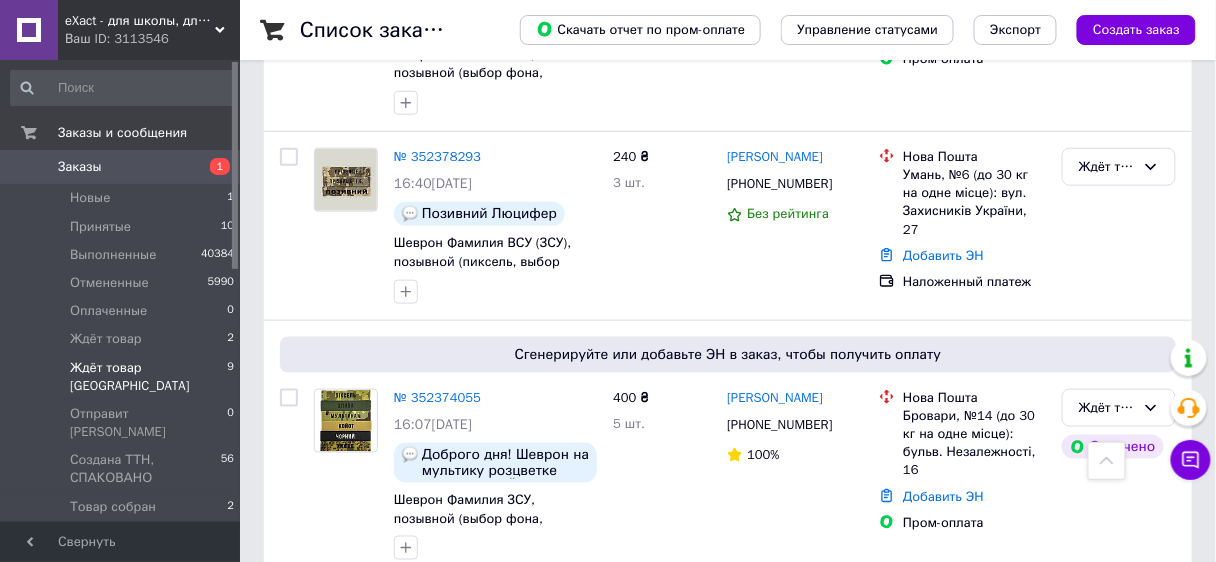 scroll, scrollTop: 0, scrollLeft: 0, axis: both 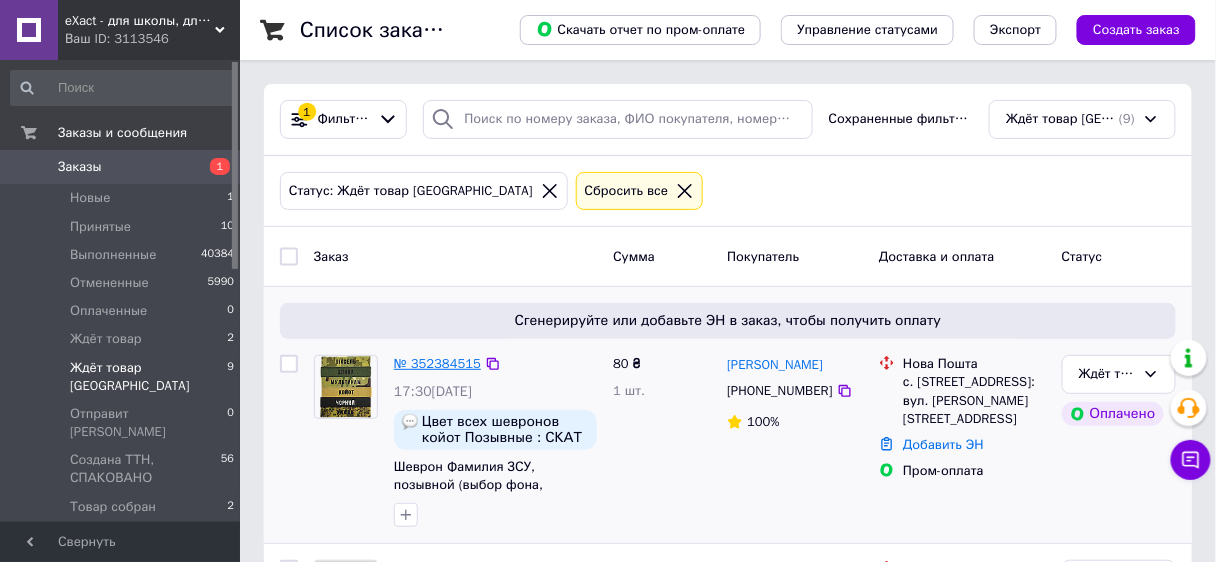 click on "№ 352384515" at bounding box center (437, 363) 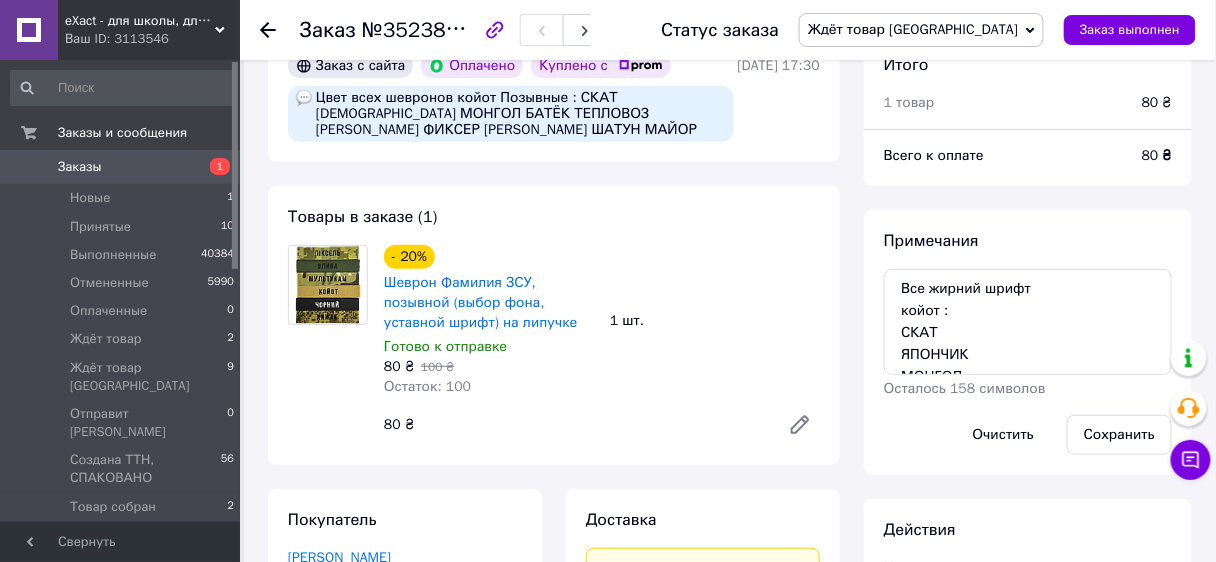 scroll, scrollTop: 160, scrollLeft: 0, axis: vertical 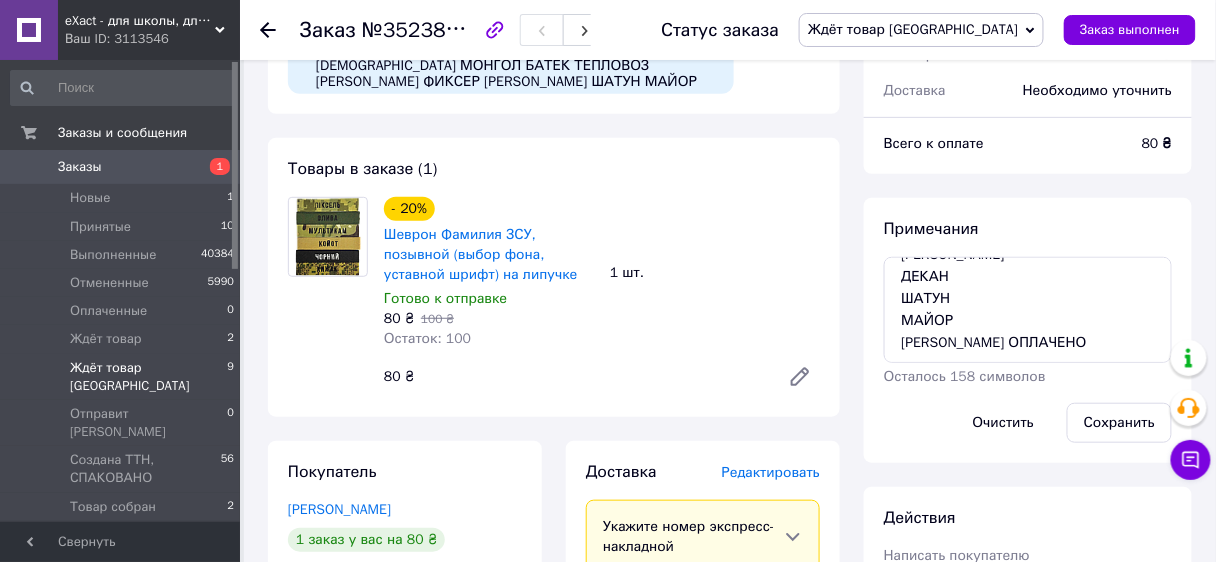 click on "Ждёт товар [GEOGRAPHIC_DATA] 9" at bounding box center (123, 377) 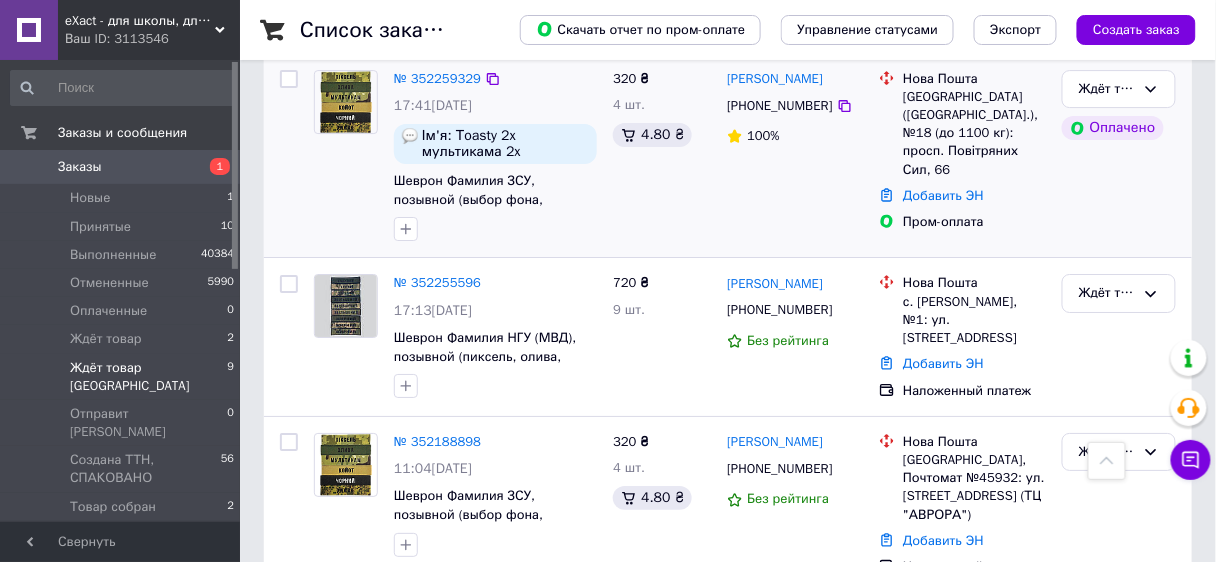 scroll, scrollTop: 1670, scrollLeft: 0, axis: vertical 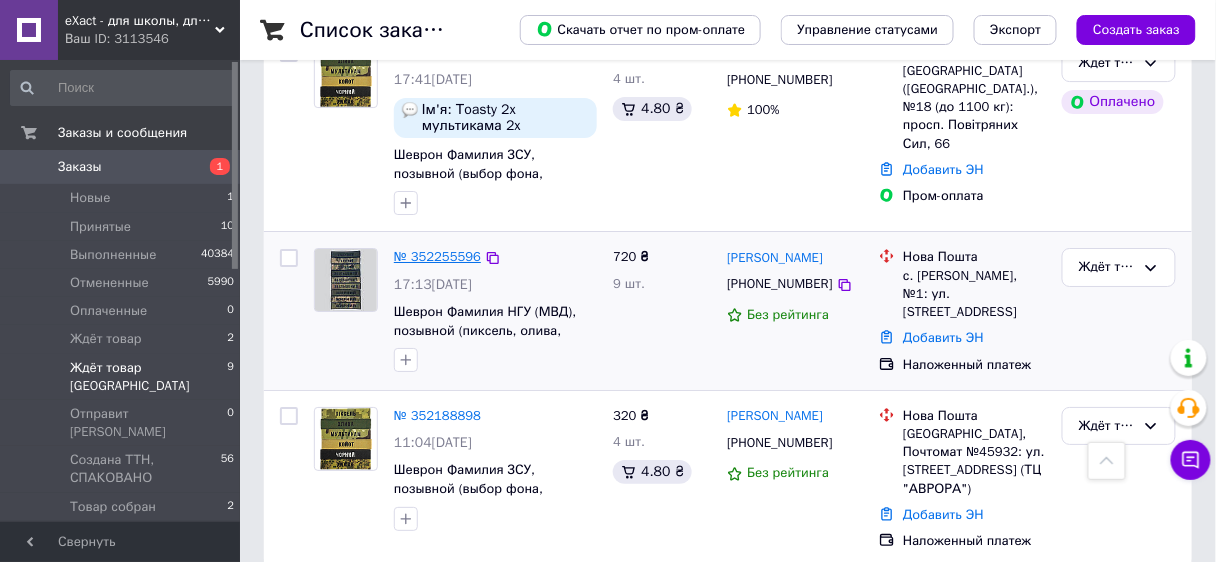 click on "№ 352255596" at bounding box center [437, 256] 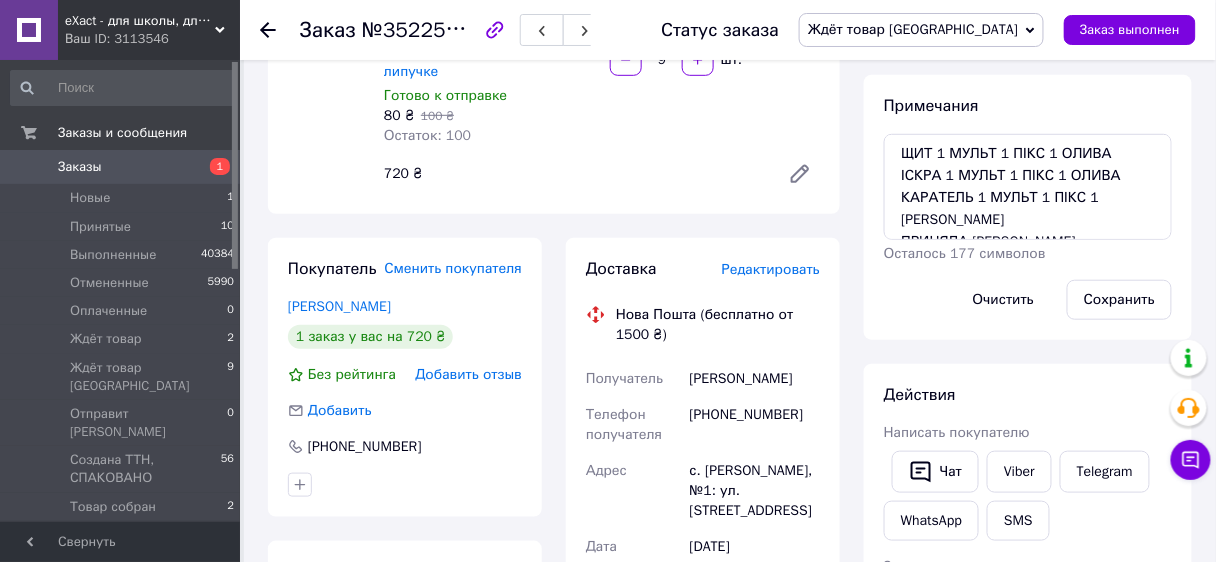 scroll, scrollTop: 252, scrollLeft: 0, axis: vertical 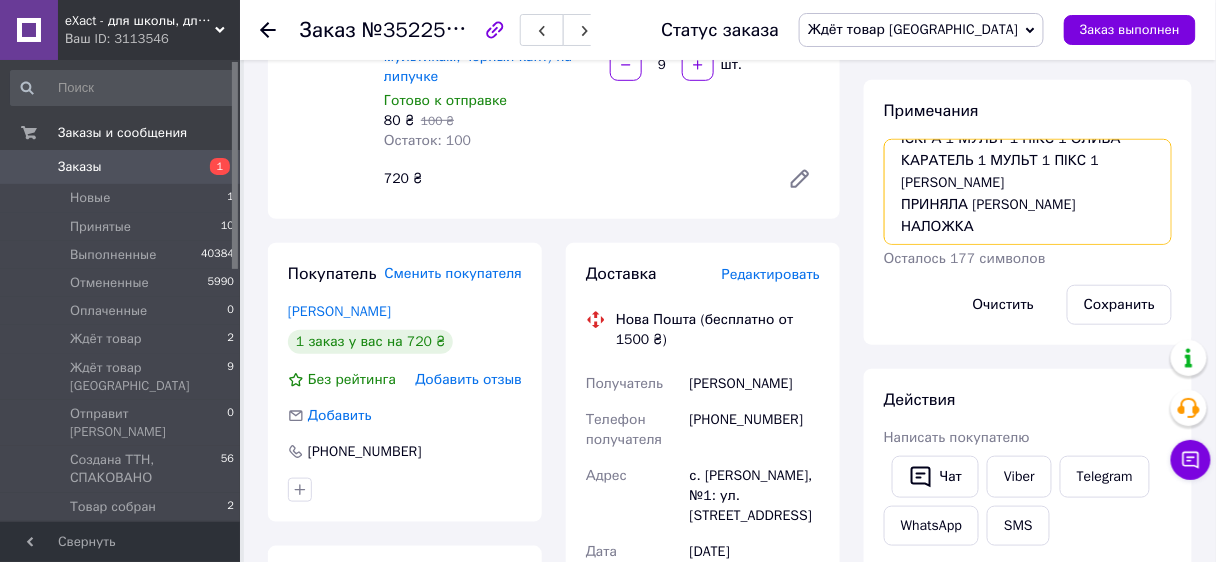 drag, startPoint x: 928, startPoint y: 180, endPoint x: 960, endPoint y: 184, distance: 32.24903 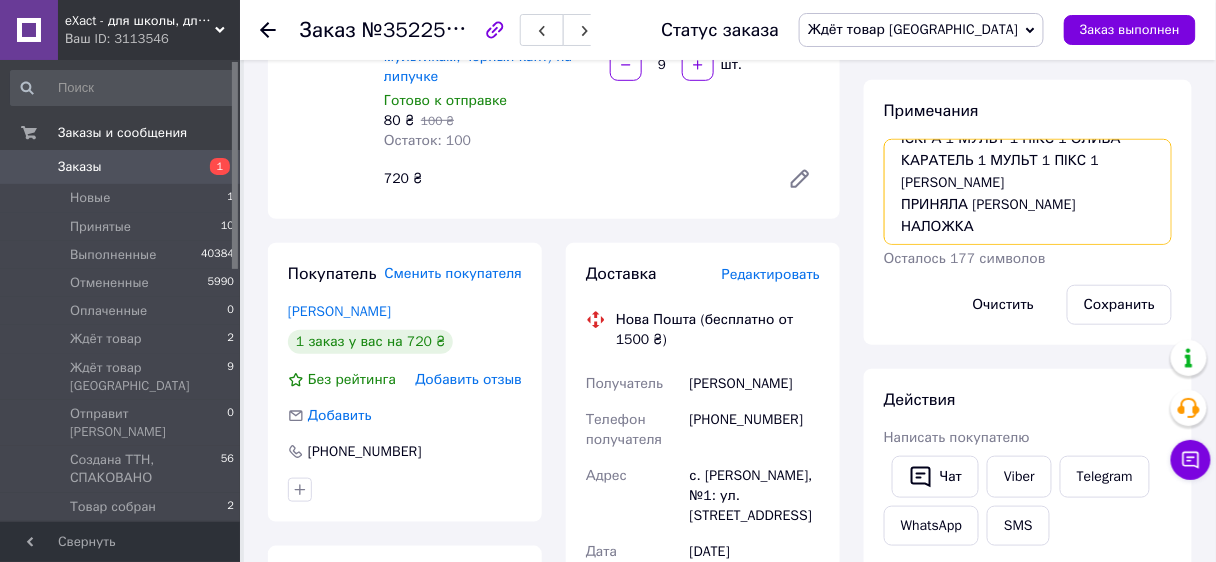 scroll, scrollTop: 0, scrollLeft: 0, axis: both 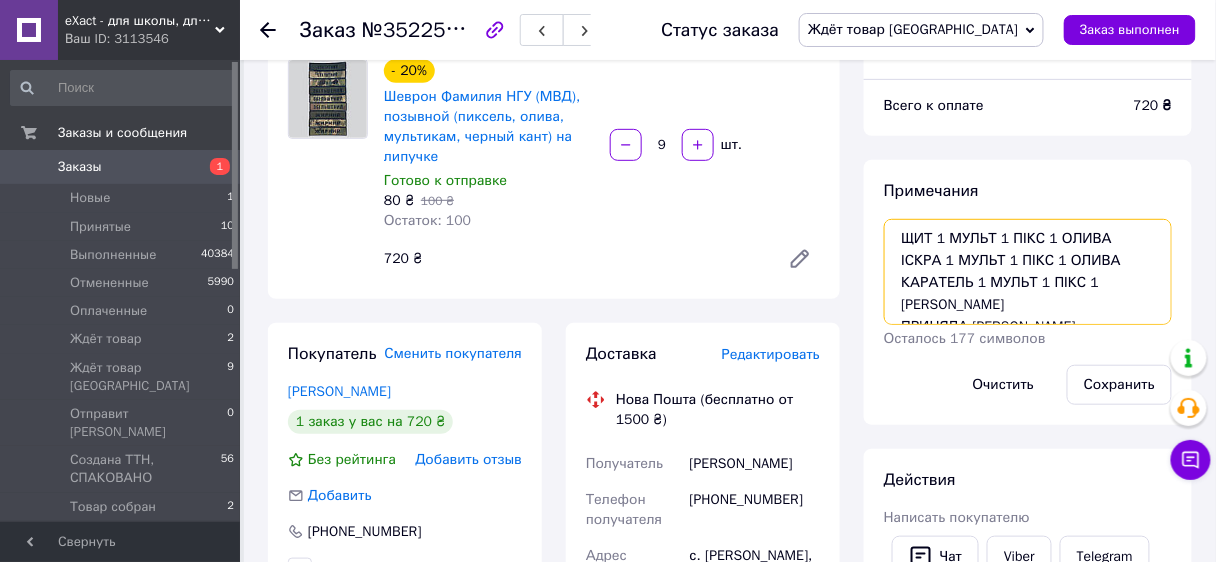 drag, startPoint x: 907, startPoint y: 236, endPoint x: 929, endPoint y: 239, distance: 22.203604 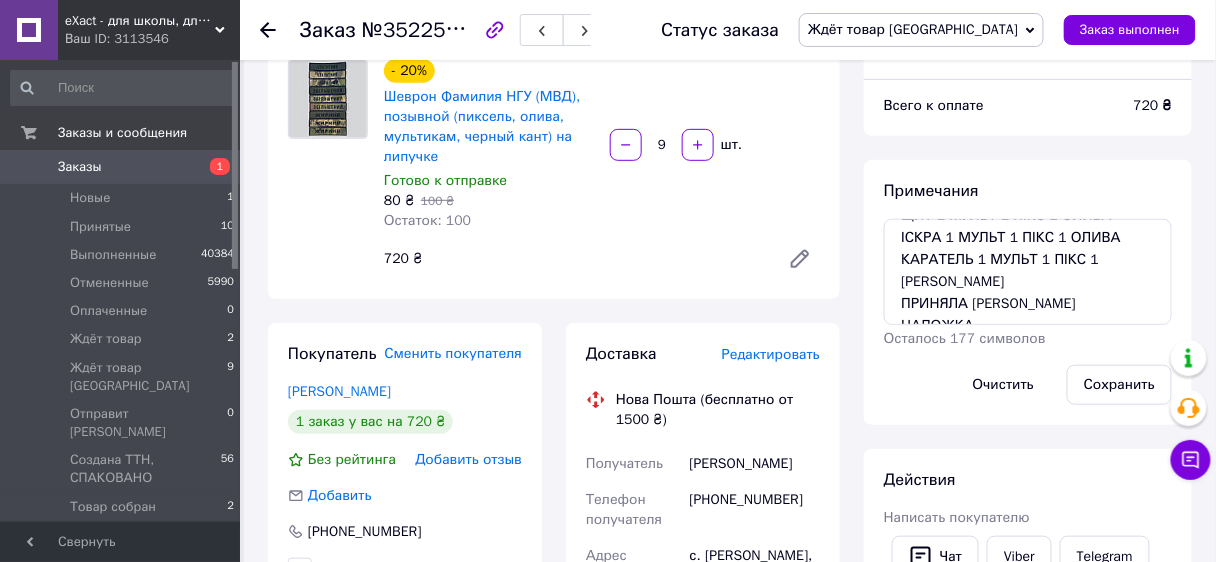 scroll, scrollTop: 42, scrollLeft: 0, axis: vertical 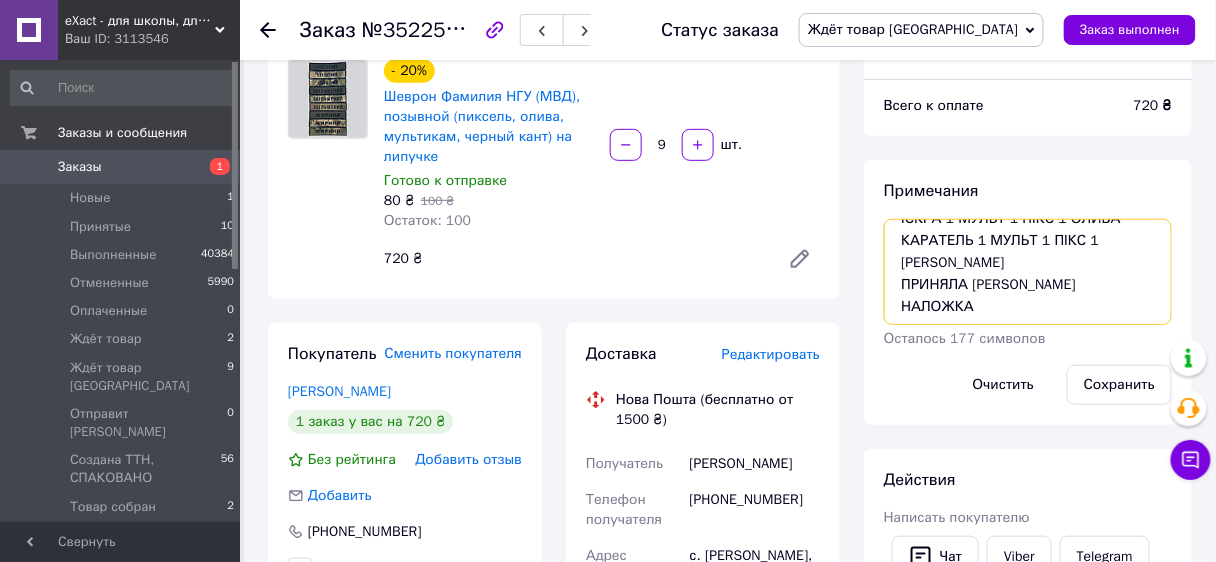 drag, startPoint x: 1049, startPoint y: 287, endPoint x: 1034, endPoint y: 283, distance: 15.524175 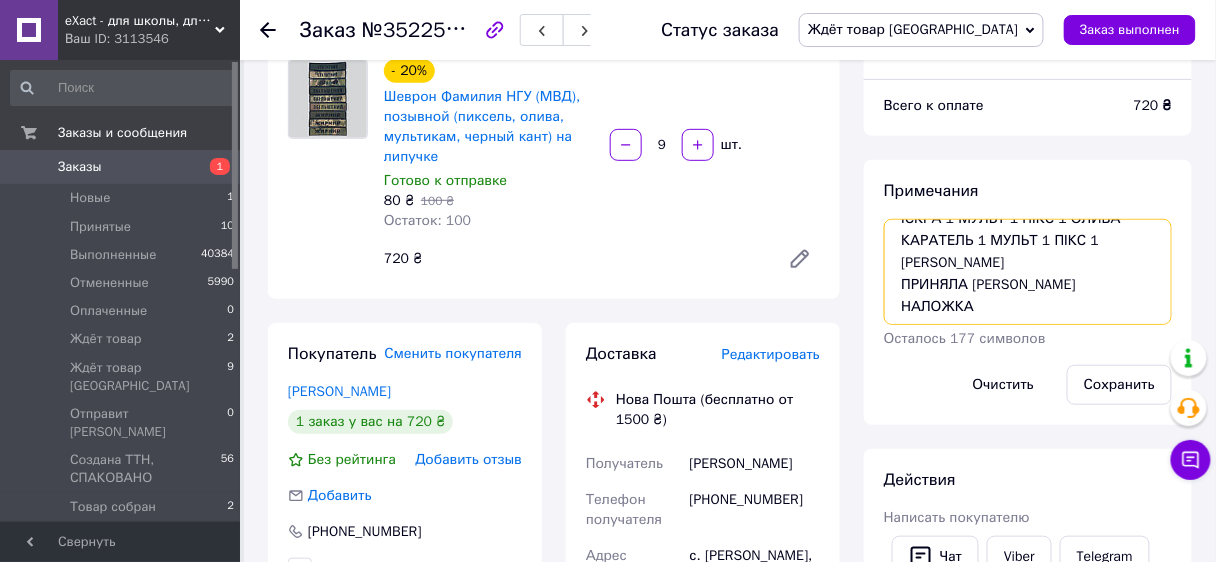 drag, startPoint x: 902, startPoint y: 262, endPoint x: 959, endPoint y: 262, distance: 57 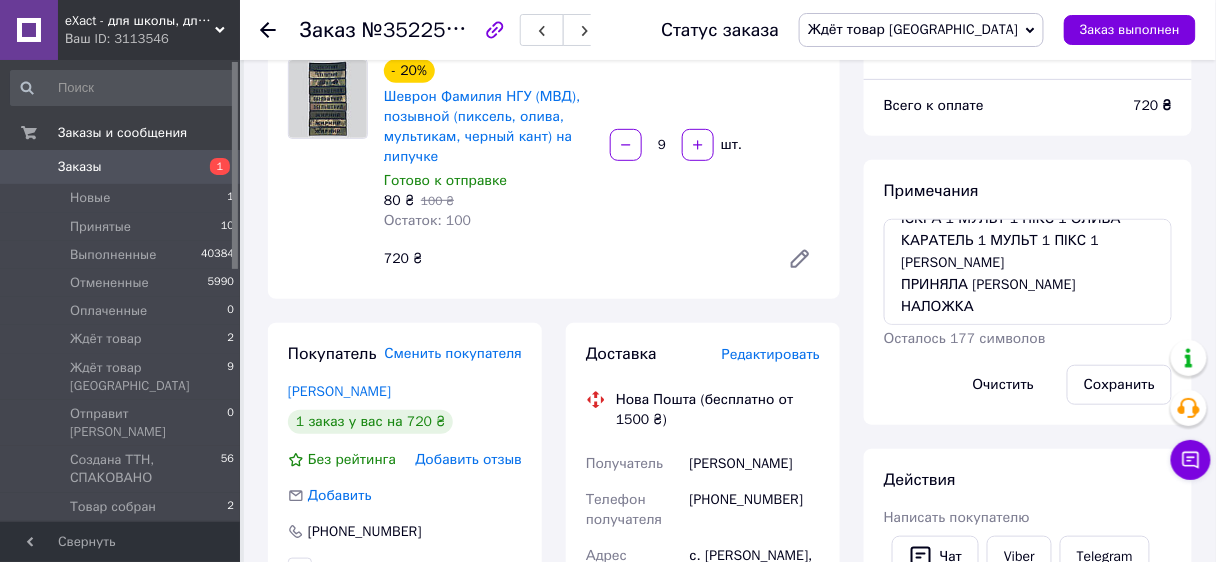 click on "Получатель" at bounding box center [624, 463] 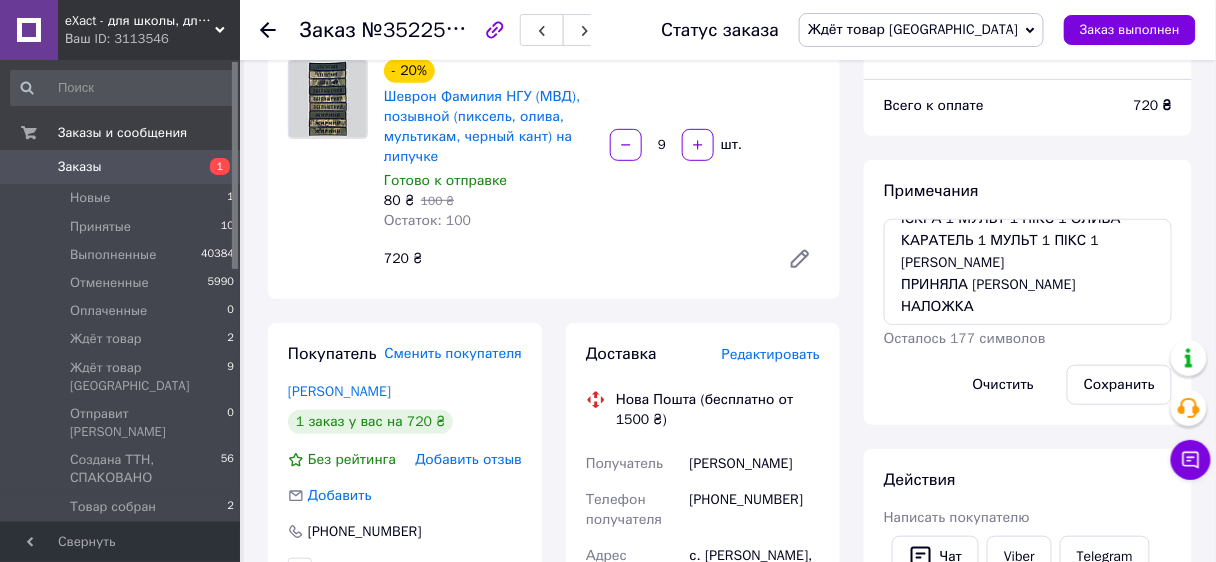 click on "Получатель" at bounding box center [624, 463] 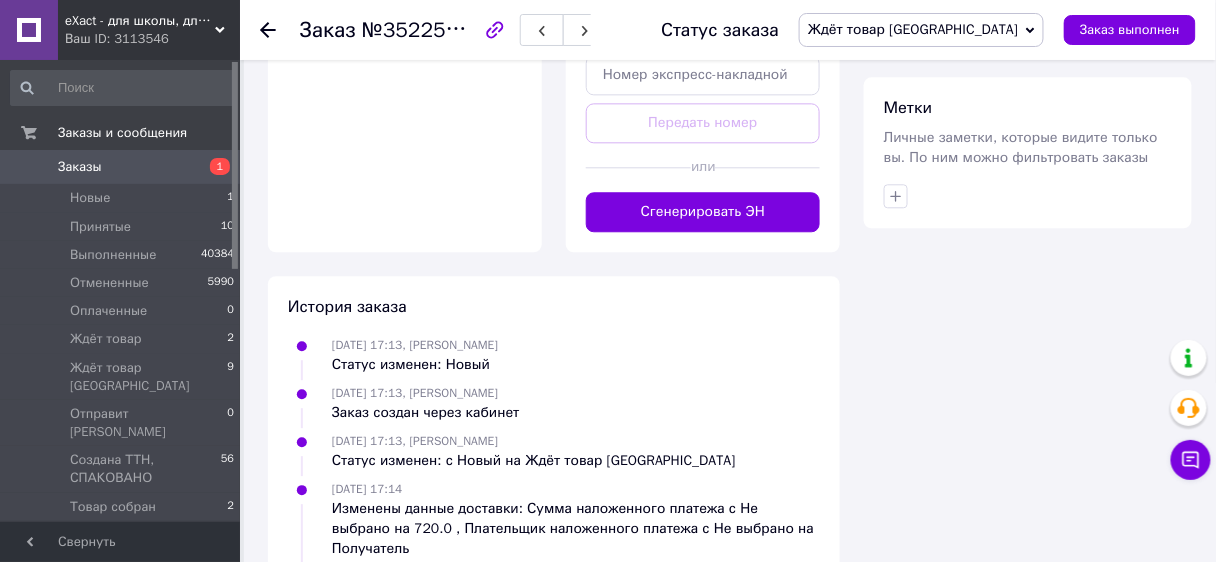 scroll, scrollTop: 1212, scrollLeft: 0, axis: vertical 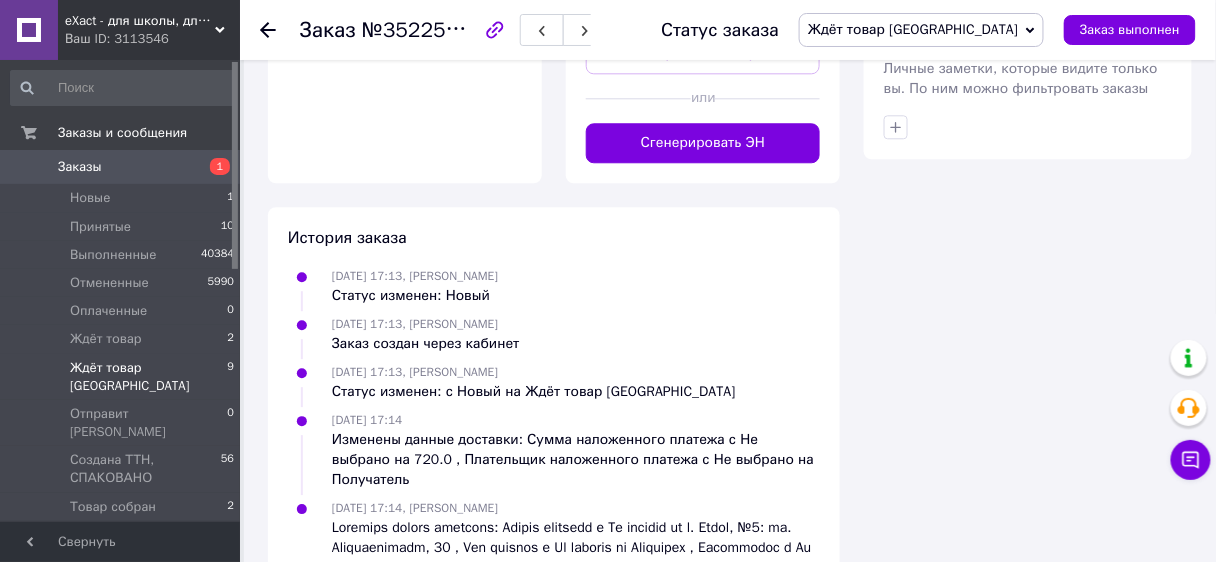 click on "Ждёт товар [GEOGRAPHIC_DATA] 9" at bounding box center [123, 377] 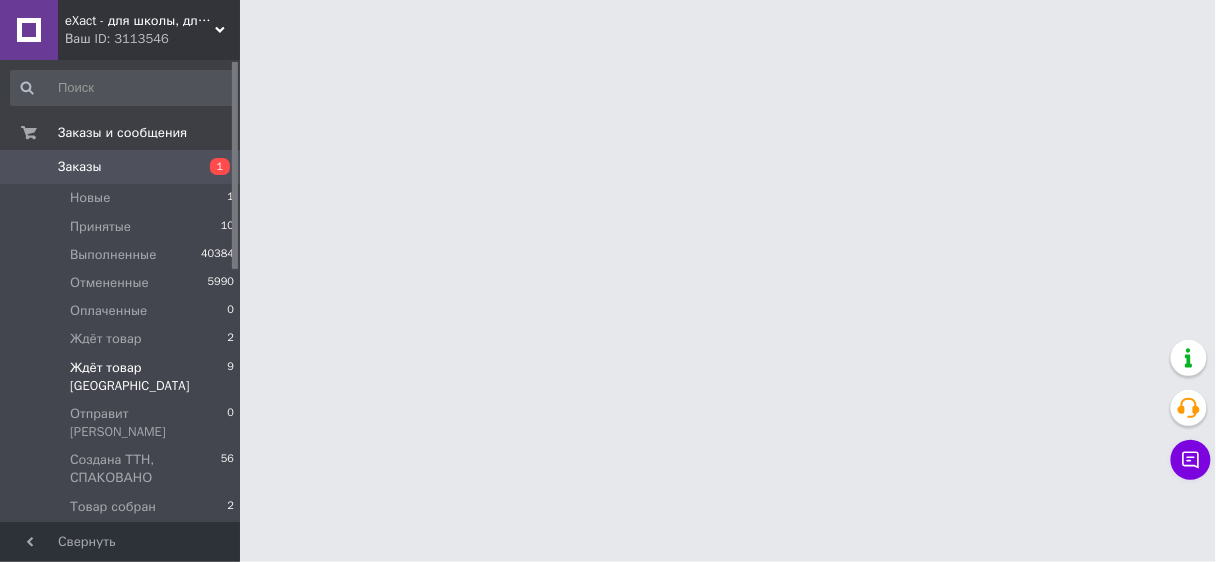 scroll, scrollTop: 0, scrollLeft: 0, axis: both 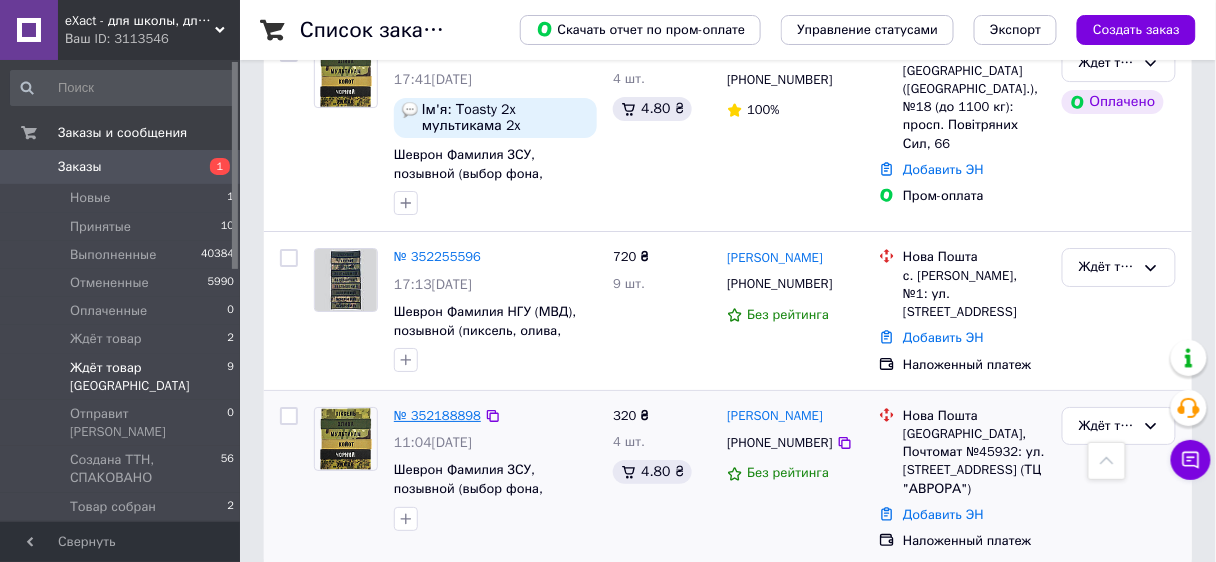 click on "№ 352188898" at bounding box center (437, 415) 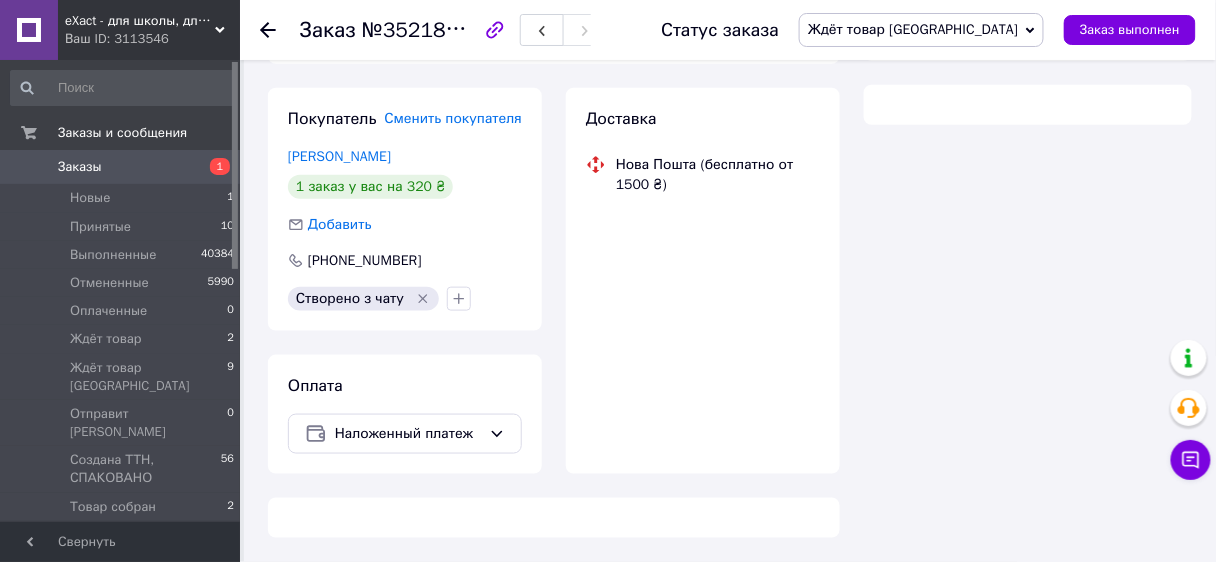 scroll, scrollTop: 1082, scrollLeft: 0, axis: vertical 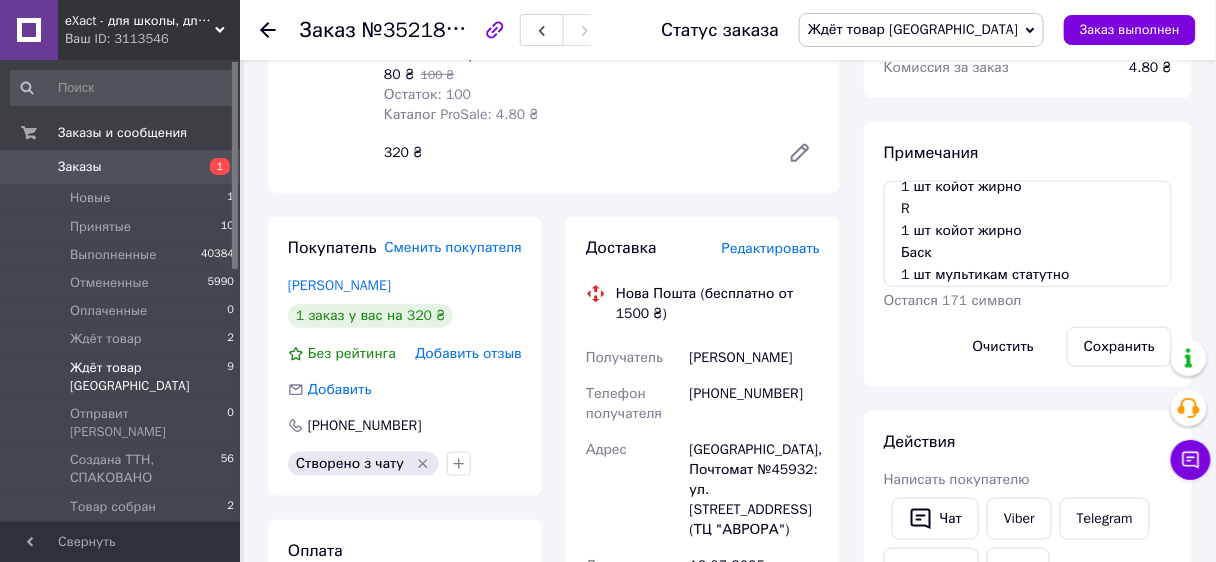 click on "Ждёт товар [GEOGRAPHIC_DATA]" at bounding box center (148, 377) 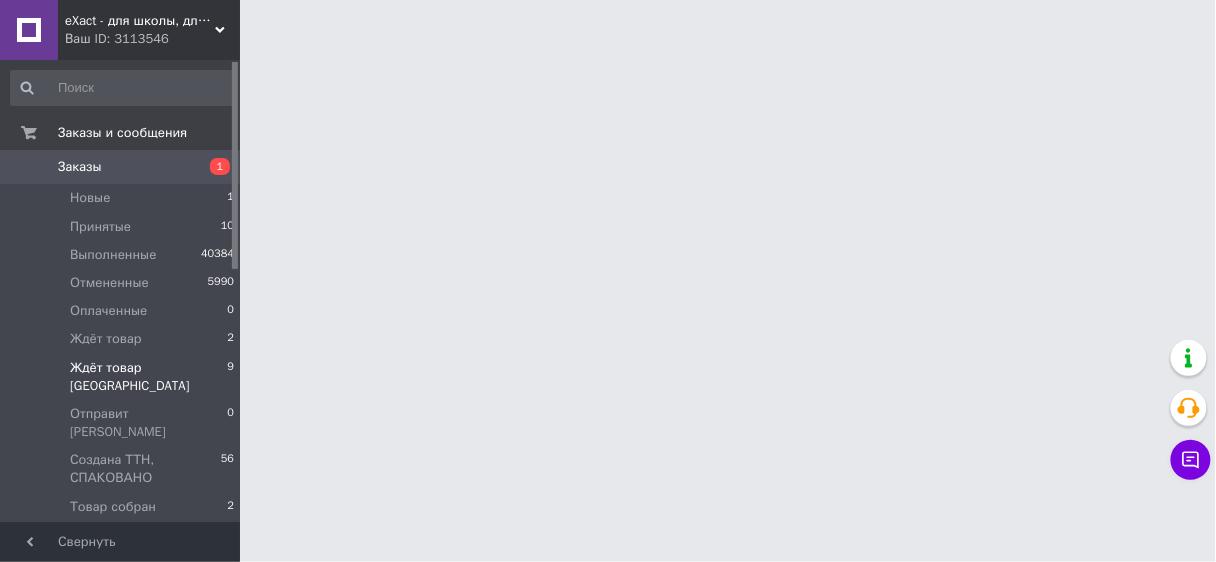scroll, scrollTop: 0, scrollLeft: 0, axis: both 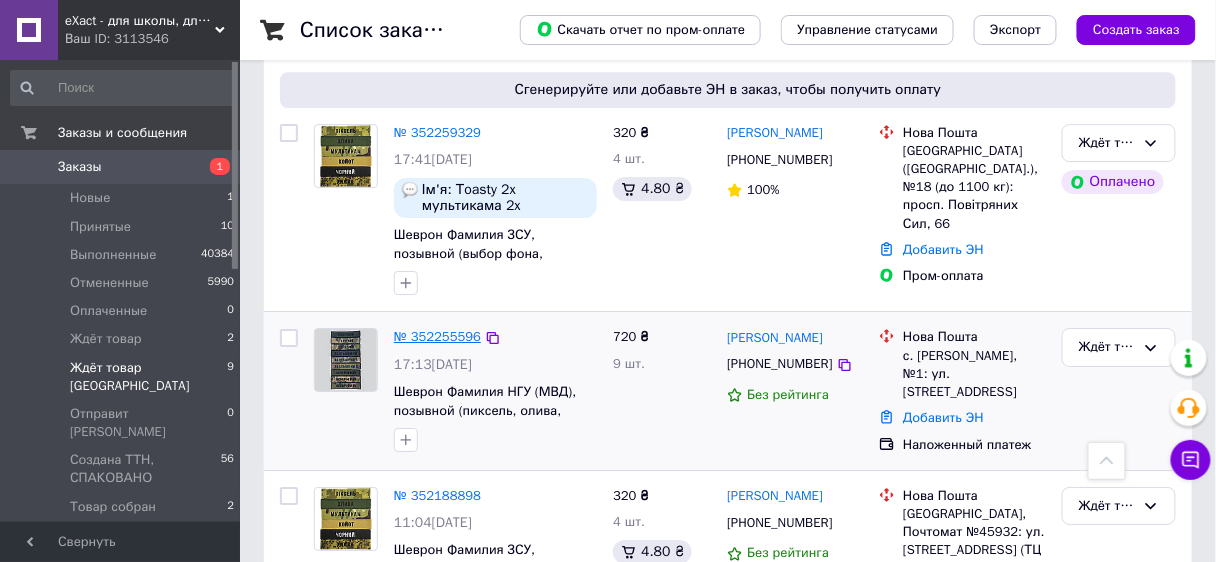 click on "№ 352255596" at bounding box center (437, 336) 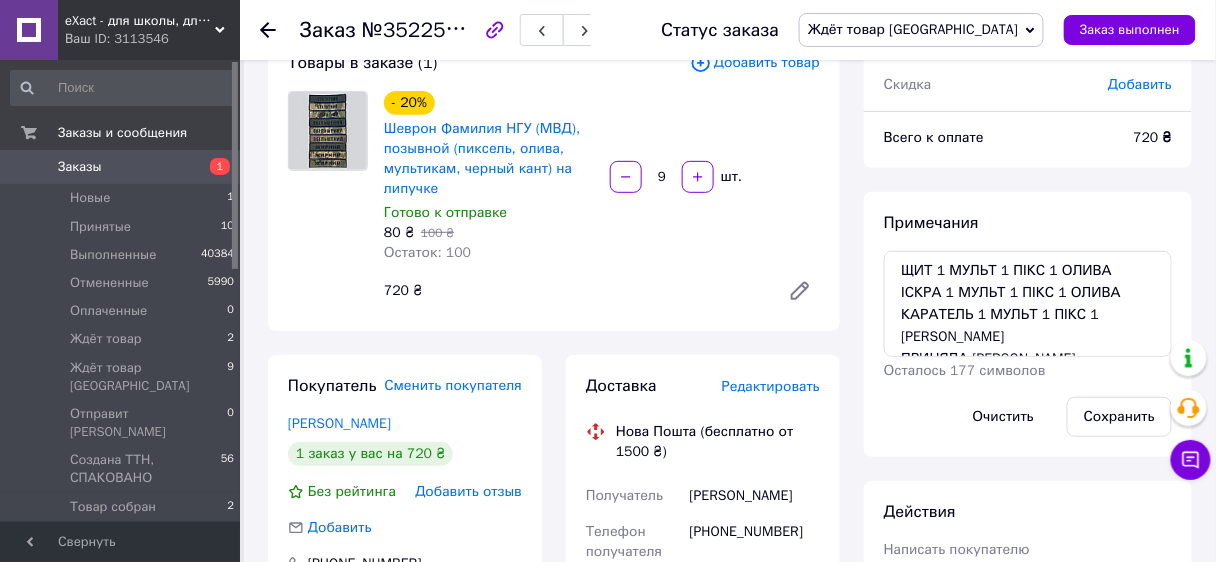 scroll, scrollTop: 36, scrollLeft: 0, axis: vertical 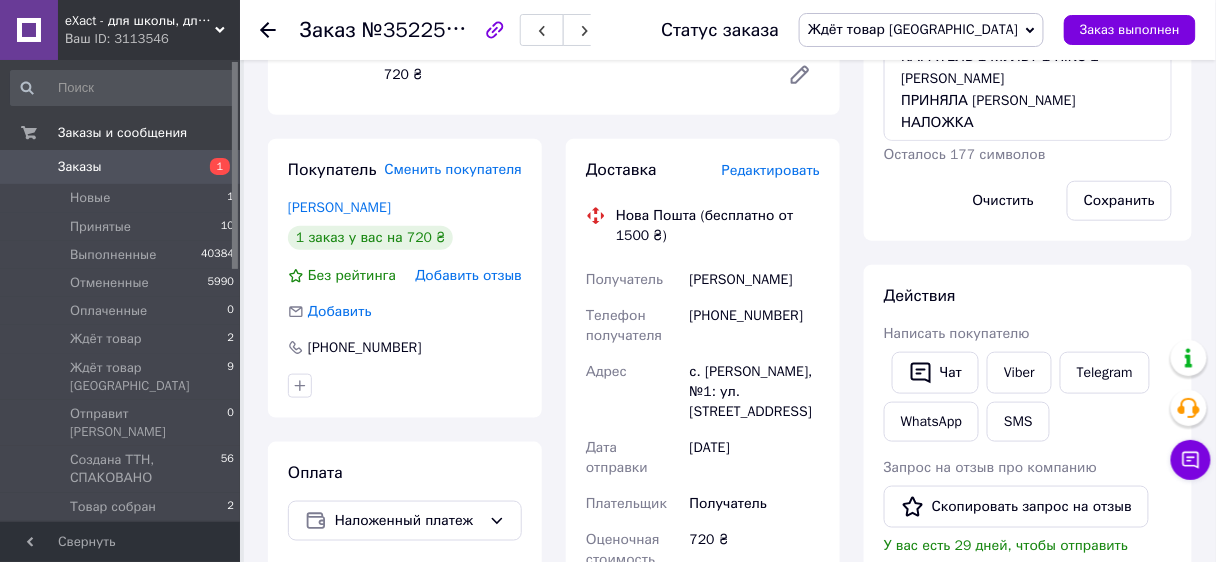 click on "Редактировать" at bounding box center [771, 170] 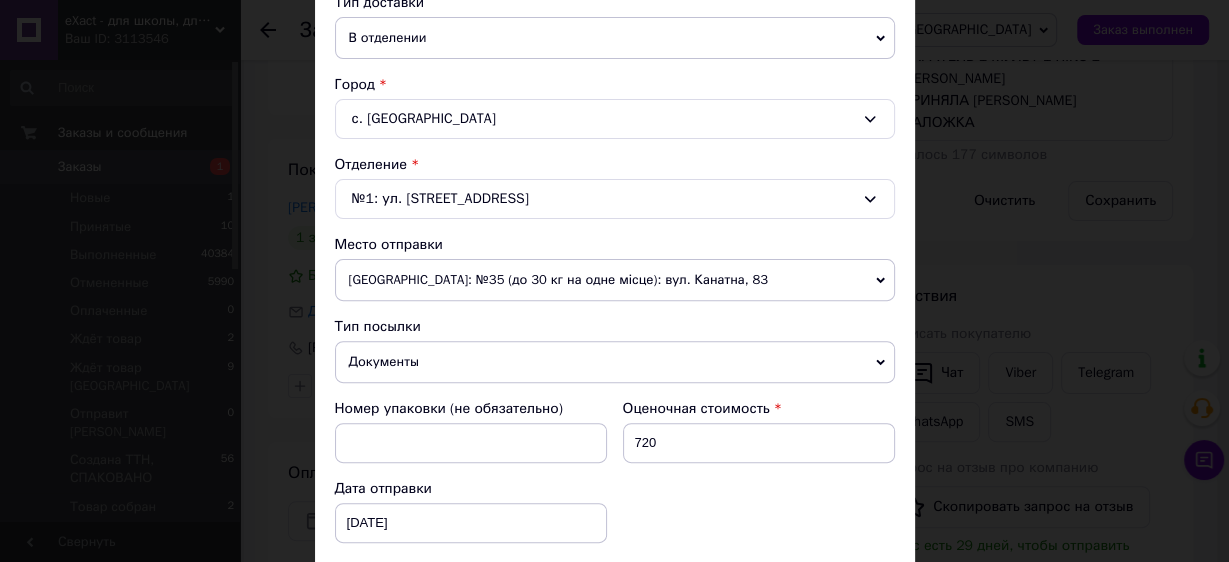 scroll, scrollTop: 720, scrollLeft: 0, axis: vertical 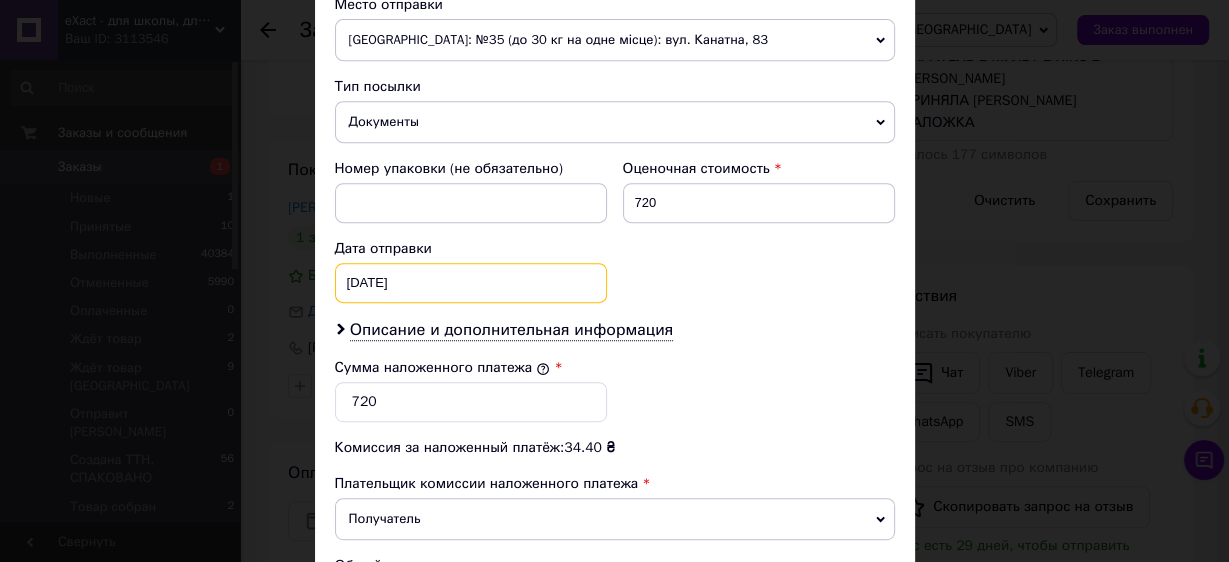 click on "[DATE] < 2025 > < Июль > Пн Вт Ср Чт Пт Сб Вс 30 1 2 3 4 5 6 7 8 9 10 11 12 13 14 15 16 17 18 19 20 21 22 23 24 25 26 27 28 29 30 31 1 2 3 4 5 6 7 8 9 10" at bounding box center [471, 283] 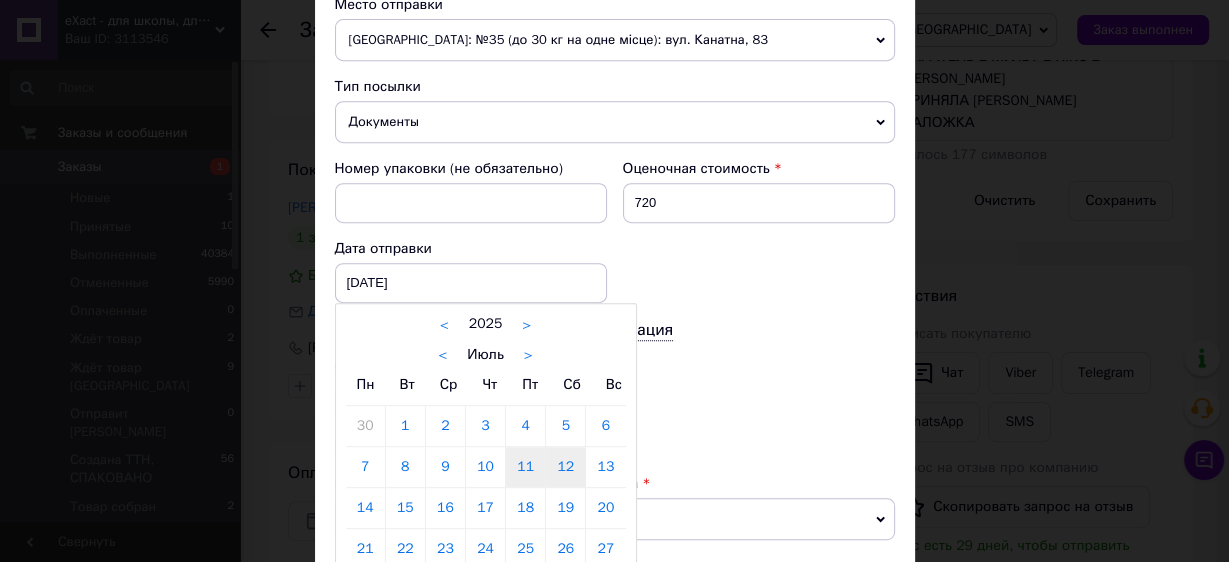 click on "12" at bounding box center [565, 467] 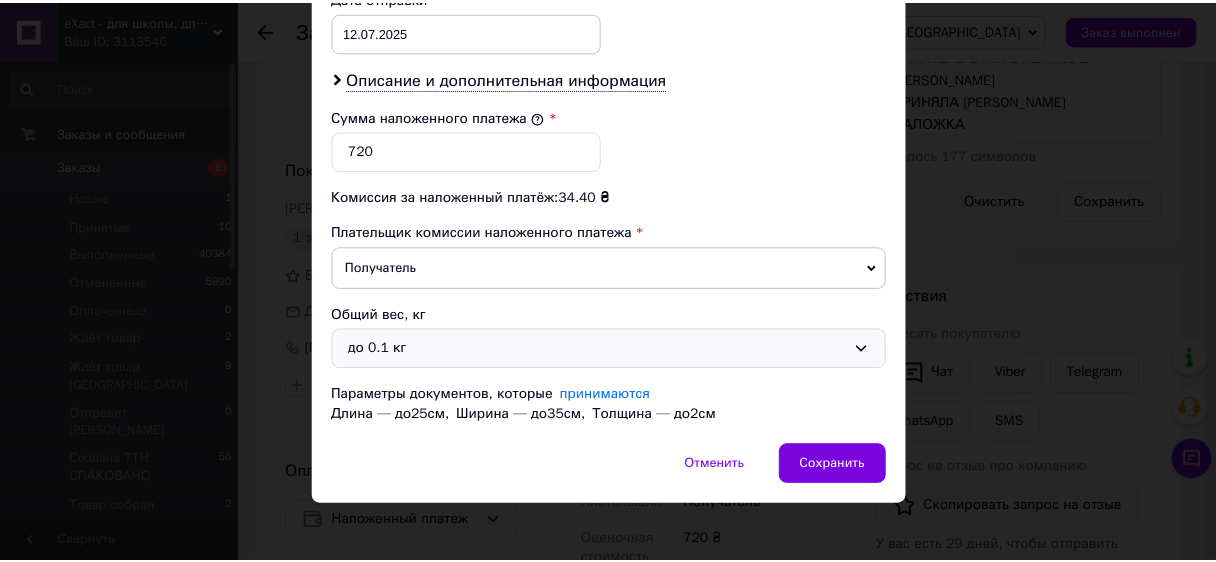 scroll, scrollTop: 972, scrollLeft: 0, axis: vertical 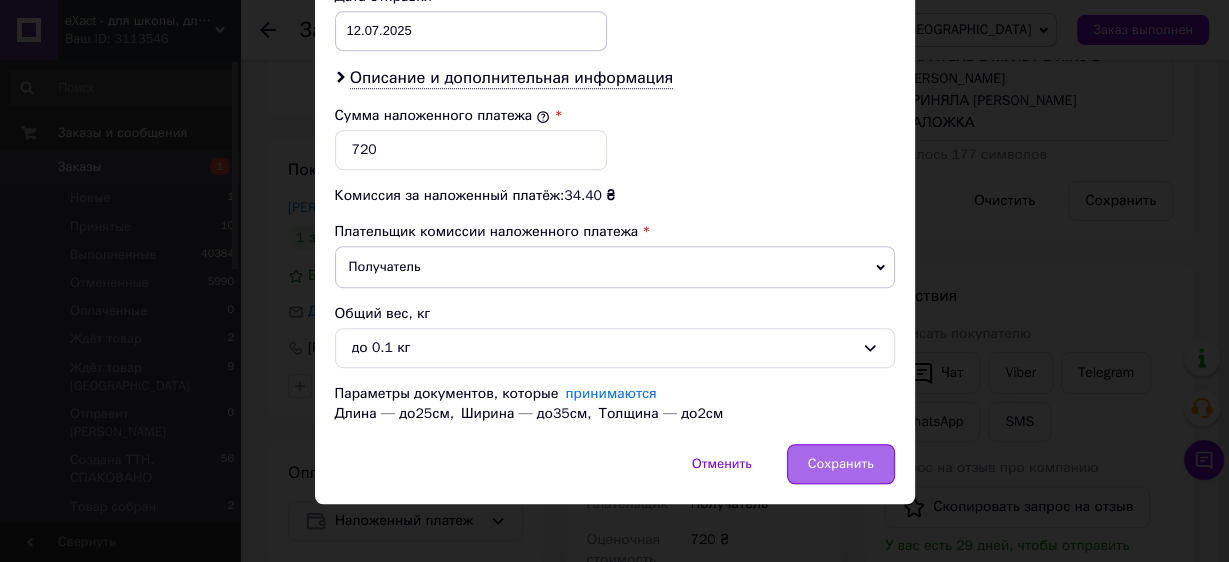 click on "Сохранить" at bounding box center (841, 464) 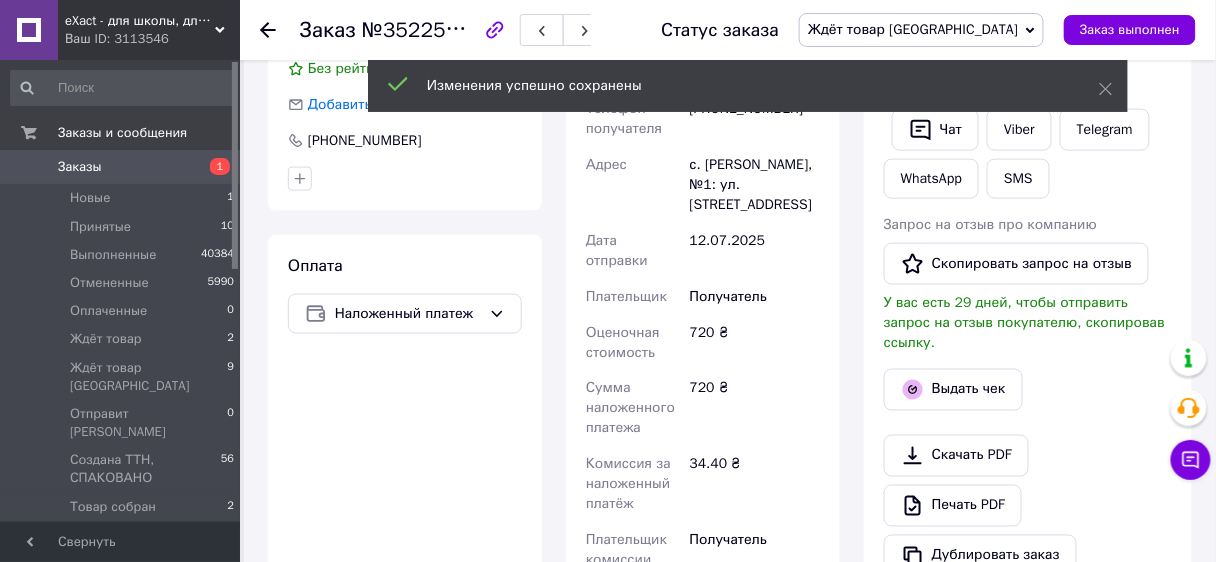 scroll, scrollTop: 836, scrollLeft: 0, axis: vertical 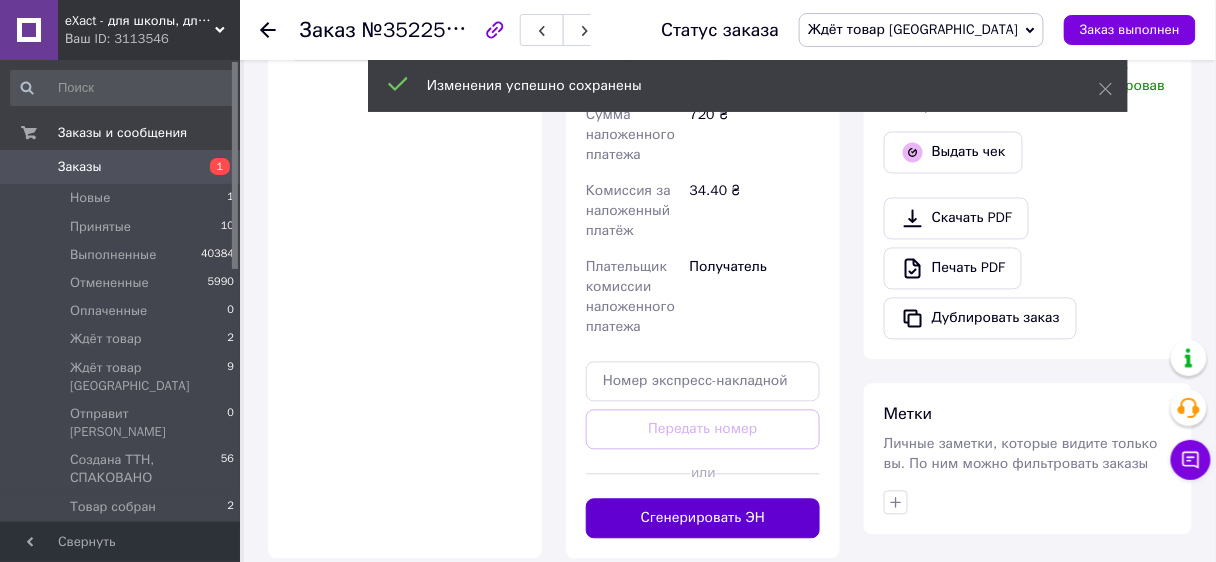 click on "Сгенерировать ЭН" at bounding box center (703, 519) 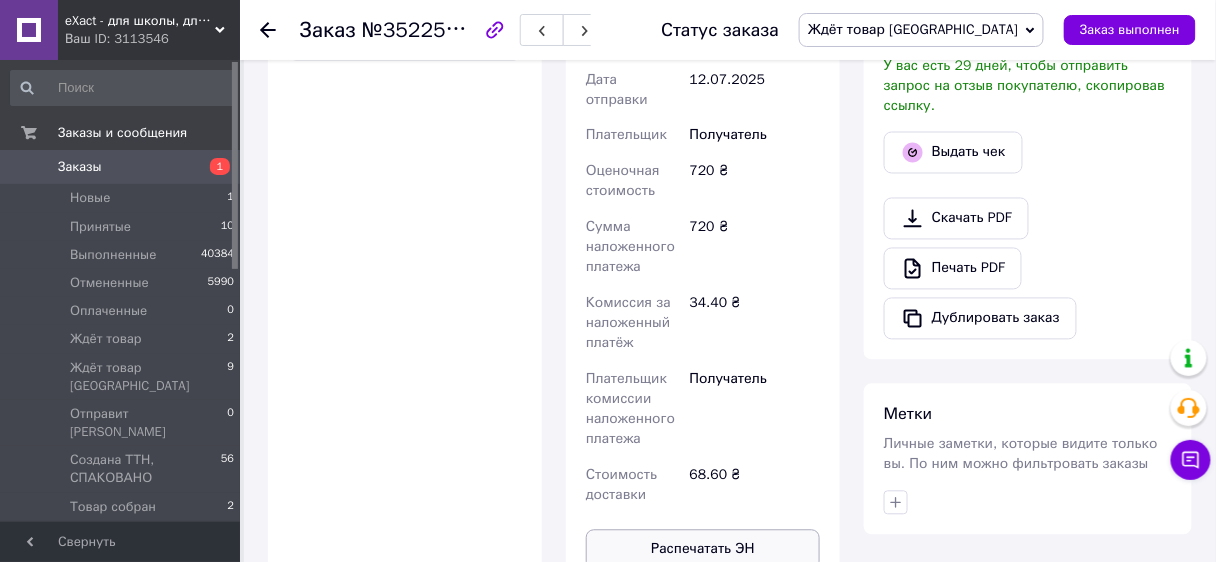 click on "Распечатать ЭН" at bounding box center [703, 550] 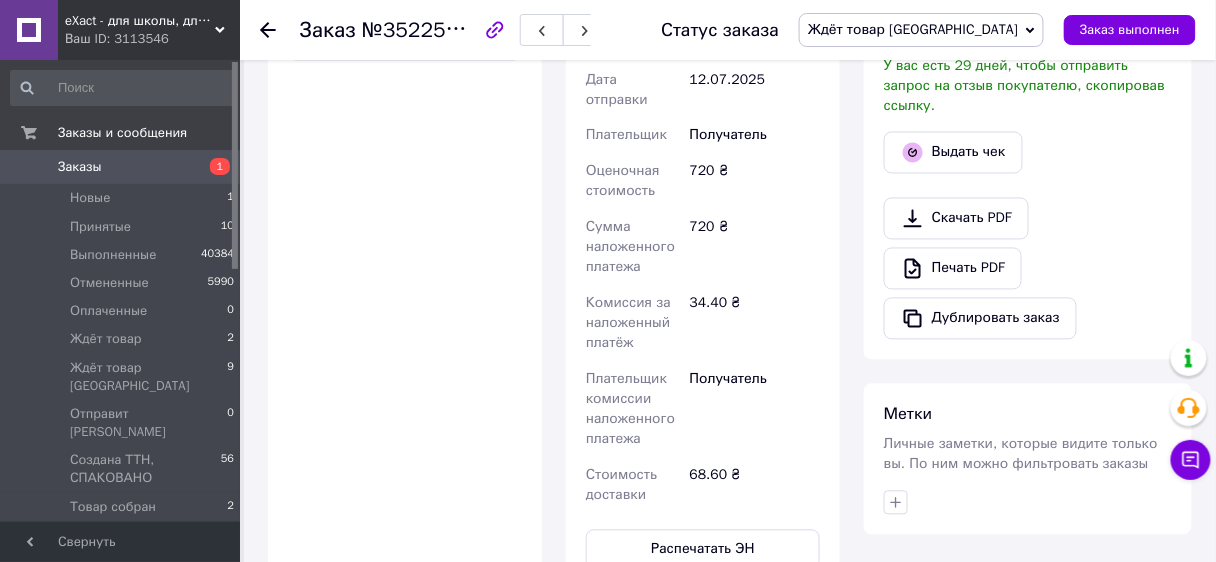 click on "Статус заказа Ждёт товар [GEOGRAPHIC_DATA] Принят Выполнен Отменен Оплаченный Ждёт товар Отправит [PERSON_NAME] ТТН, СПАКОВАНО Товар собран Заказ выполнен" at bounding box center [908, 30] 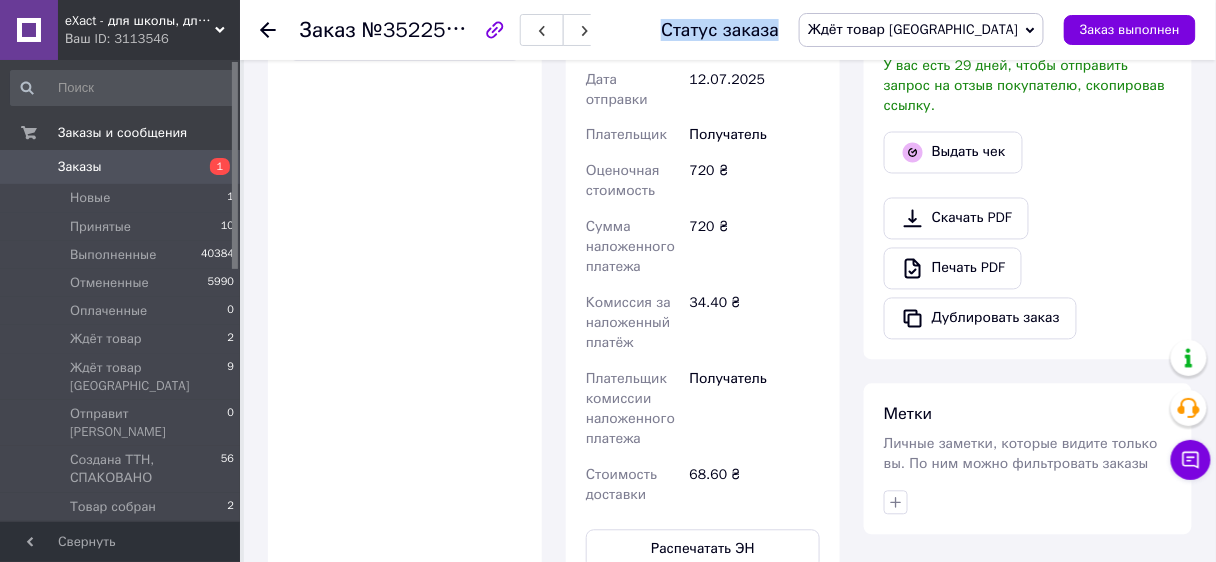 click on "Ждёт товар [GEOGRAPHIC_DATA]" at bounding box center (913, 29) 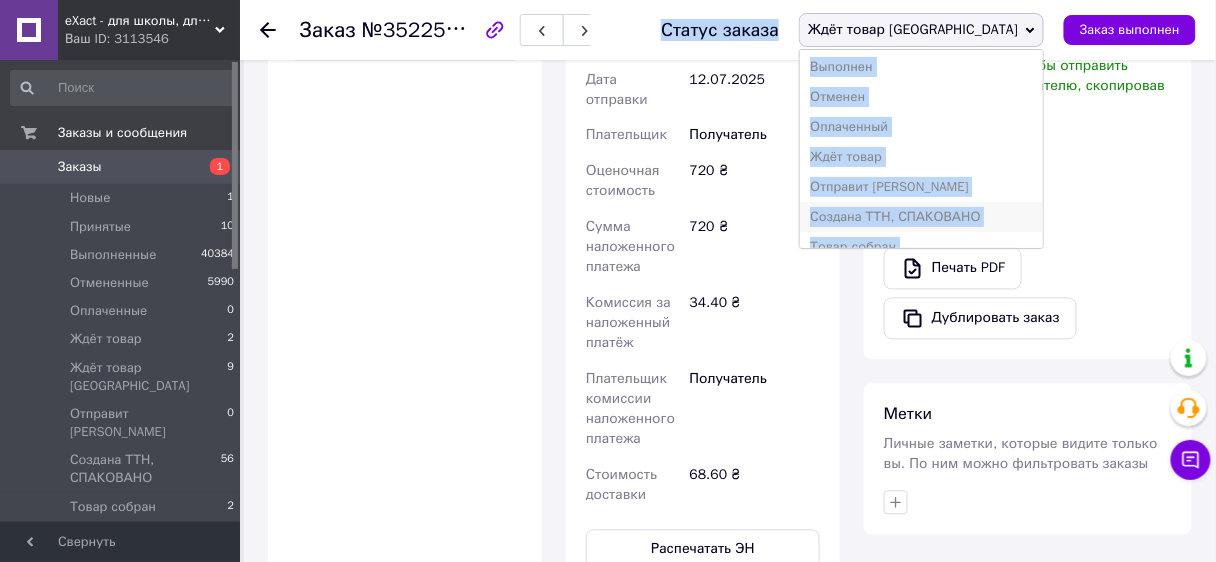 scroll, scrollTop: 51, scrollLeft: 0, axis: vertical 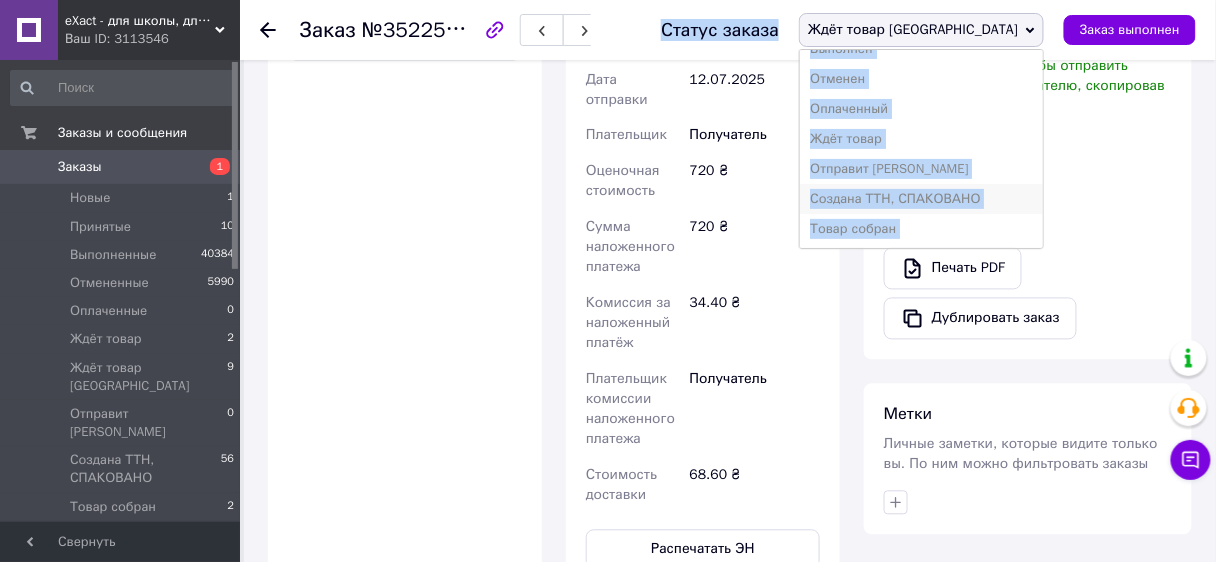 click on "Создана ТТН, СПАКОВАНО" at bounding box center (921, 199) 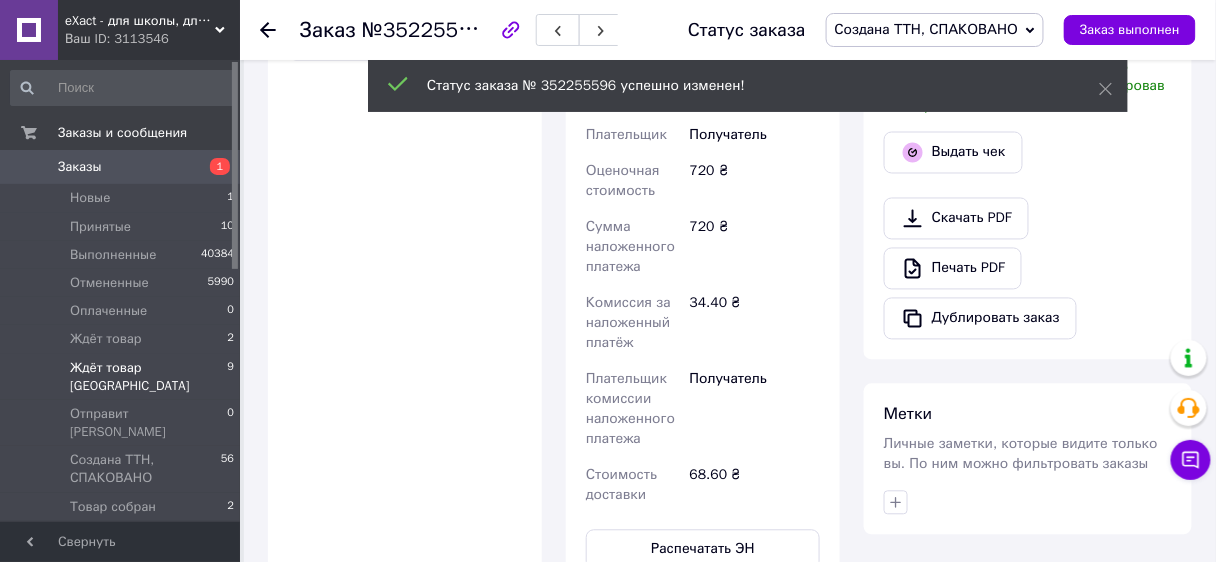 click on "Ждёт товар [GEOGRAPHIC_DATA]" at bounding box center [148, 377] 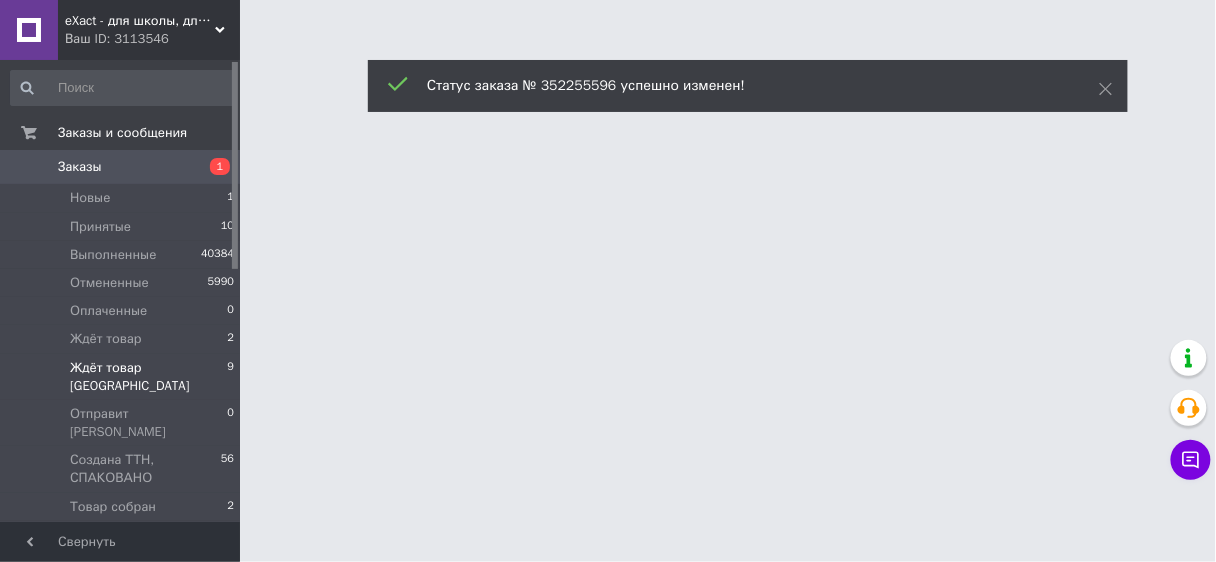 scroll, scrollTop: 0, scrollLeft: 0, axis: both 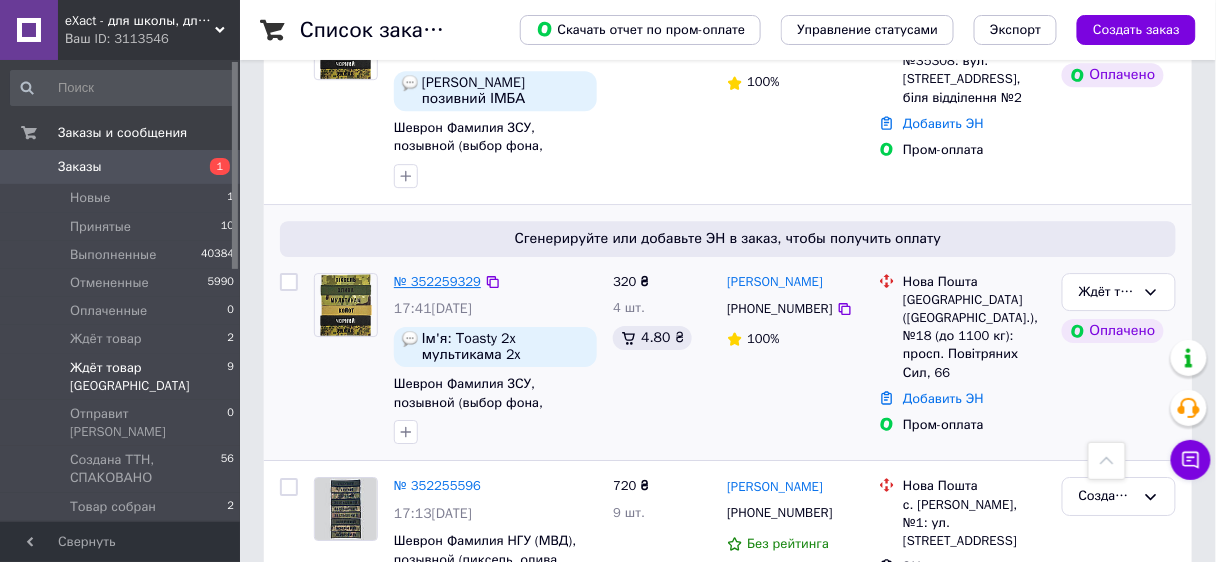 click on "№ 352259329" at bounding box center (437, 281) 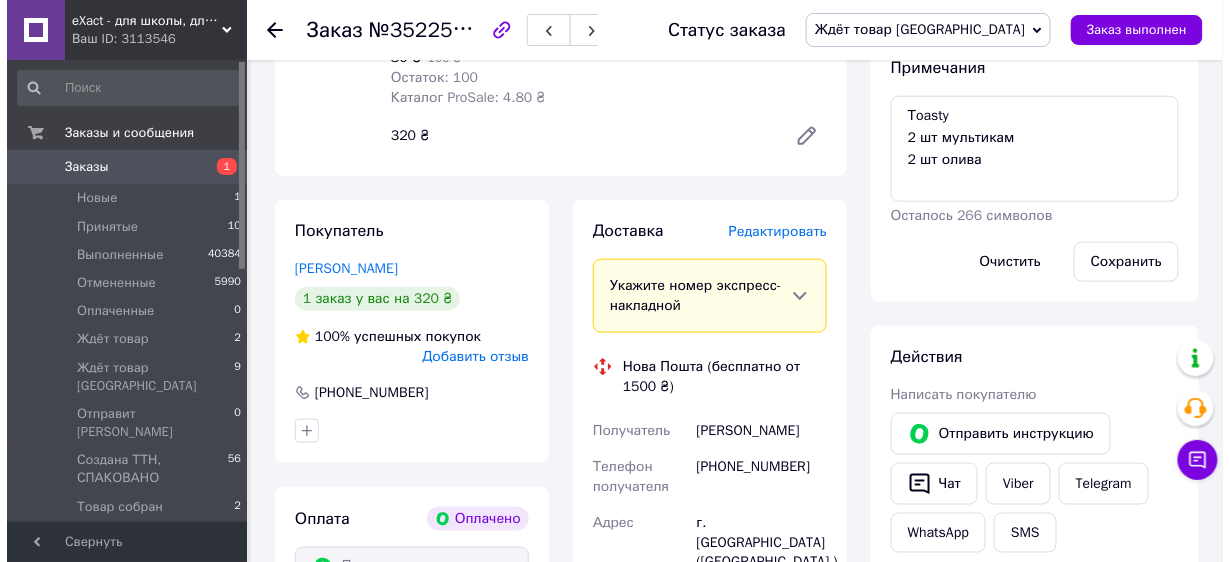 scroll, scrollTop: 400, scrollLeft: 0, axis: vertical 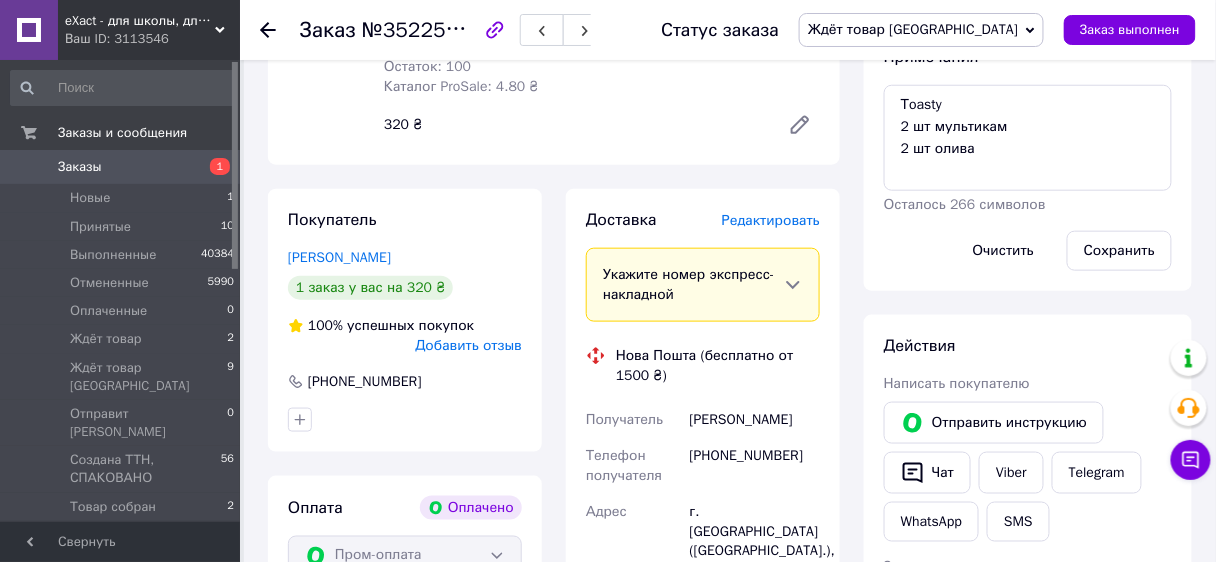 click on "Редактировать" at bounding box center (771, 220) 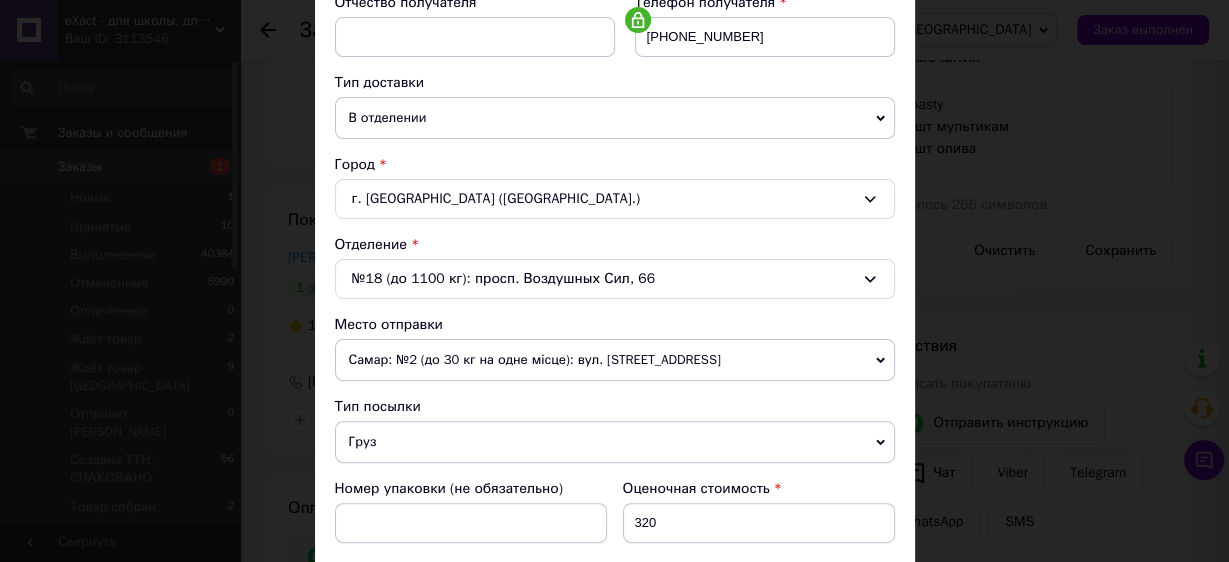 scroll, scrollTop: 480, scrollLeft: 0, axis: vertical 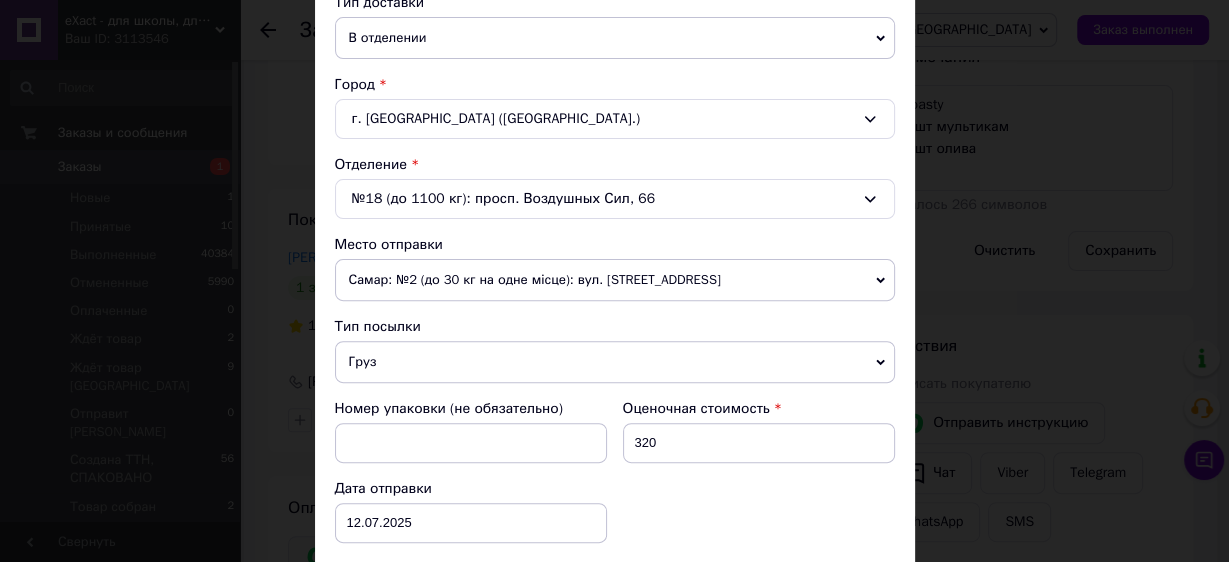 click on "Самар: №2 (до 30 кг на одне місце): вул. [STREET_ADDRESS]" at bounding box center [615, 280] 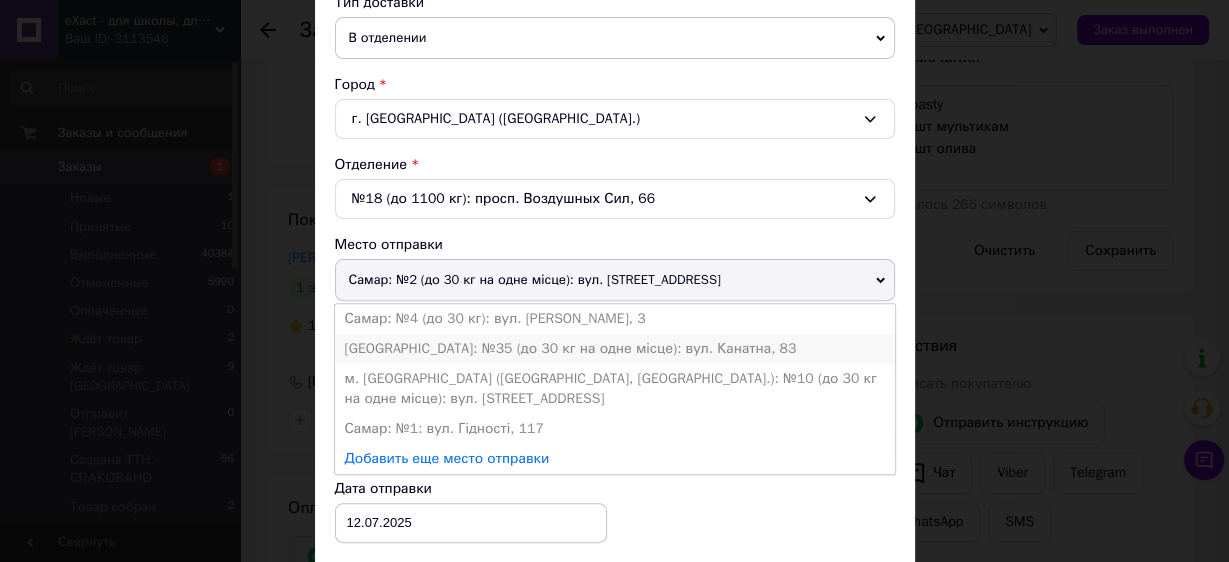 click on "[GEOGRAPHIC_DATA]: №35 (до 30 кг на одне місце): вул. Канатна, 83" at bounding box center (615, 349) 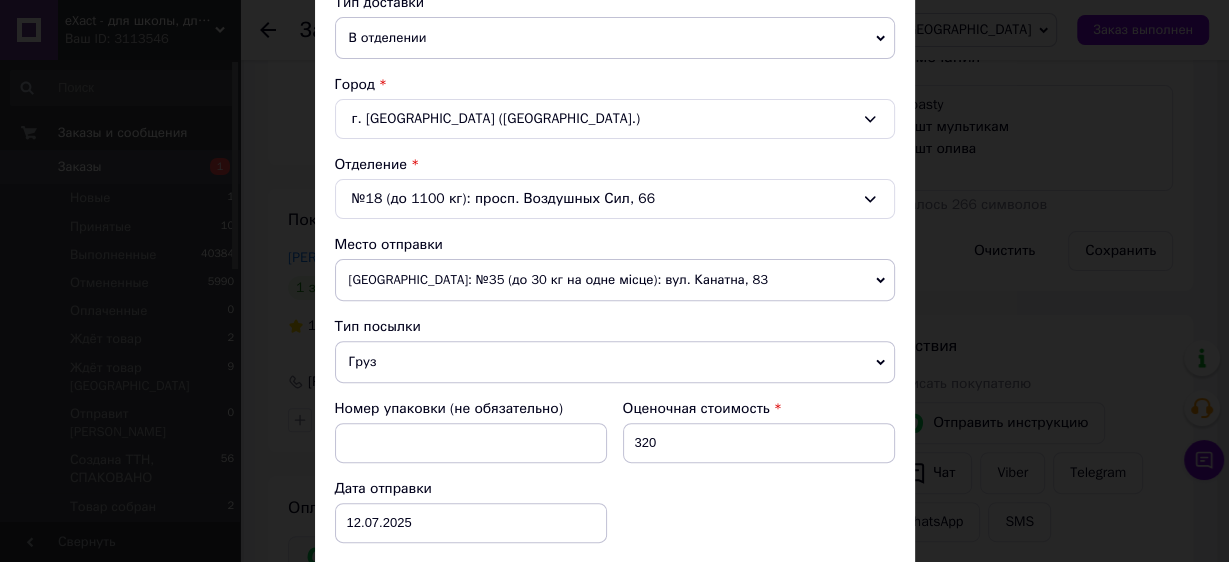 click on "Груз" at bounding box center (615, 362) 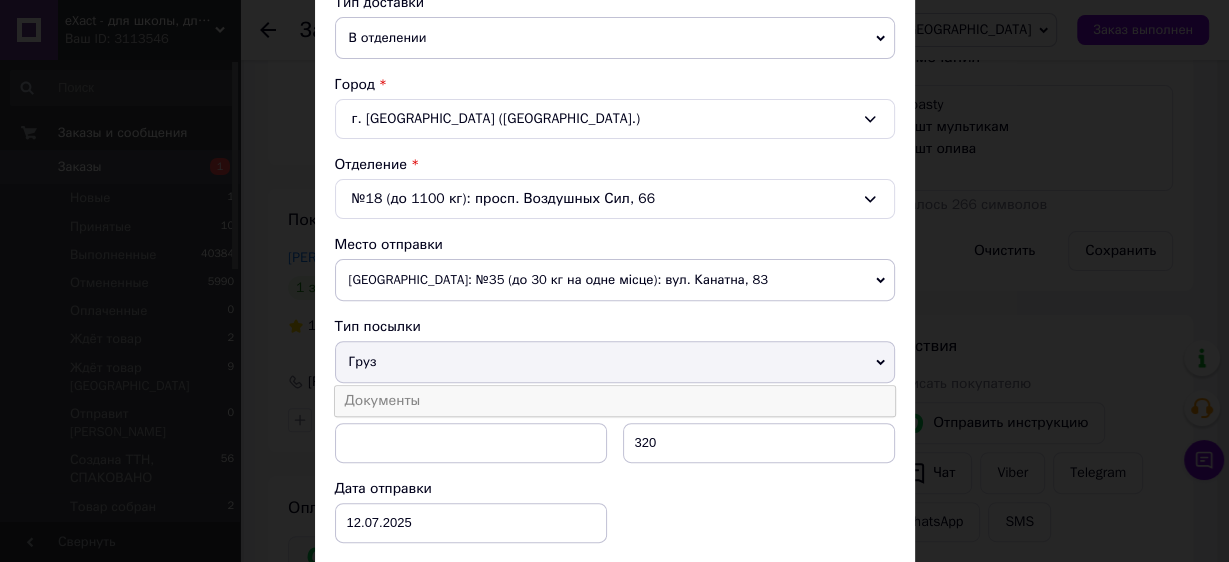 click on "Документы" at bounding box center [615, 401] 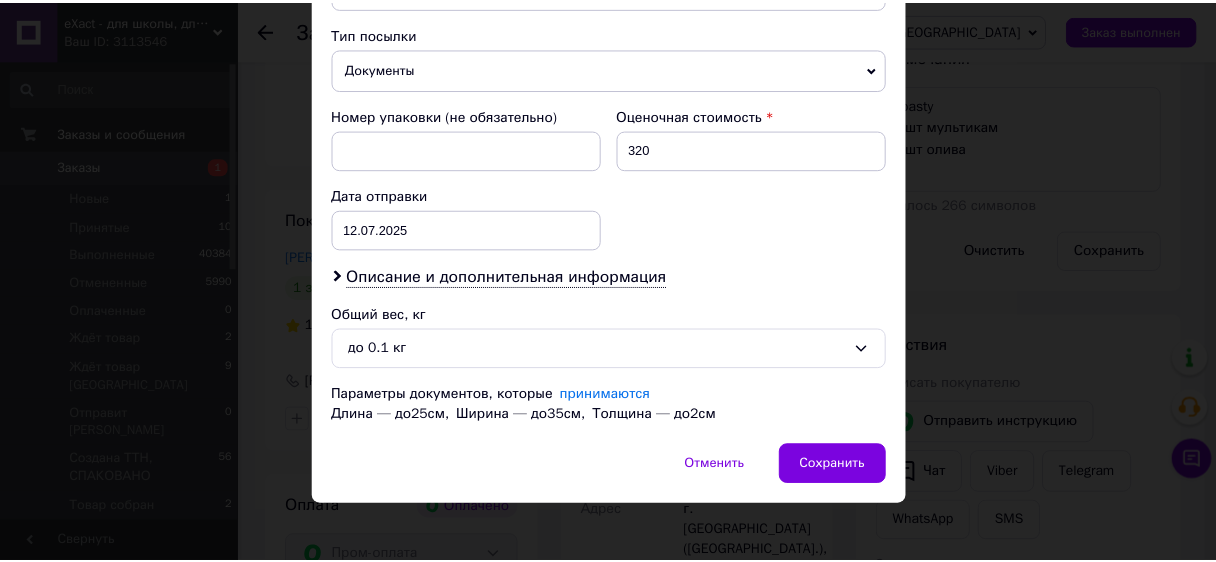 scroll, scrollTop: 775, scrollLeft: 0, axis: vertical 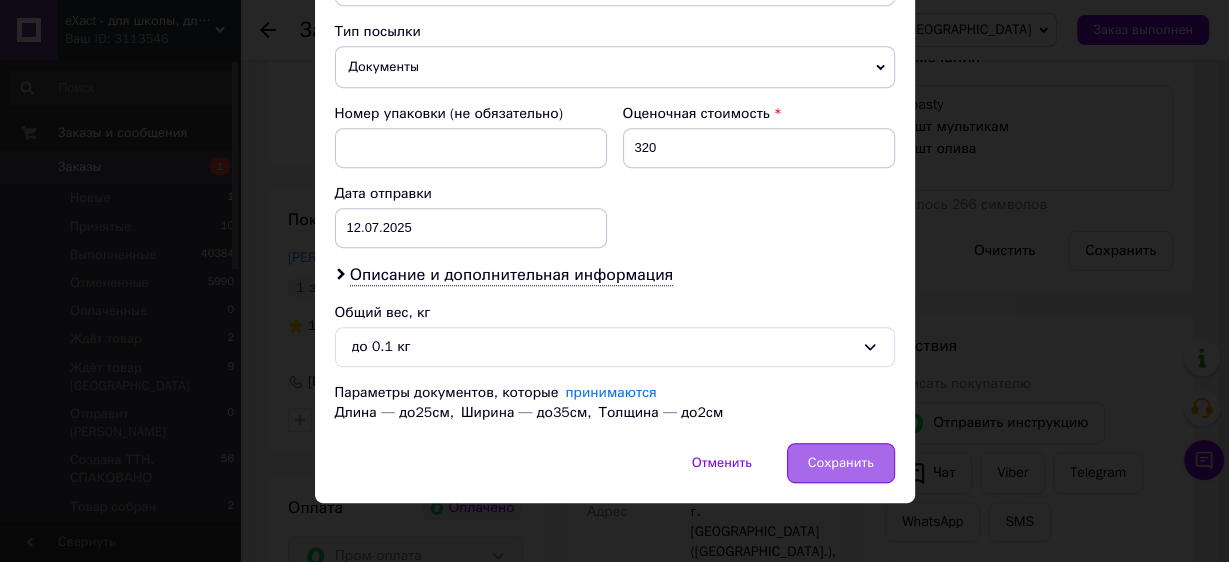click on "Сохранить" at bounding box center [841, 463] 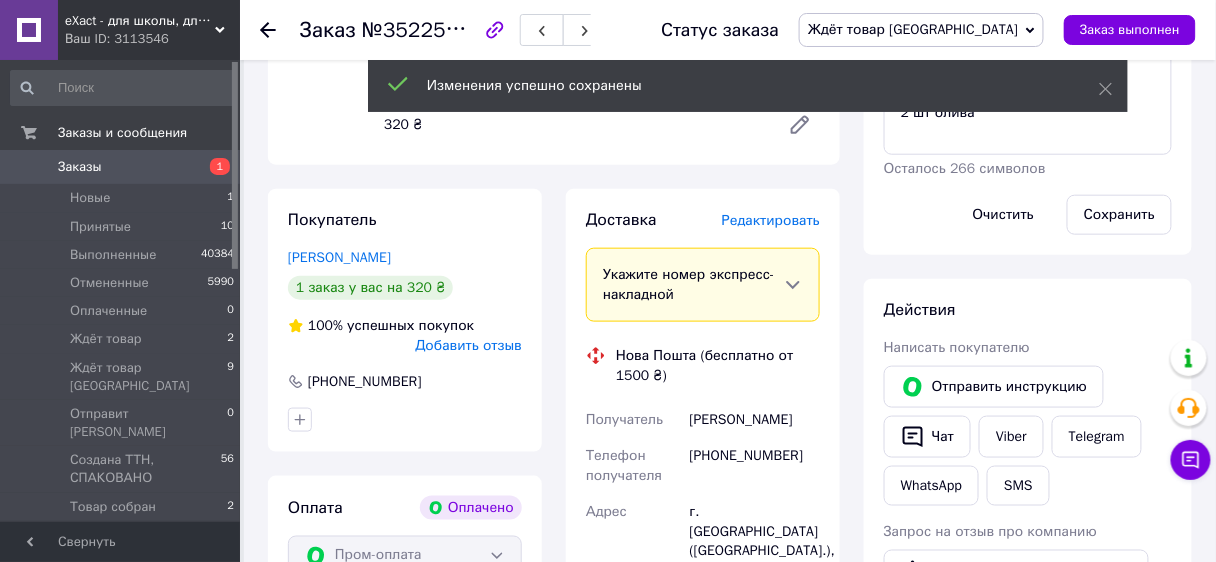 scroll, scrollTop: 1120, scrollLeft: 0, axis: vertical 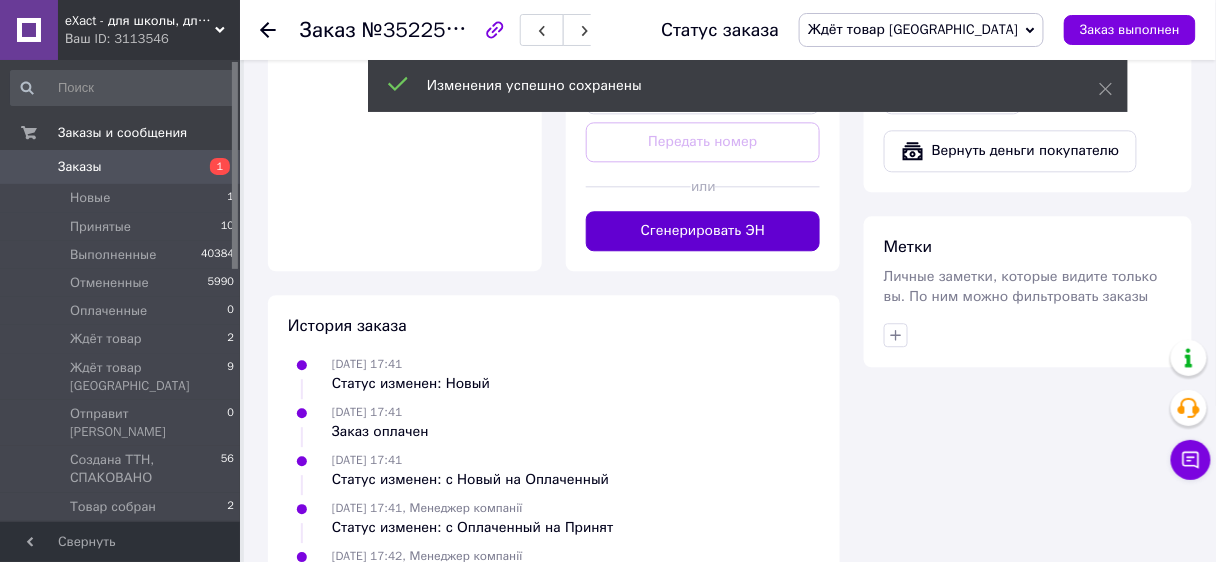 click on "Сгенерировать ЭН" at bounding box center [703, 231] 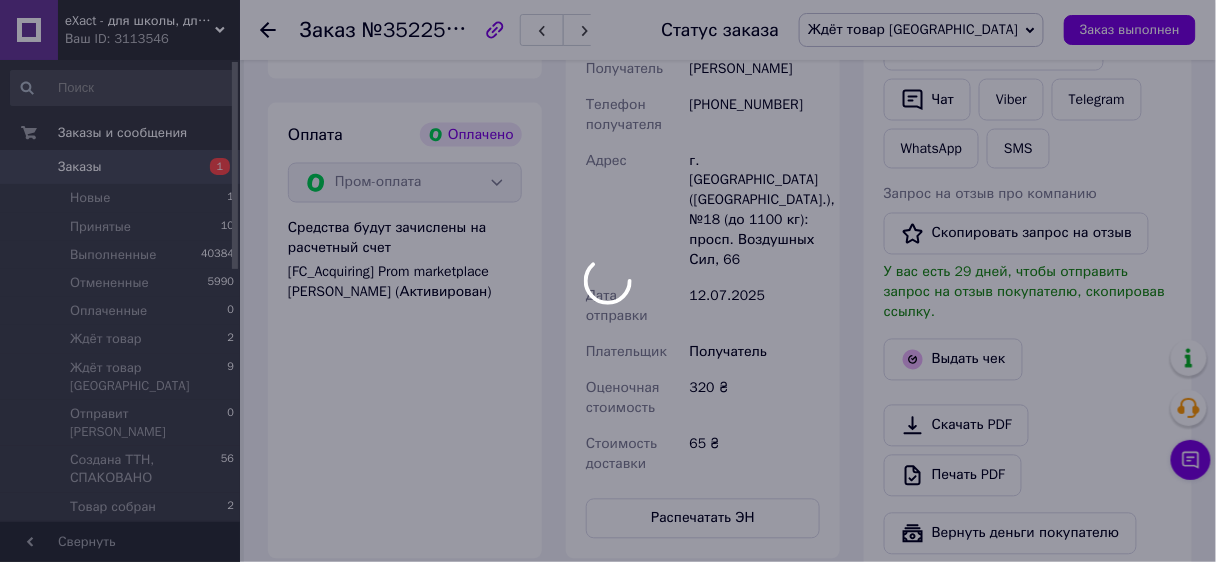 scroll, scrollTop: 640, scrollLeft: 0, axis: vertical 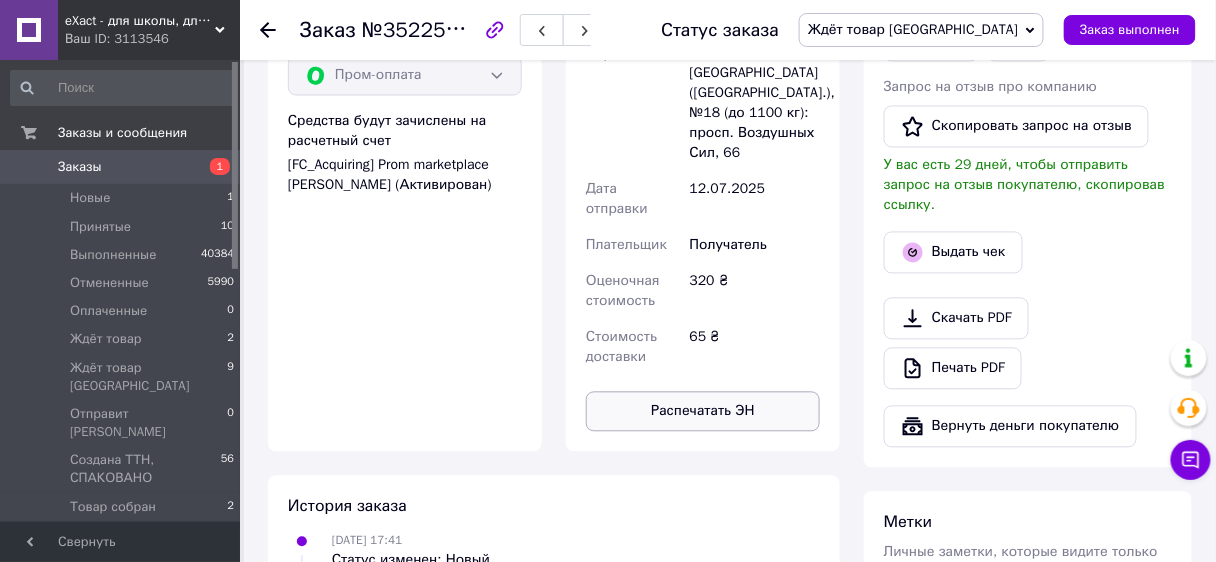 click on "Распечатать ЭН" at bounding box center (703, 412) 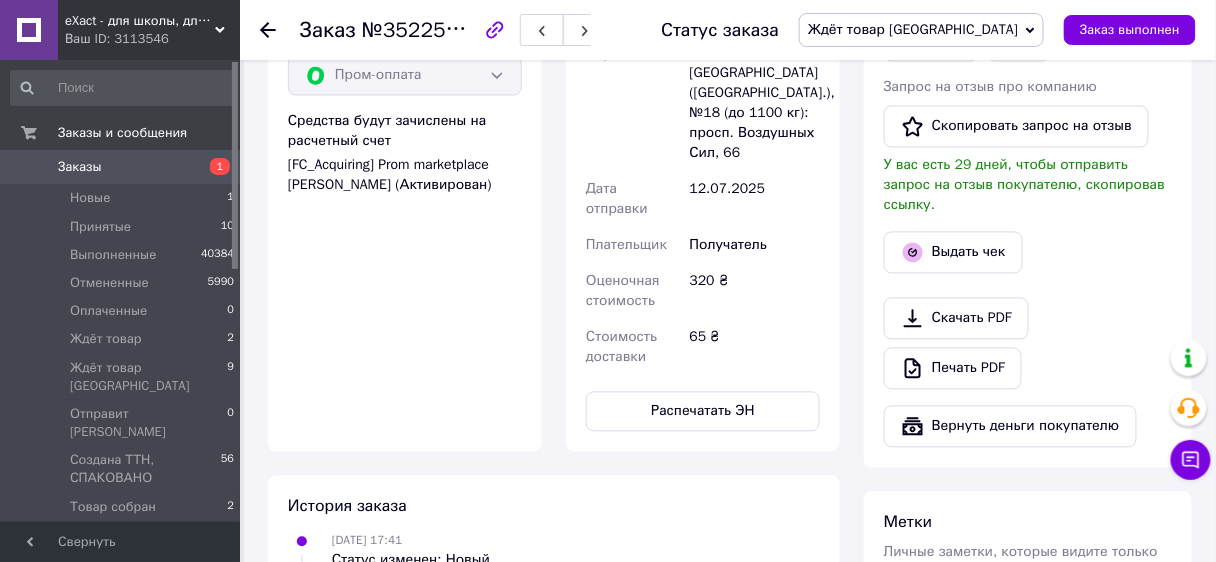 click on "Ждёт товар [GEOGRAPHIC_DATA]" at bounding box center [913, 29] 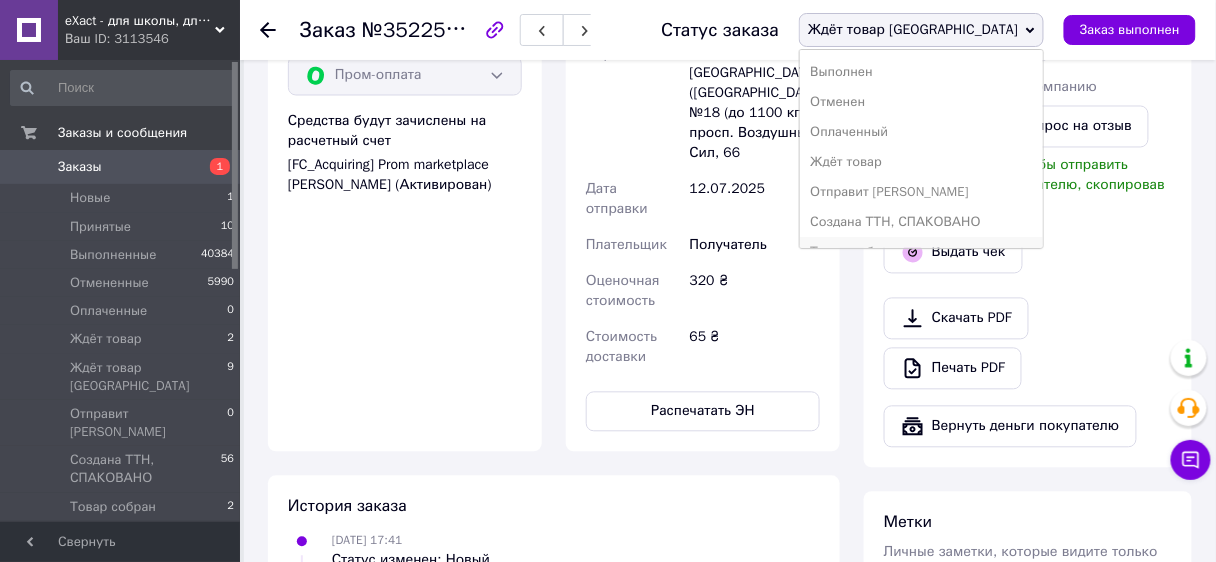 scroll, scrollTop: 51, scrollLeft: 0, axis: vertical 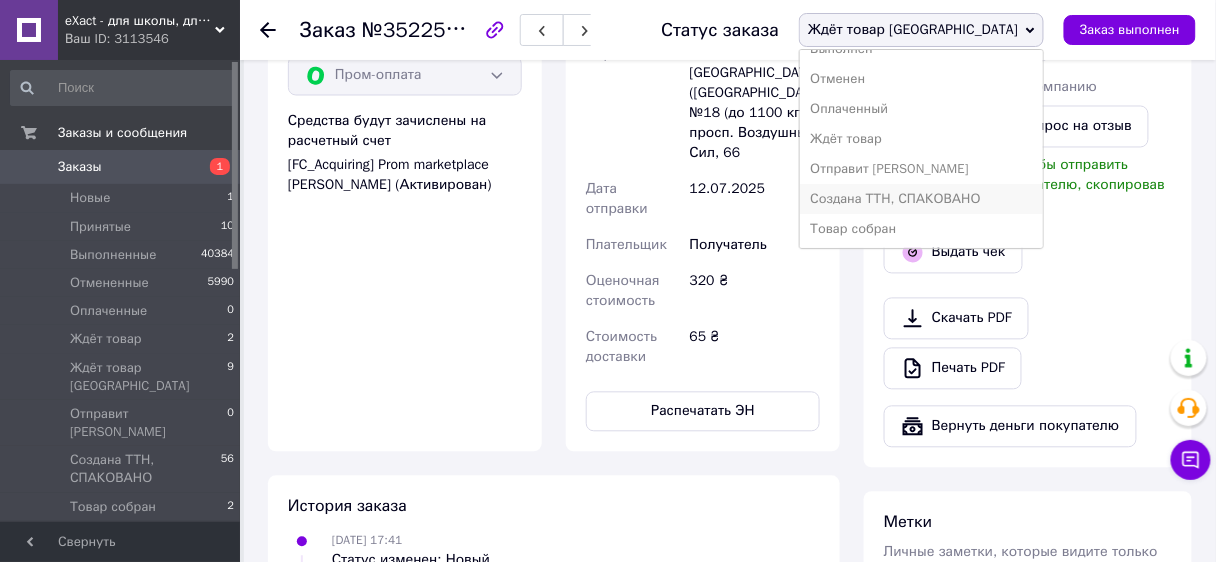 click on "Создана ТТН, СПАКОВАНО" at bounding box center [921, 199] 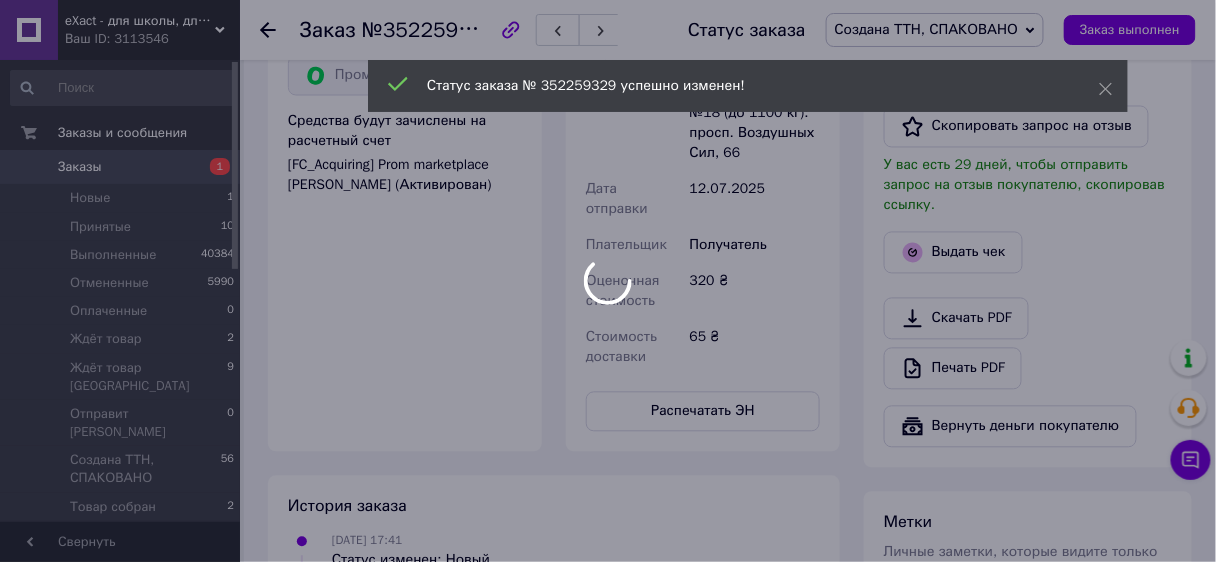 scroll, scrollTop: 75, scrollLeft: 0, axis: vertical 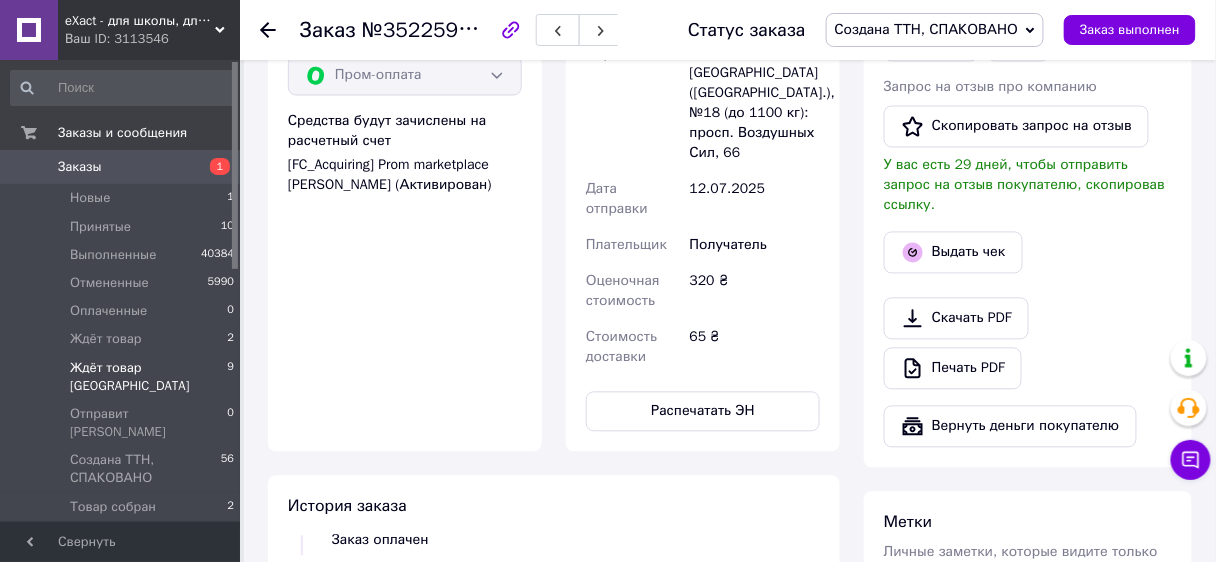 click on "Ждёт товар [GEOGRAPHIC_DATA]" at bounding box center (148, 377) 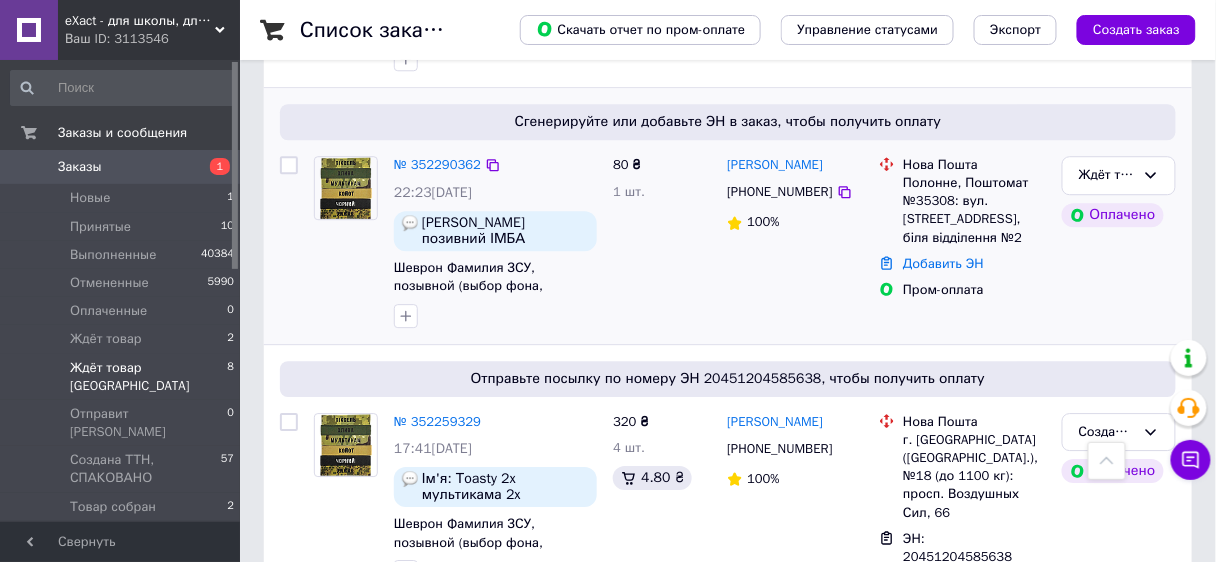 scroll, scrollTop: 1273, scrollLeft: 0, axis: vertical 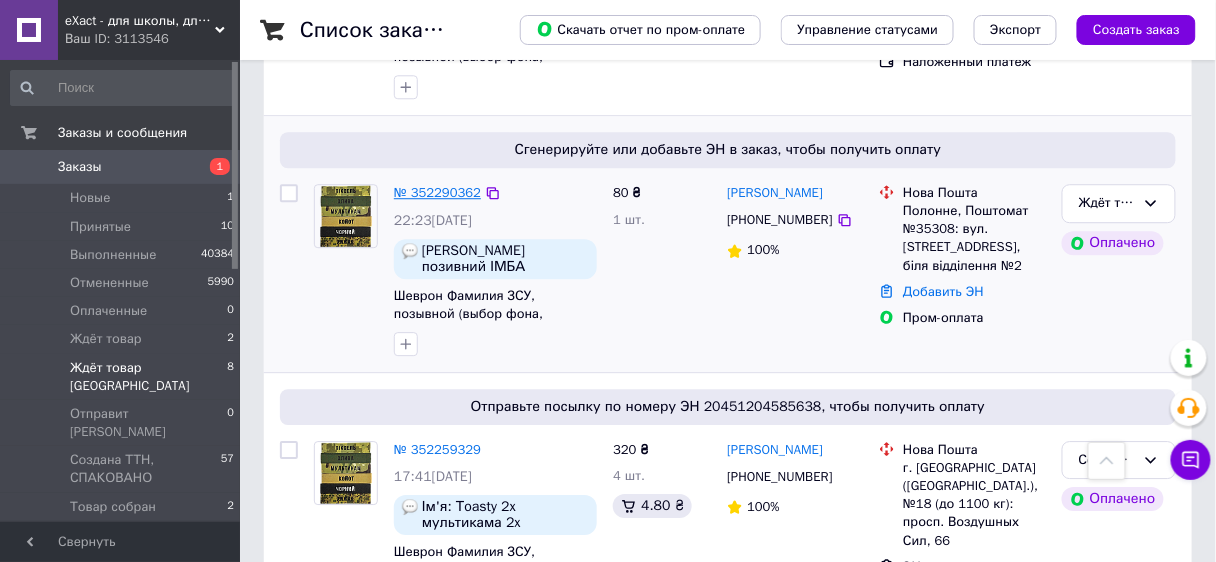 click on "№ 352290362" at bounding box center [437, 192] 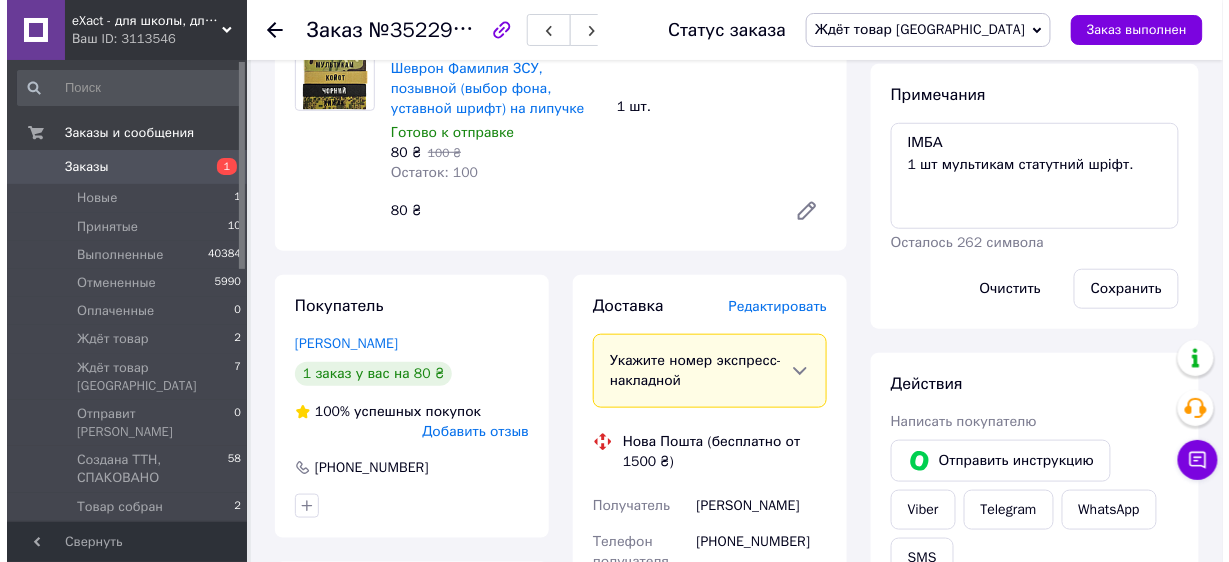 scroll, scrollTop: 266, scrollLeft: 0, axis: vertical 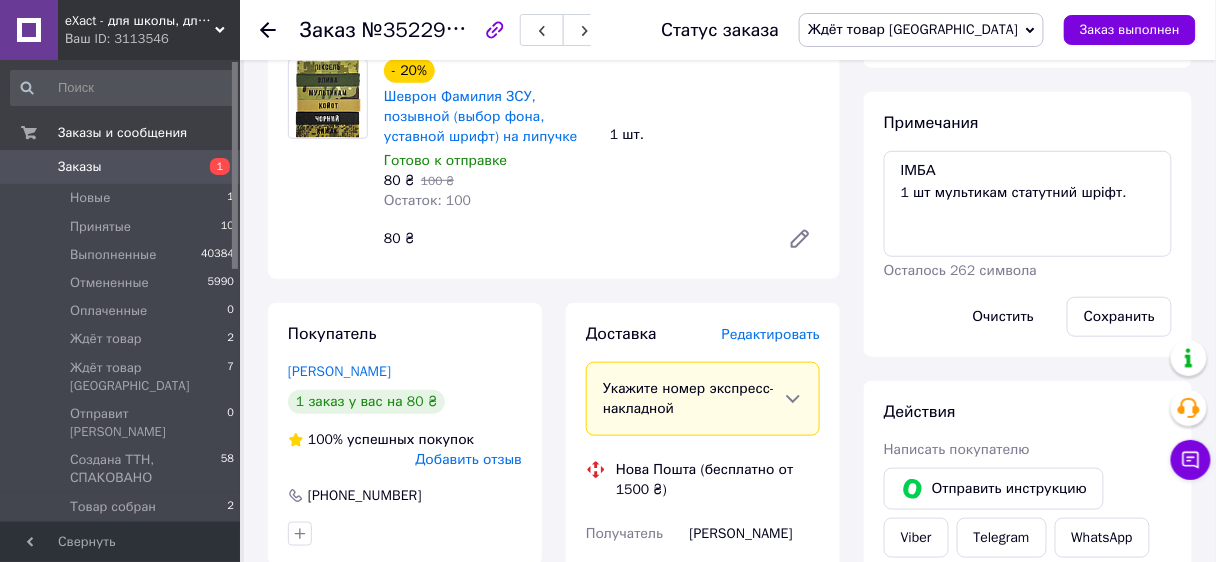 click on "Редактировать" at bounding box center (771, 334) 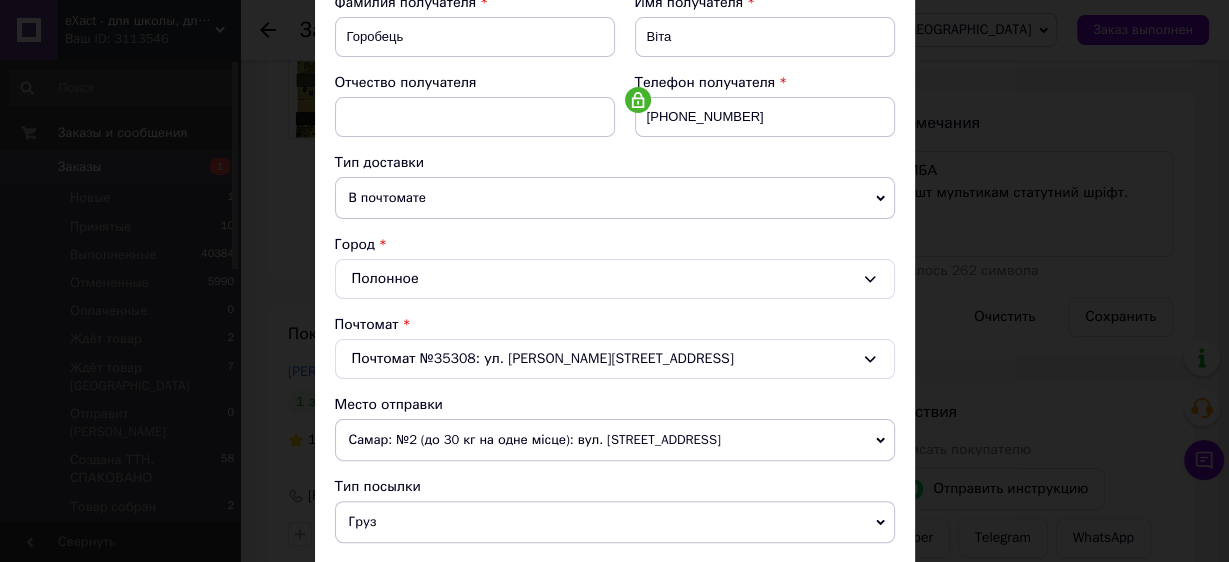 scroll, scrollTop: 480, scrollLeft: 0, axis: vertical 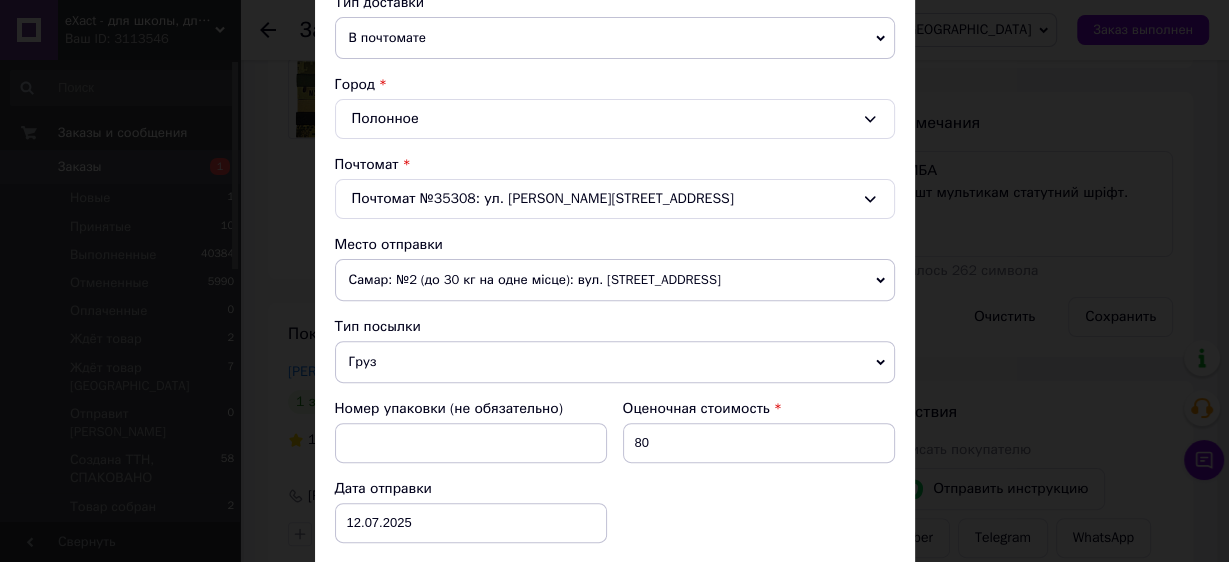 click on "Самар: №2 (до 30 кг на одне місце): вул. [STREET_ADDRESS]" at bounding box center [615, 280] 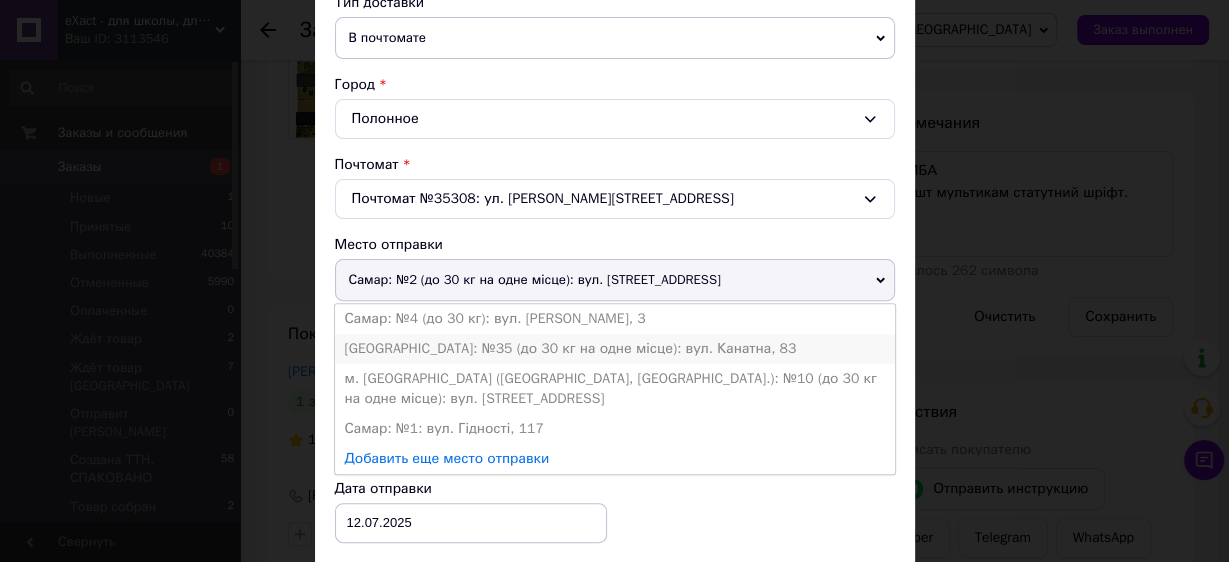 click on "[GEOGRAPHIC_DATA]: №35 (до 30 кг на одне місце): вул. Канатна, 83" at bounding box center (615, 349) 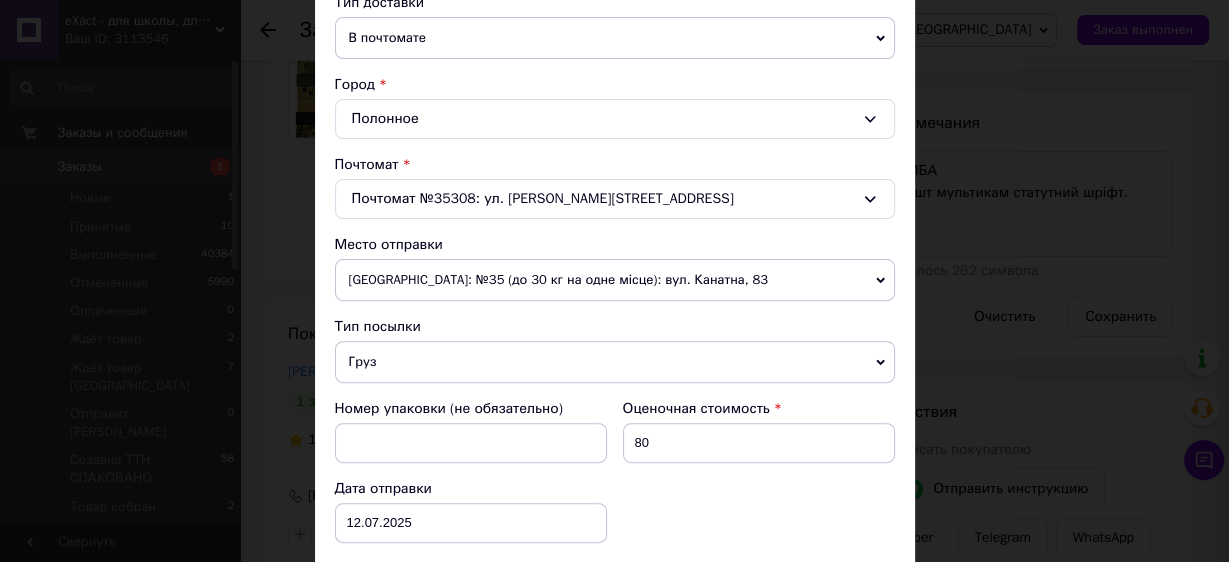 click on "Груз" at bounding box center (615, 362) 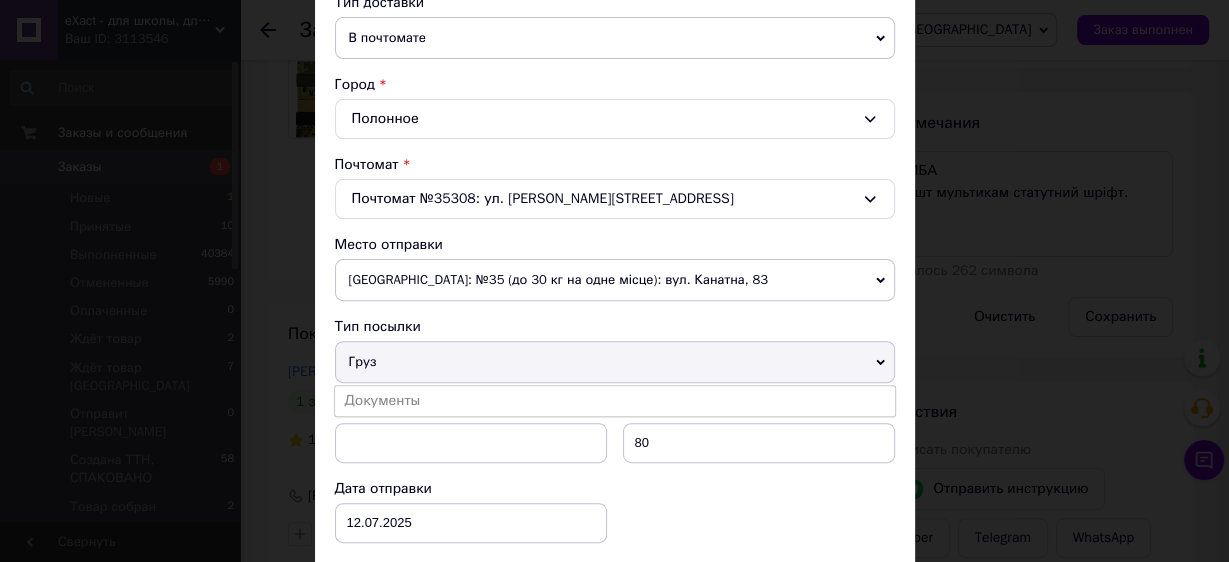 click on "Документы" at bounding box center [615, 401] 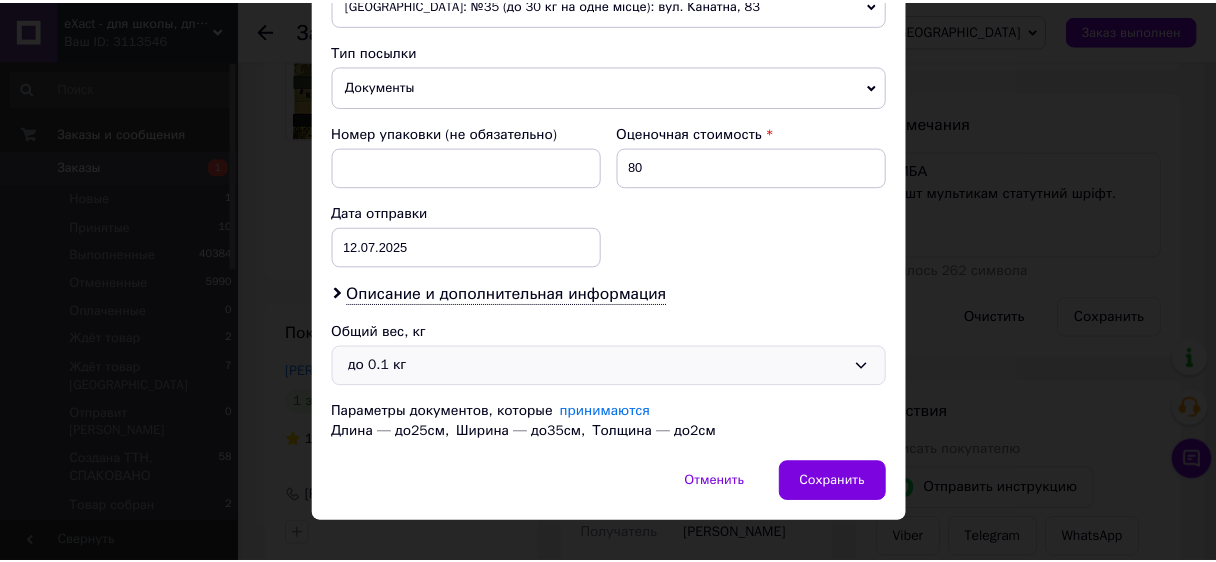 scroll, scrollTop: 775, scrollLeft: 0, axis: vertical 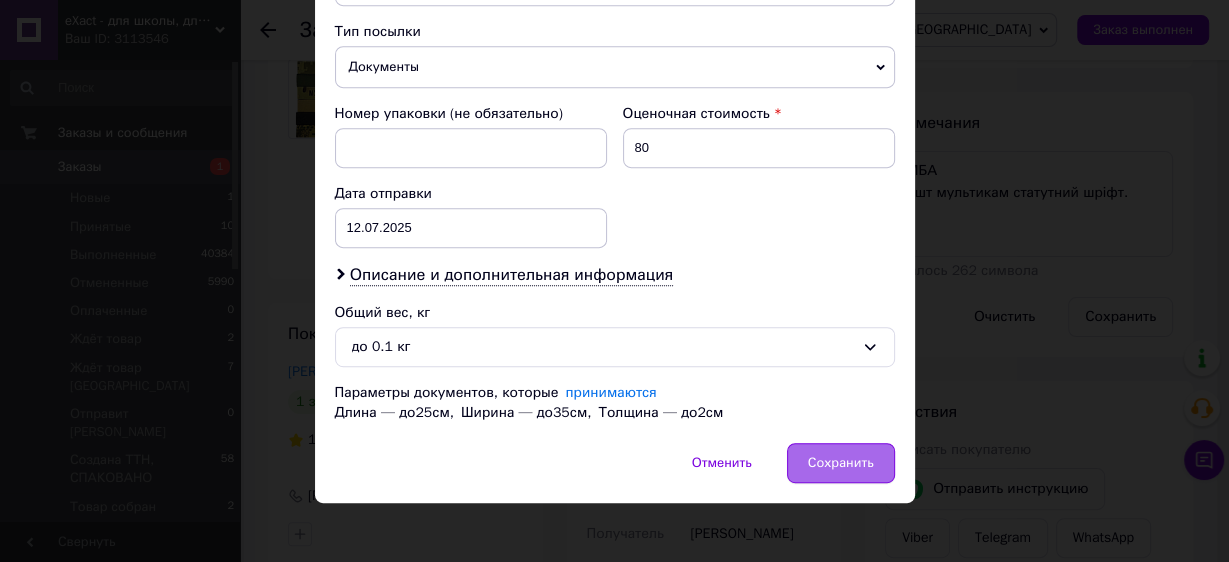 click on "Сохранить" at bounding box center (841, 463) 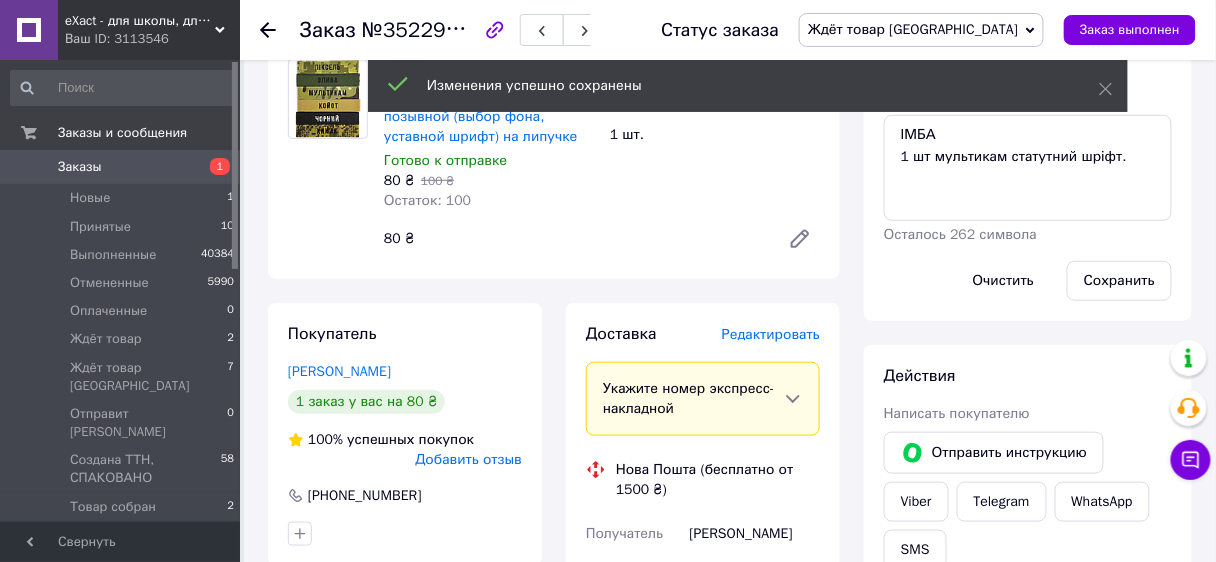 scroll, scrollTop: 906, scrollLeft: 0, axis: vertical 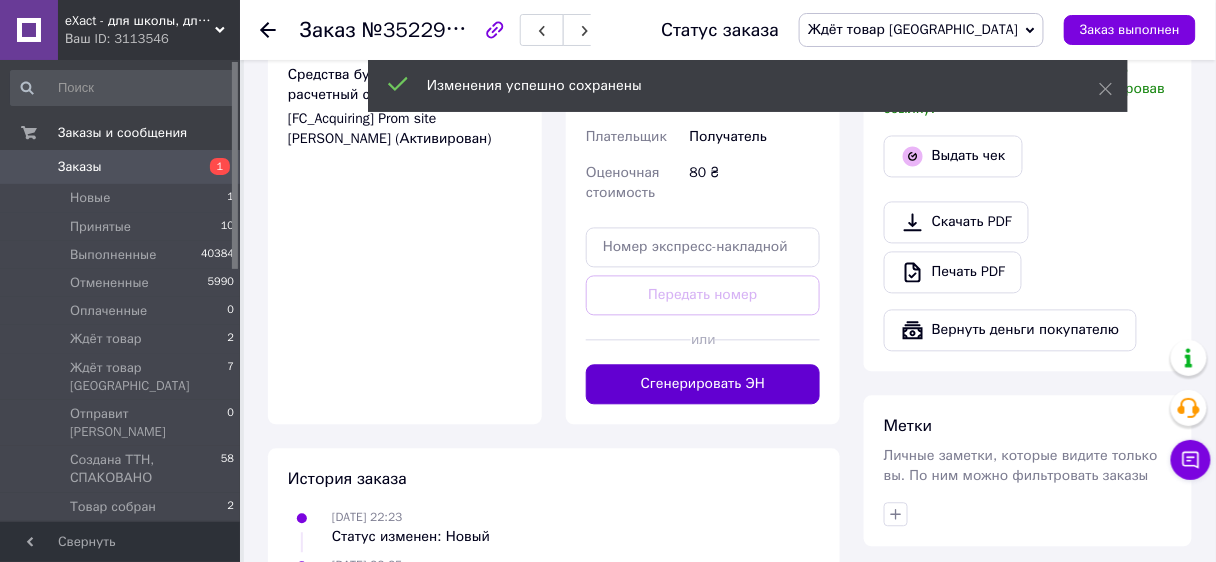 click on "Сгенерировать ЭН" at bounding box center (703, 385) 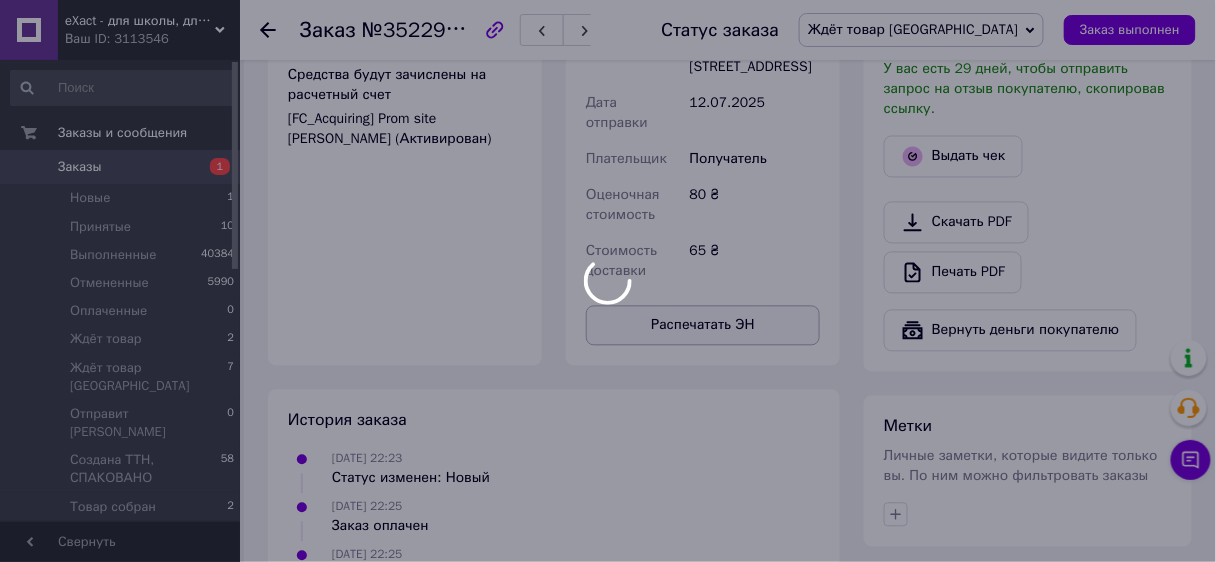 scroll, scrollTop: 26, scrollLeft: 0, axis: vertical 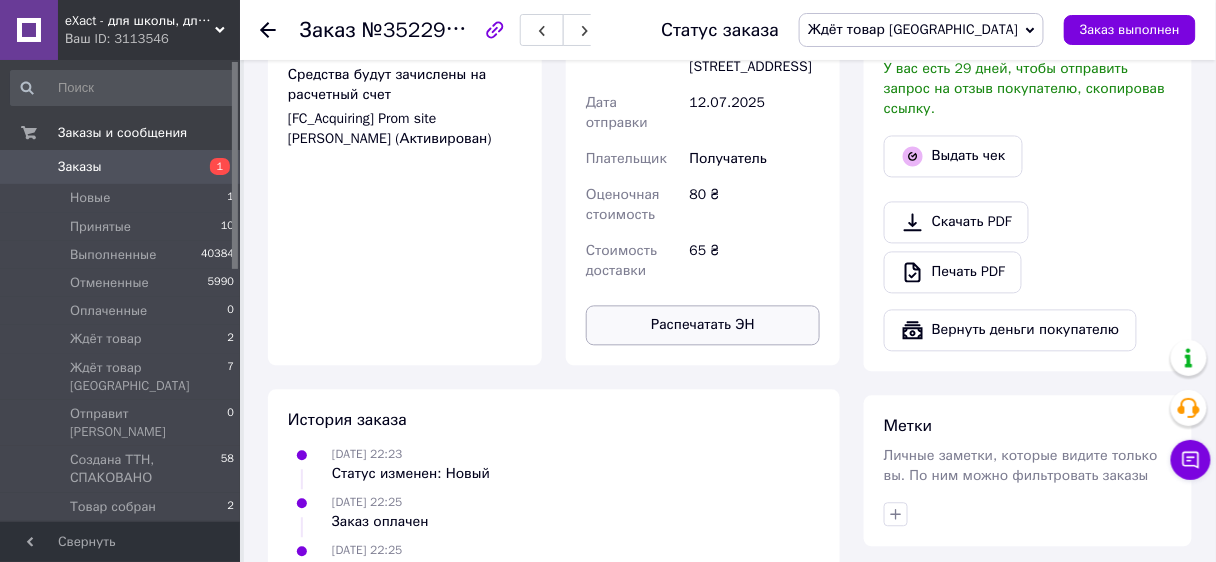 click on "Распечатать ЭН" at bounding box center (703, 326) 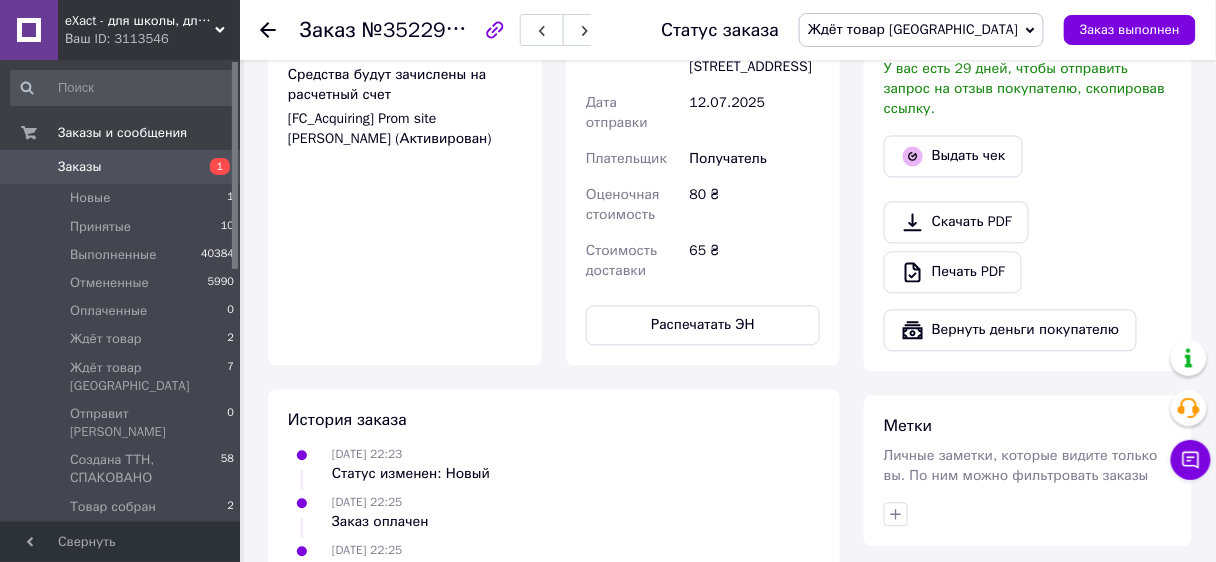 drag, startPoint x: 342, startPoint y: 257, endPoint x: 517, endPoint y: 165, distance: 197.70938 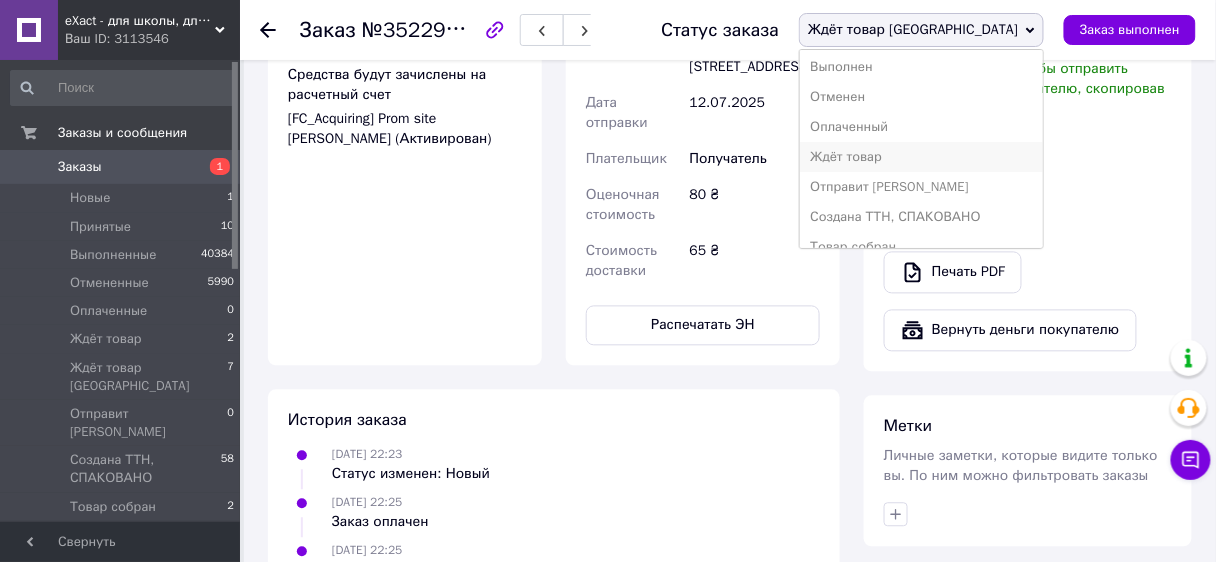 scroll, scrollTop: 51, scrollLeft: 0, axis: vertical 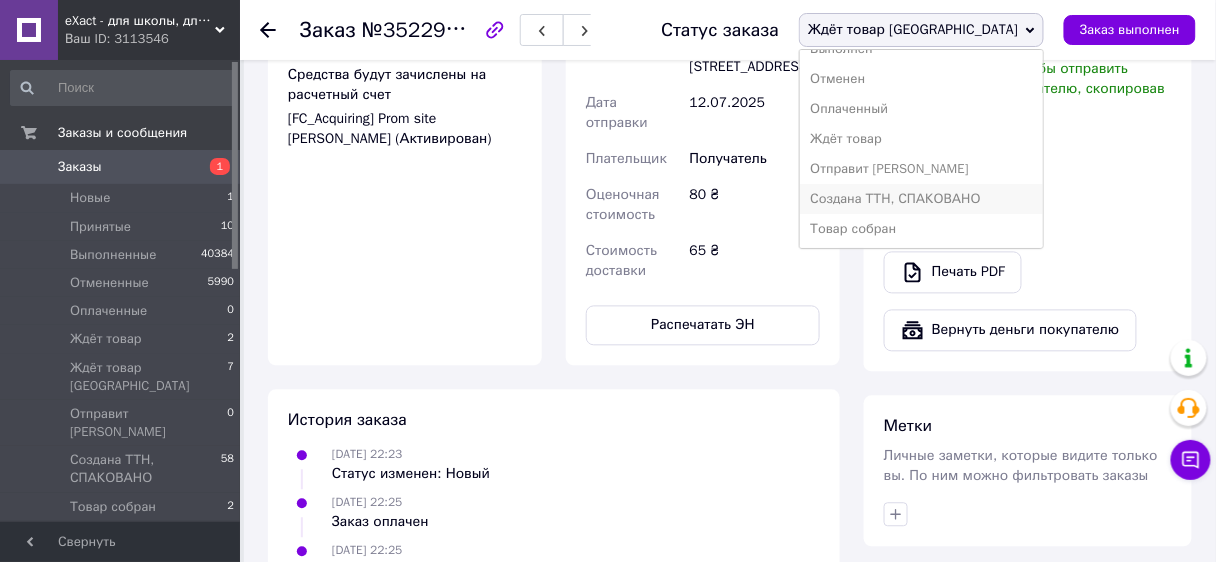click on "Создана ТТН, СПАКОВАНО" at bounding box center (921, 199) 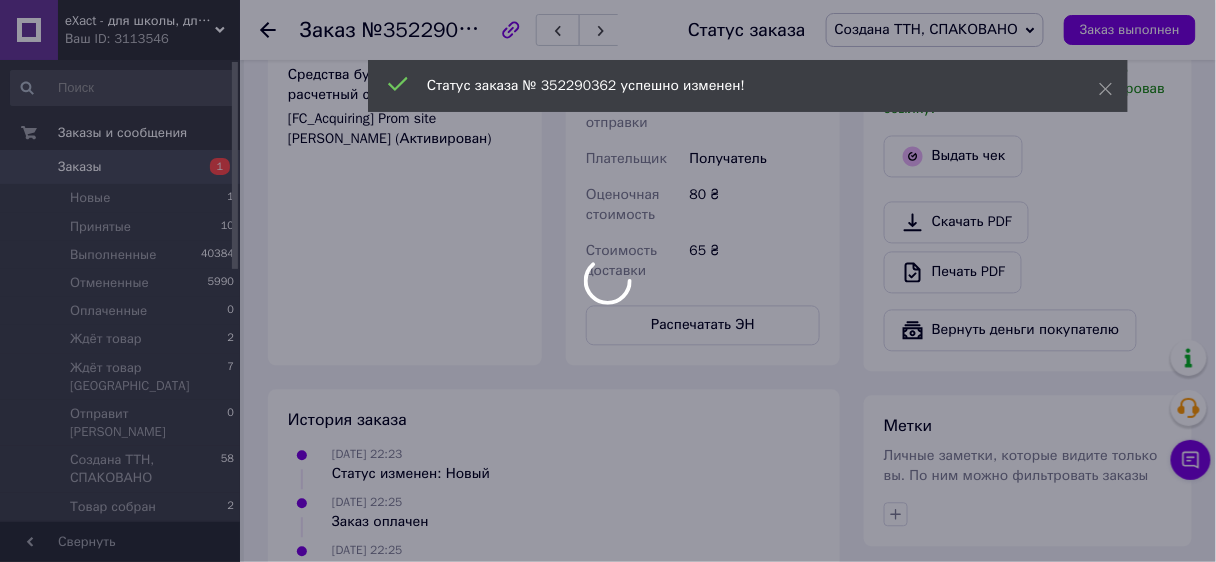 scroll, scrollTop: 75, scrollLeft: 0, axis: vertical 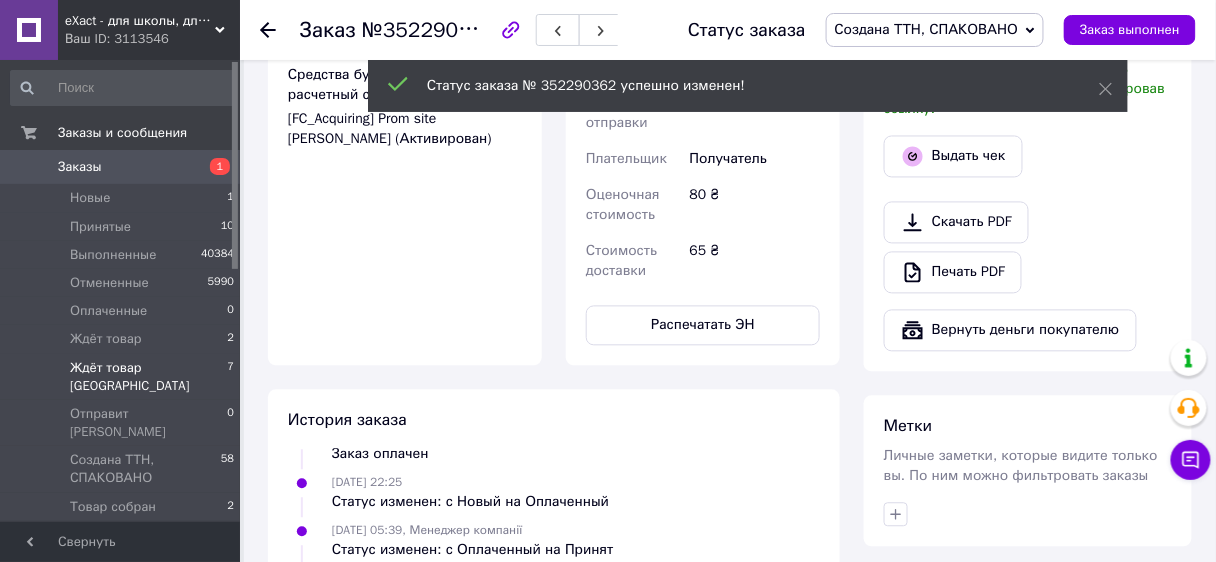 click on "Ждёт товар [GEOGRAPHIC_DATA] 7" at bounding box center (123, 377) 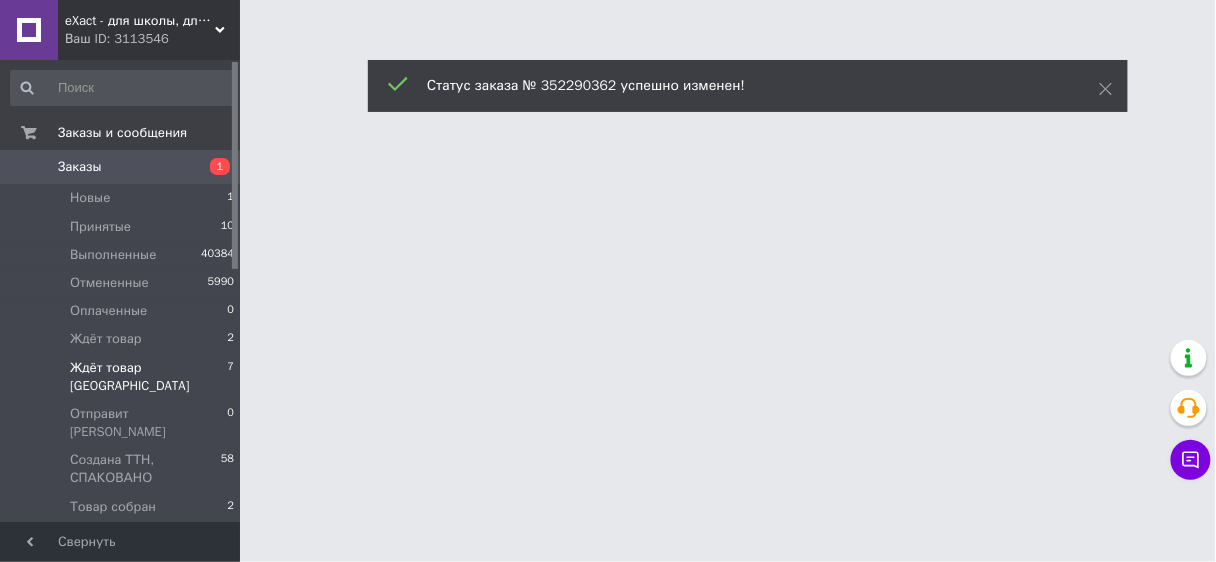 scroll, scrollTop: 0, scrollLeft: 0, axis: both 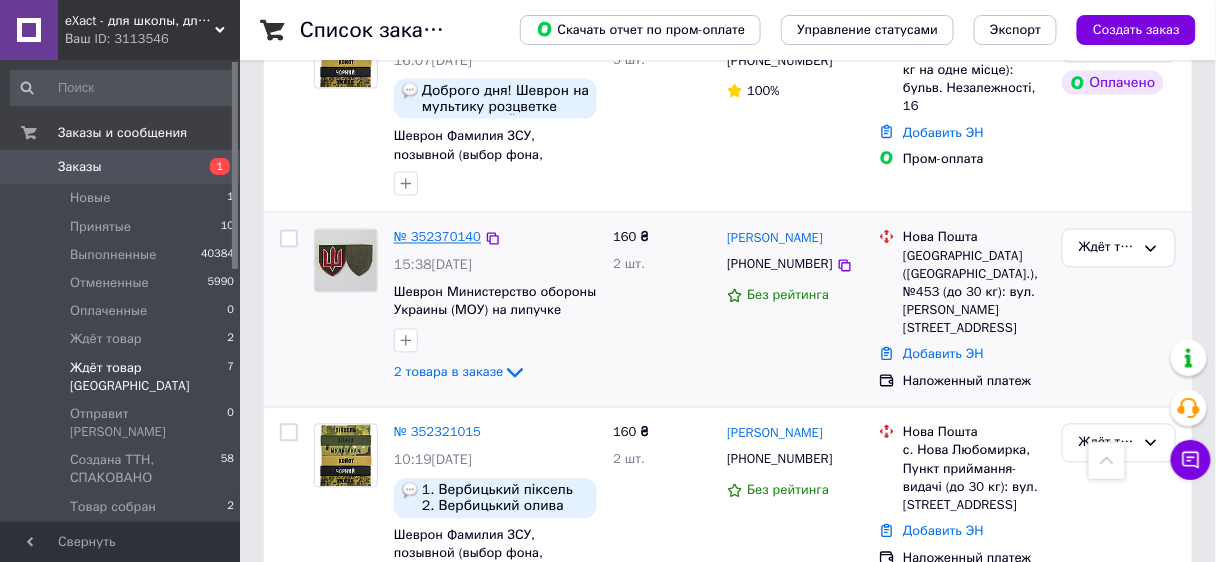 click on "№ 352370140" at bounding box center (437, 237) 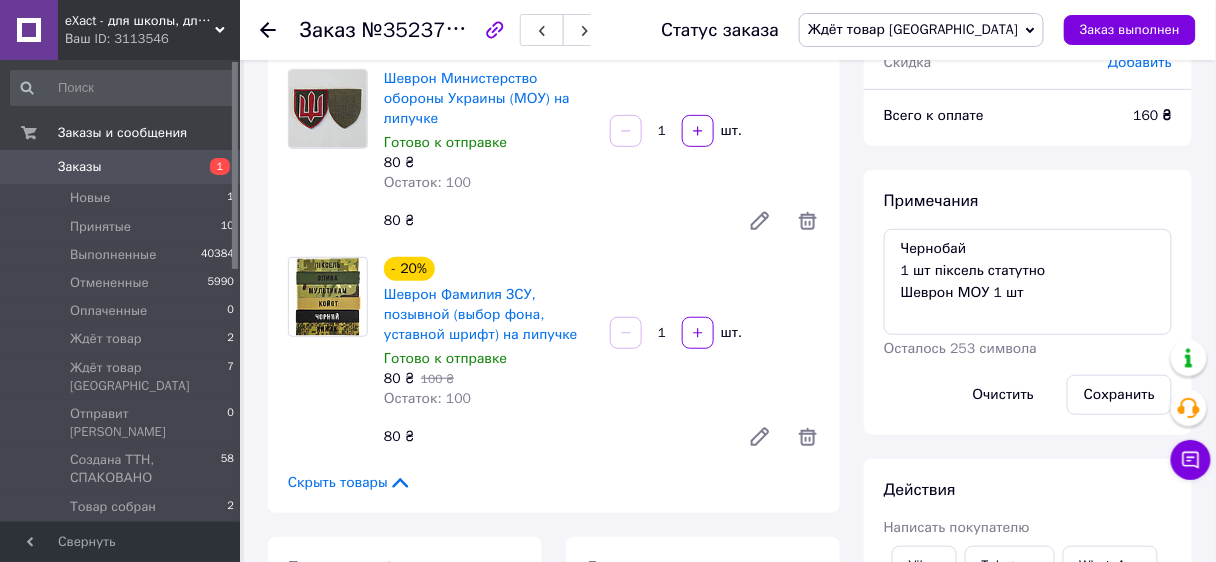 scroll, scrollTop: 56, scrollLeft: 0, axis: vertical 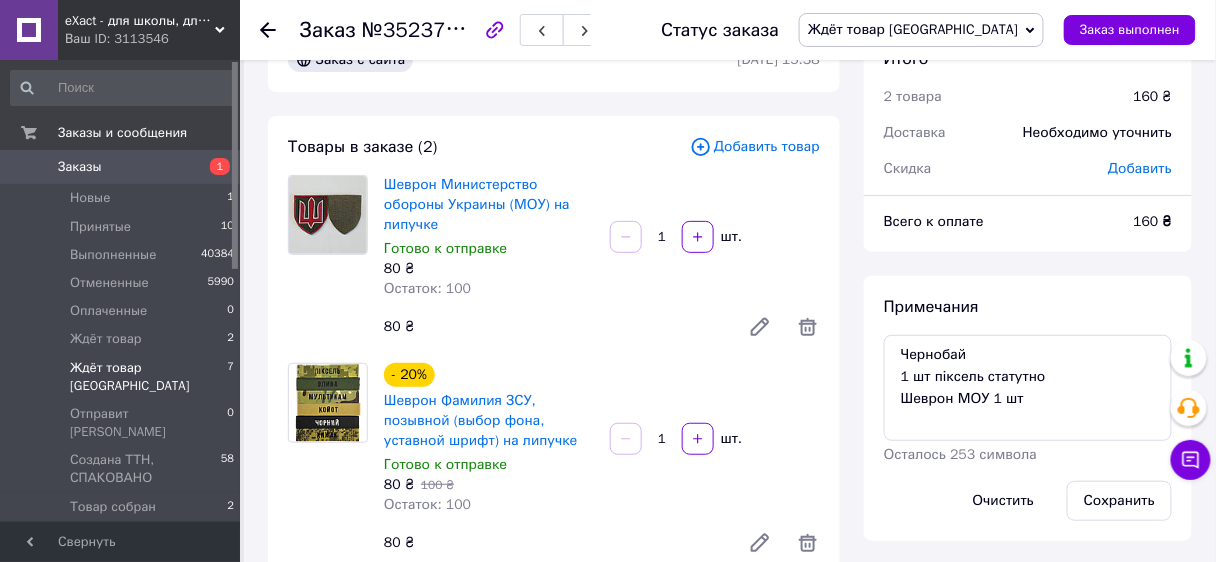 click on "Ждёт товар [GEOGRAPHIC_DATA]" at bounding box center [148, 377] 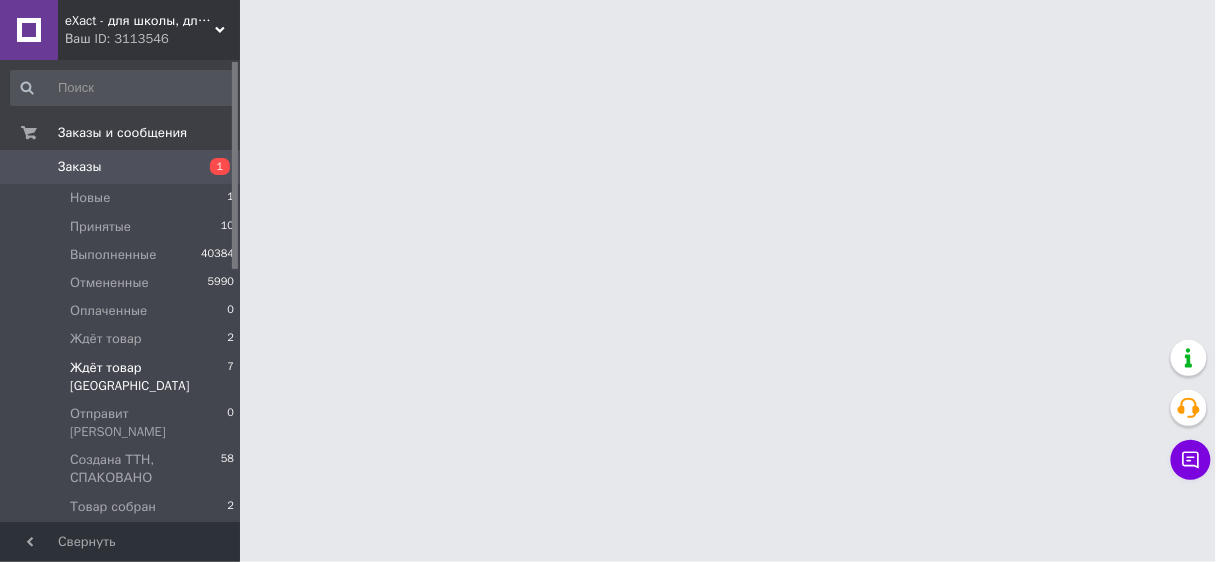 scroll, scrollTop: 0, scrollLeft: 0, axis: both 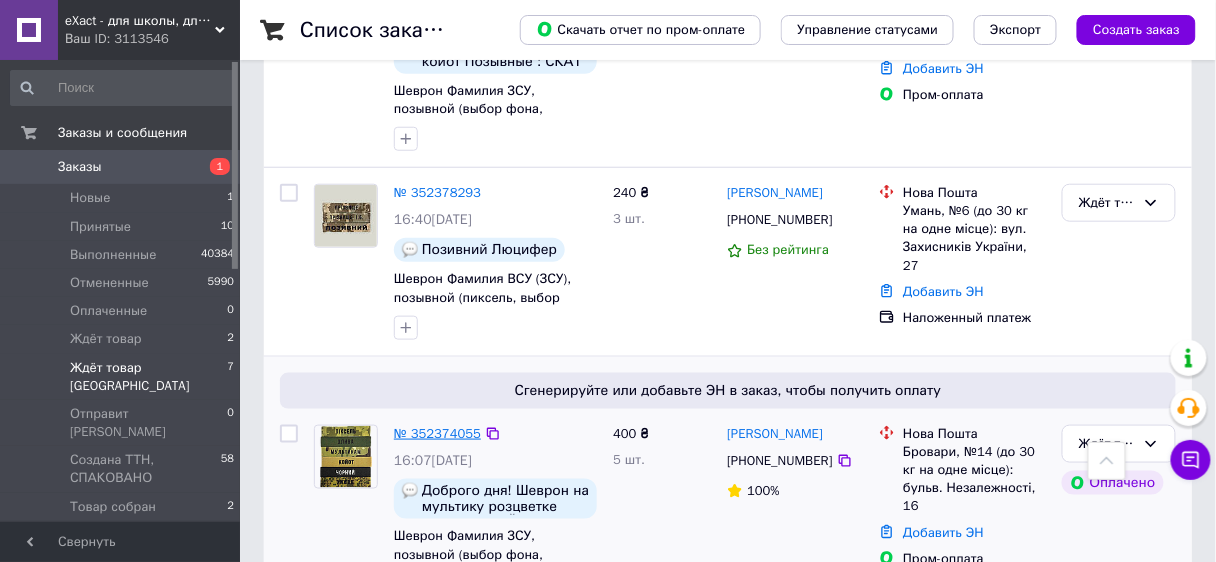 click on "№ 352374055" at bounding box center [437, 433] 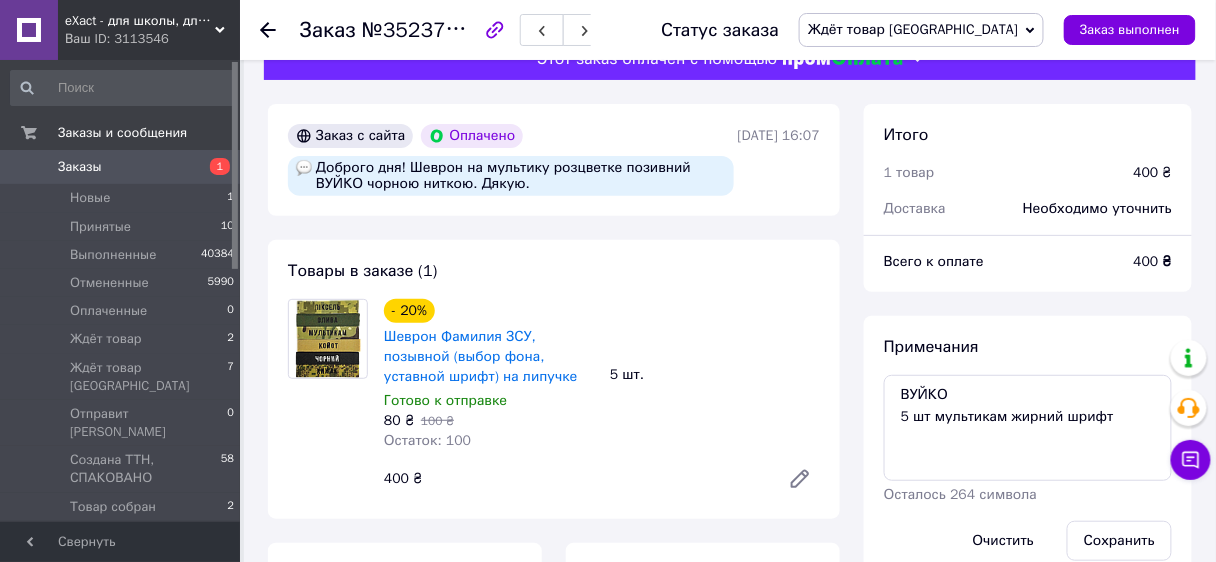 scroll, scrollTop: 80, scrollLeft: 0, axis: vertical 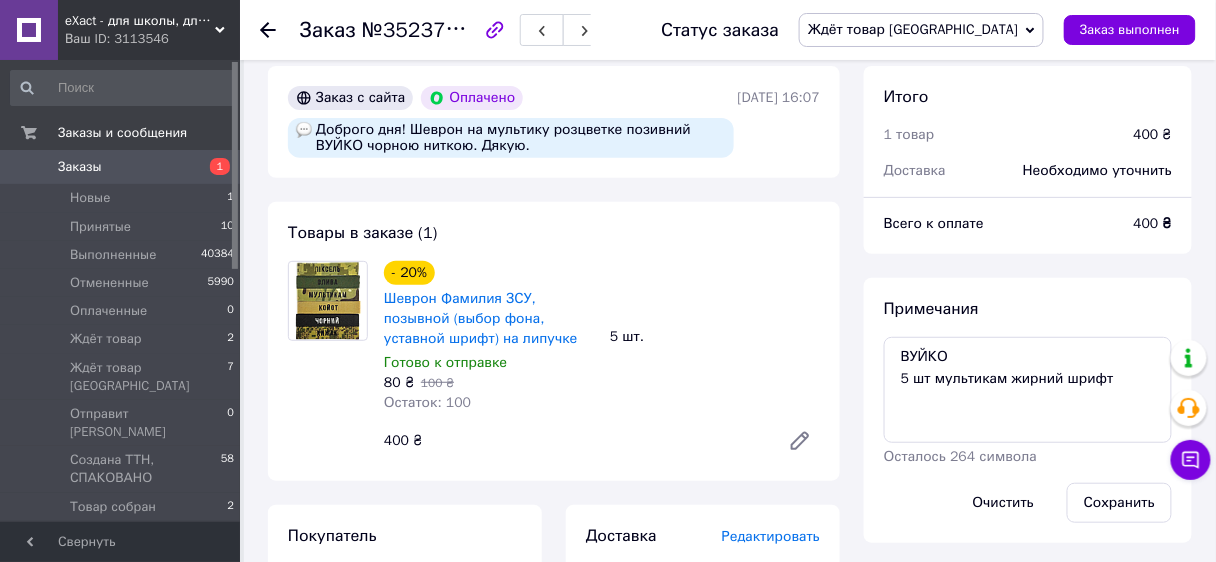 click on "Ваш ID: 3113546" at bounding box center [152, 39] 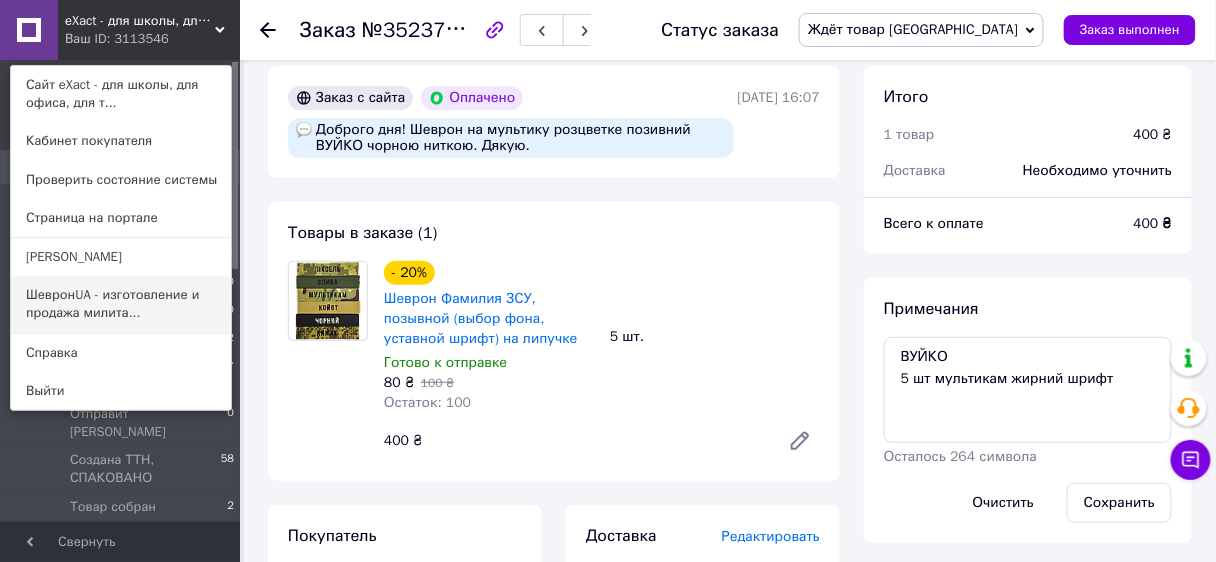 click on "ШевронUA - изготовление и продажа милита..." at bounding box center (121, 304) 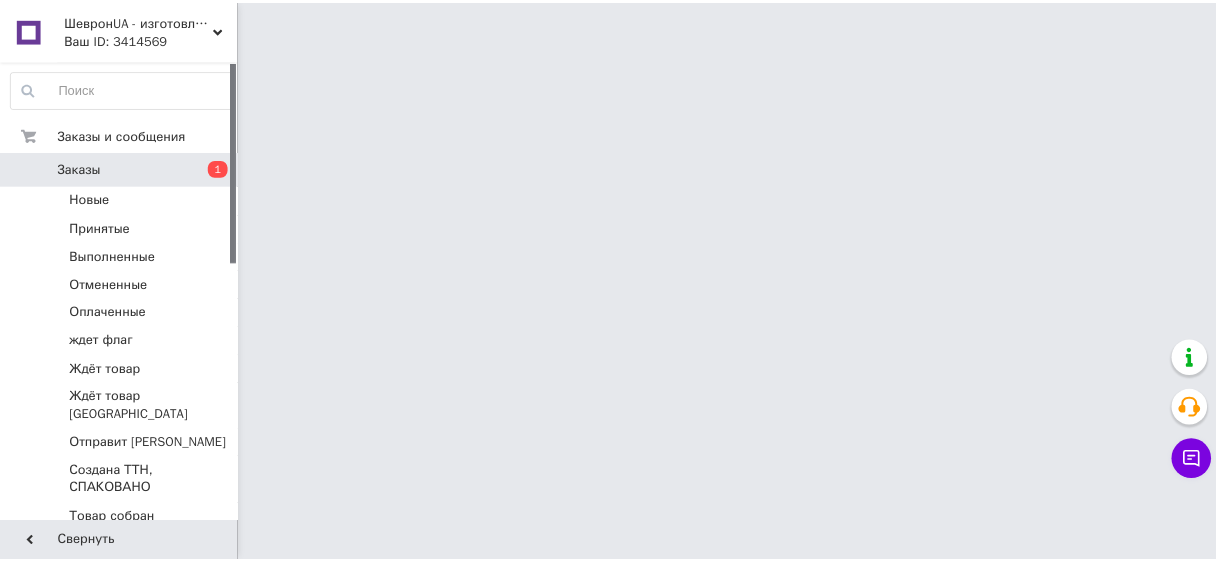 scroll, scrollTop: 0, scrollLeft: 0, axis: both 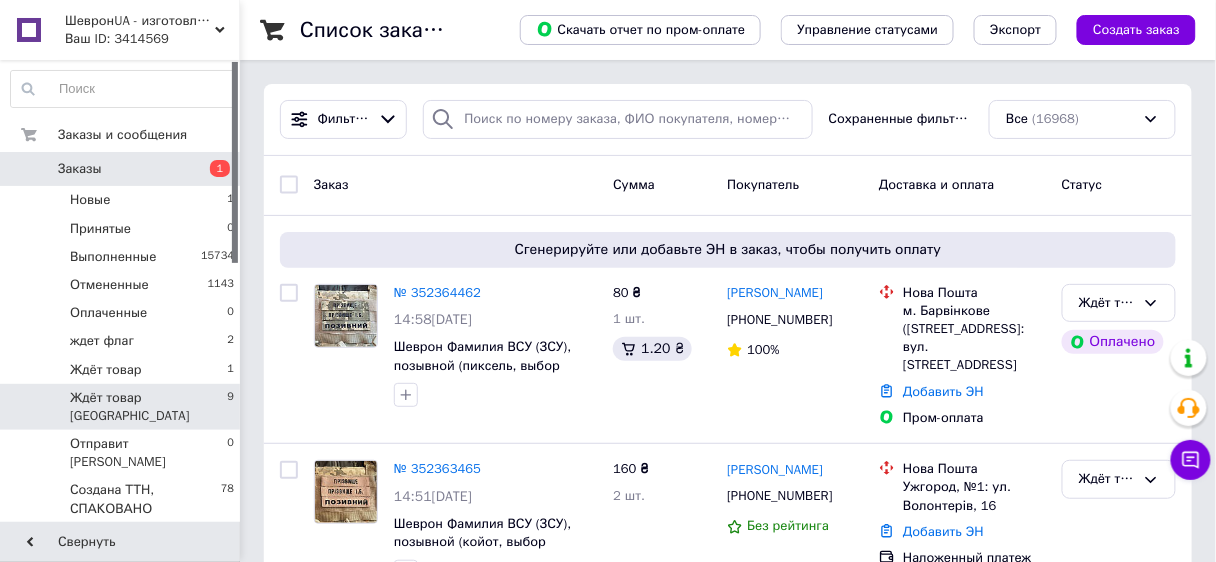 click on "Ждёт товар [GEOGRAPHIC_DATA]" at bounding box center [148, 407] 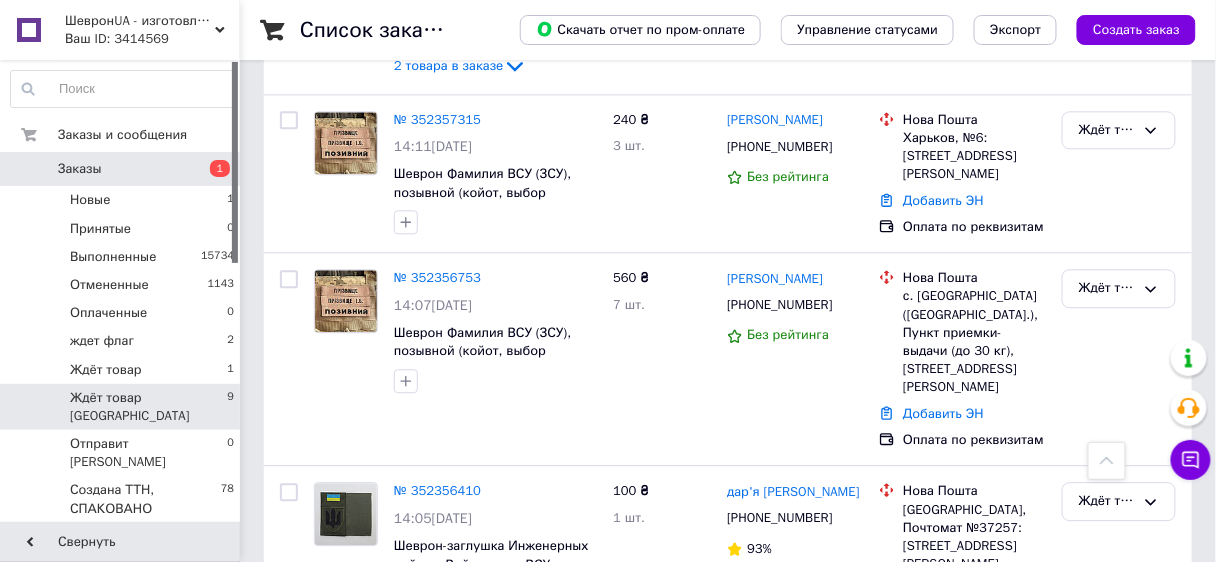 scroll, scrollTop: 1060, scrollLeft: 0, axis: vertical 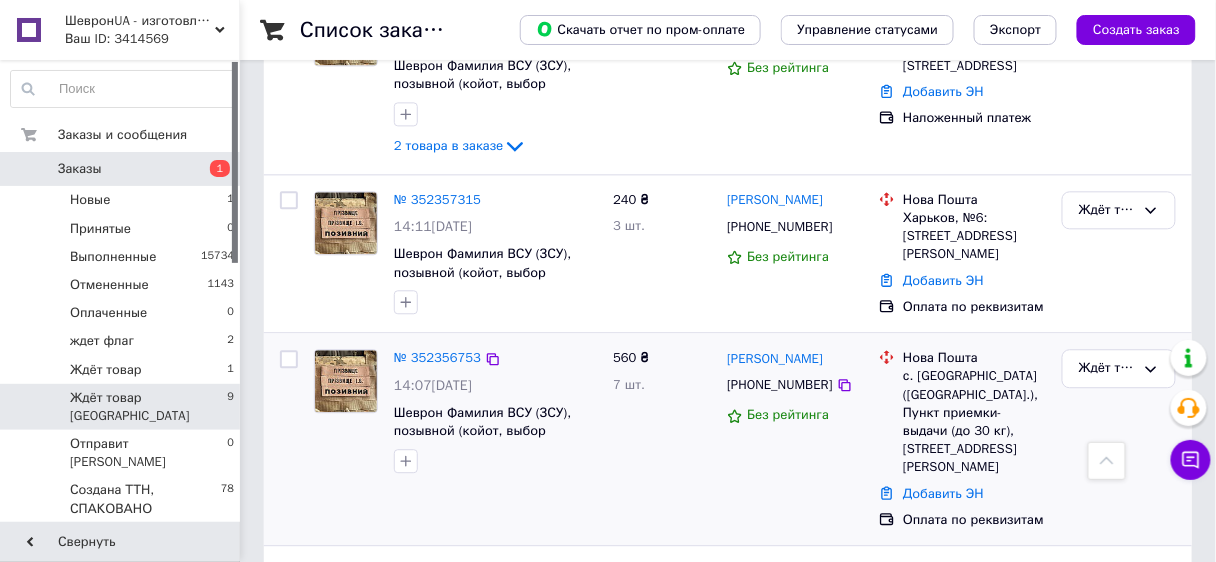 click on "№ 352356753" at bounding box center (437, 358) 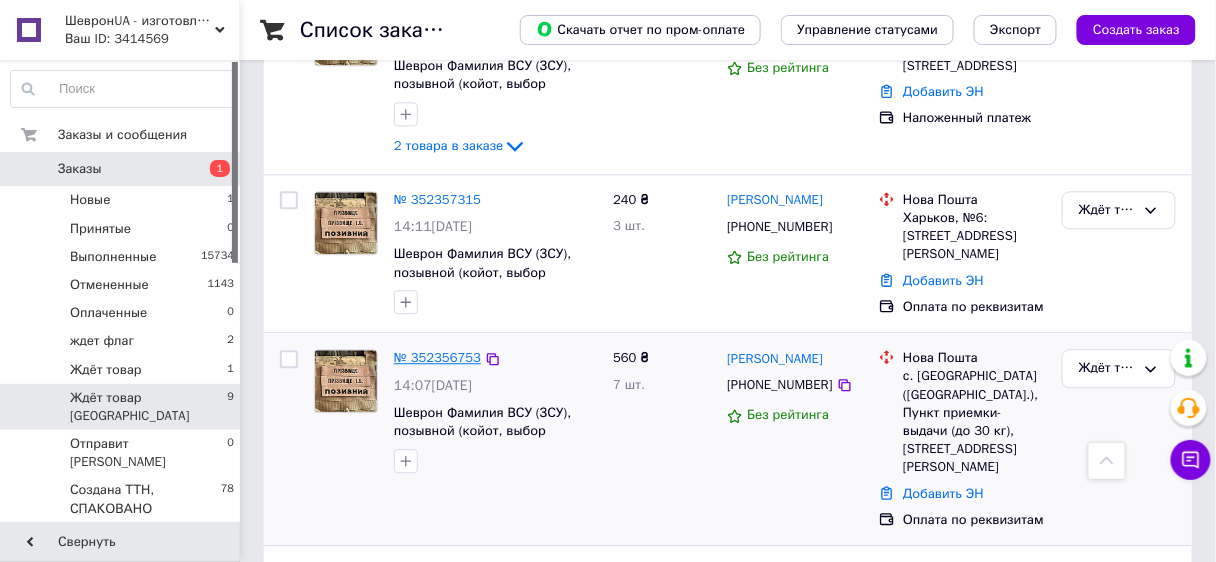 click on "№ 352356753" at bounding box center [437, 357] 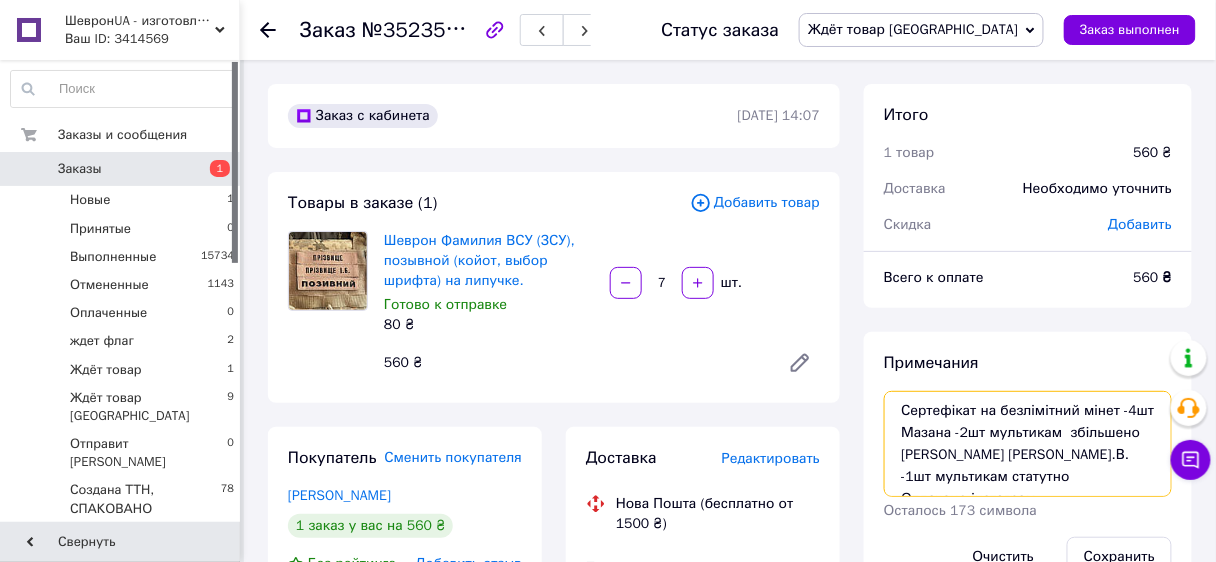 drag, startPoint x: 904, startPoint y: 412, endPoint x: 947, endPoint y: 415, distance: 43.104523 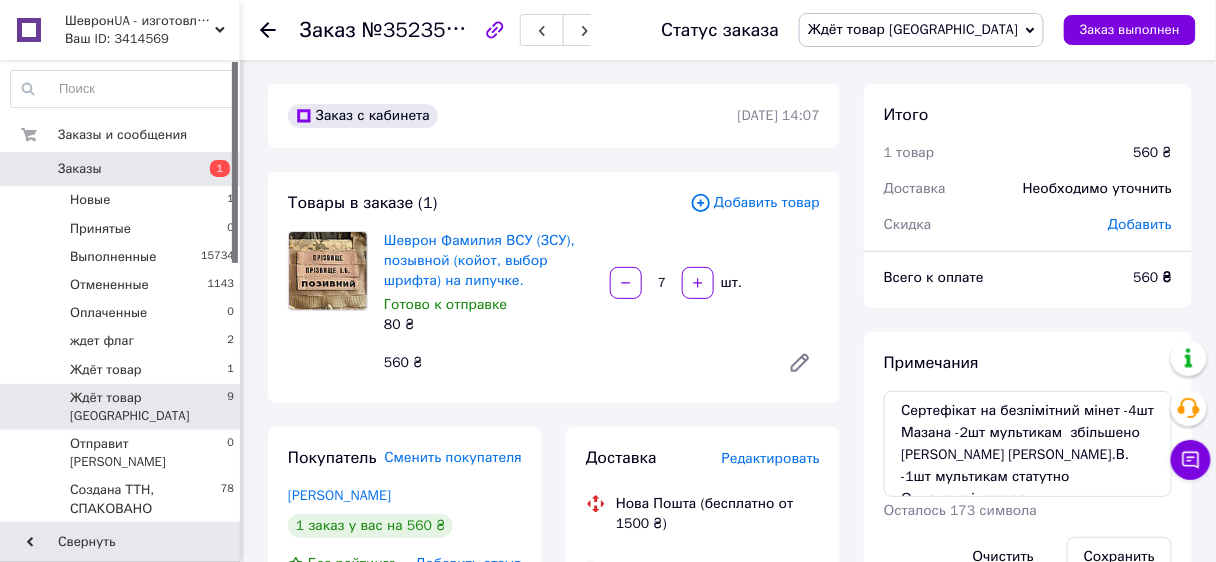 click on "Ждёт товар [GEOGRAPHIC_DATA] 9" at bounding box center (123, 407) 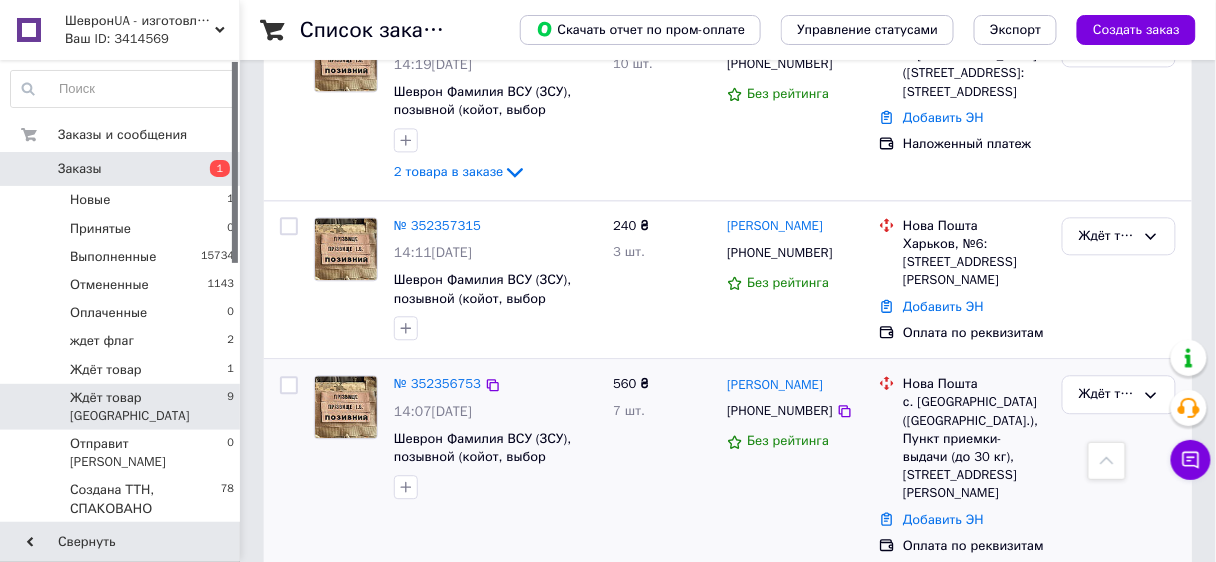 scroll, scrollTop: 1040, scrollLeft: 0, axis: vertical 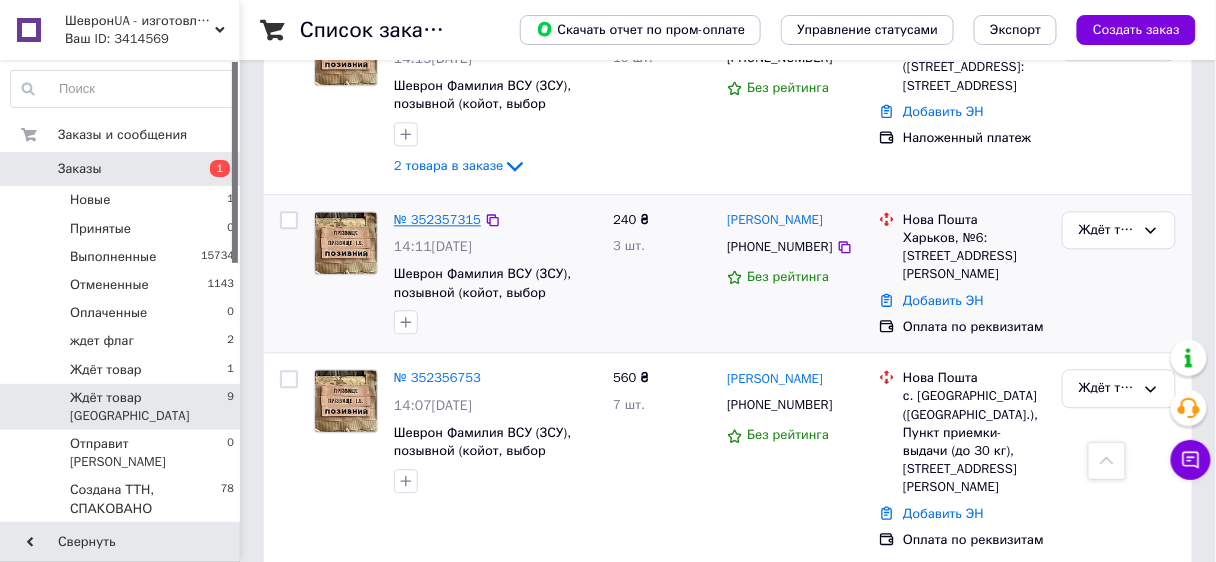 click on "№ 352357315" at bounding box center [437, 219] 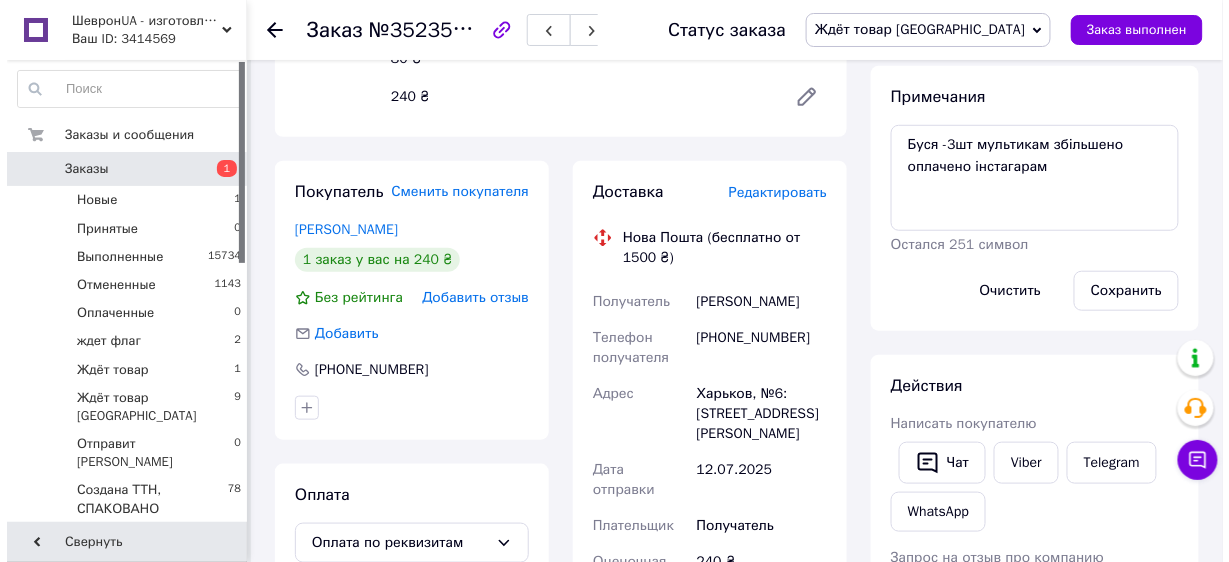 scroll, scrollTop: 240, scrollLeft: 0, axis: vertical 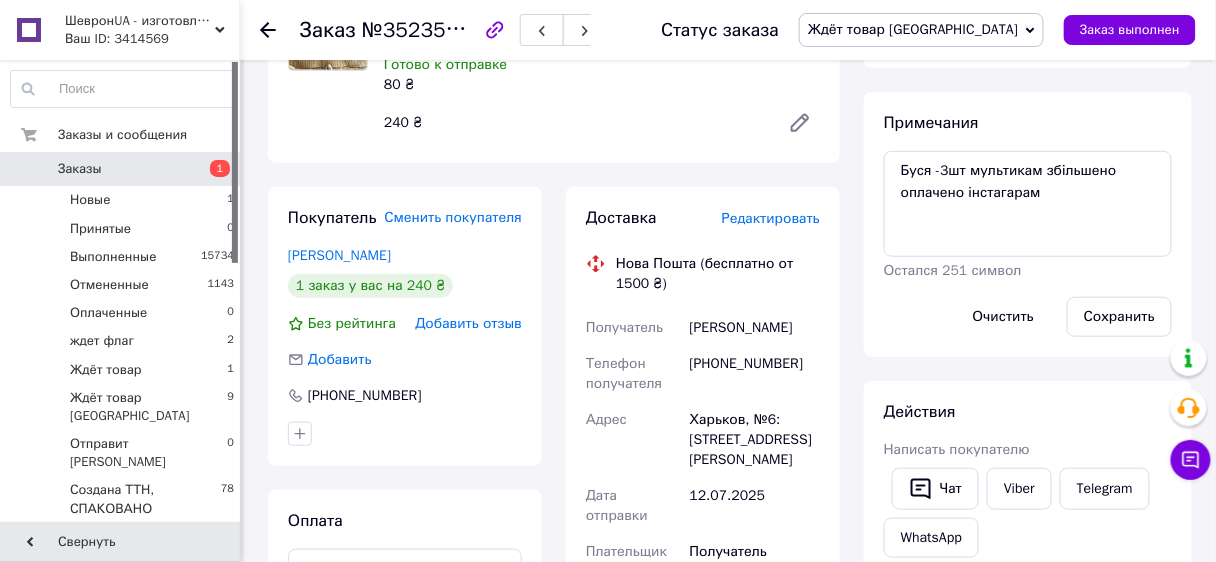 click on "Доставка Редактировать" at bounding box center [703, 218] 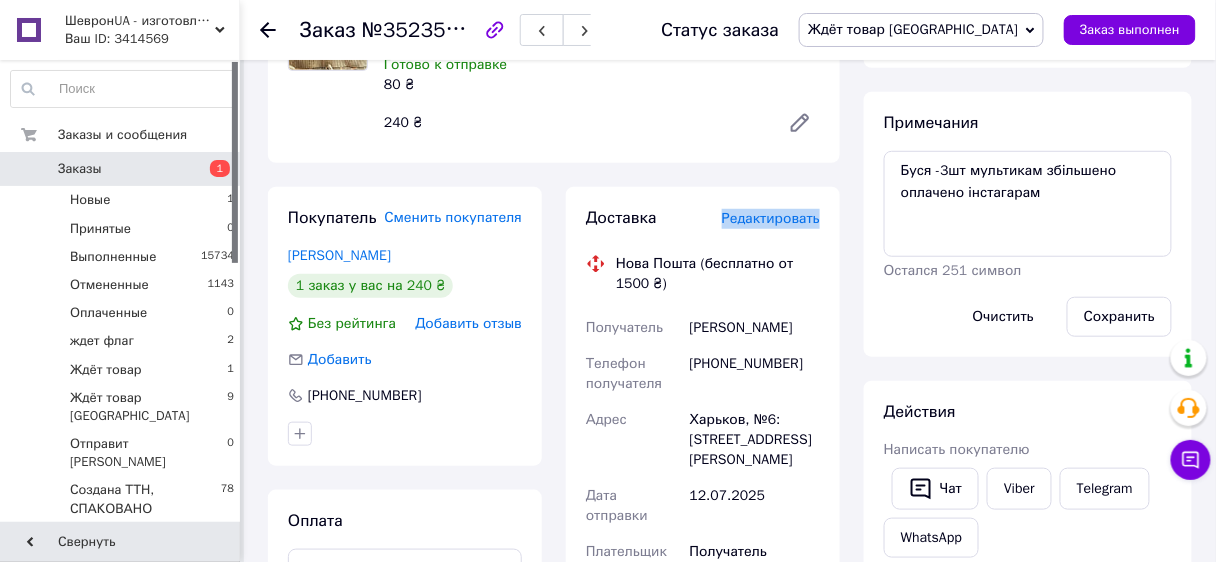 click on "Доставка Редактировать" at bounding box center [703, 218] 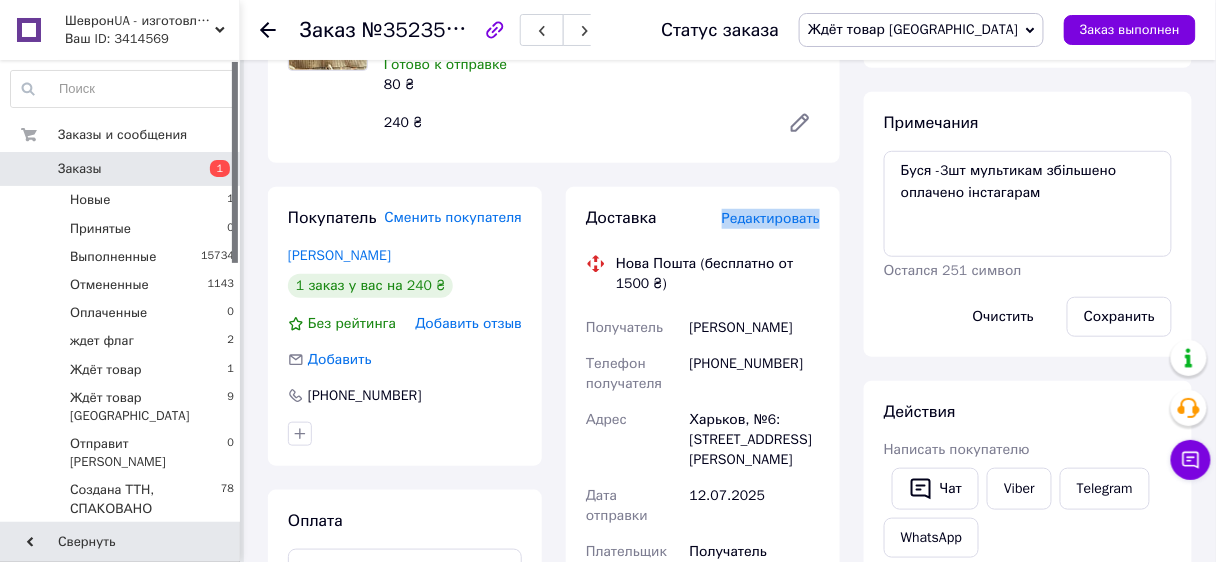 click on "Редактировать" at bounding box center [771, 218] 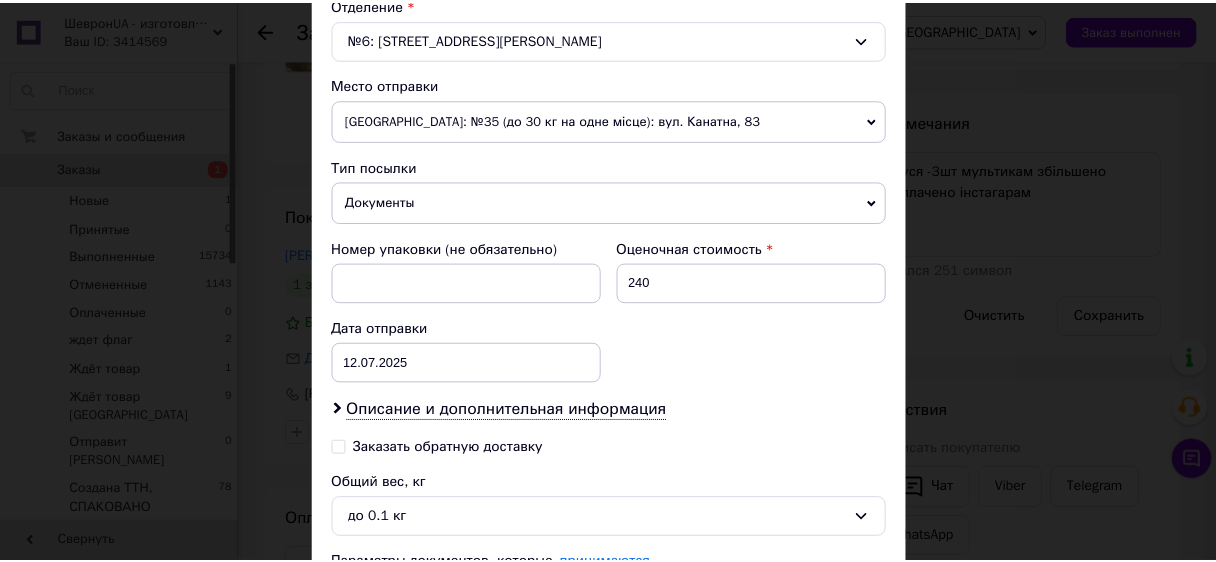 scroll, scrollTop: 720, scrollLeft: 0, axis: vertical 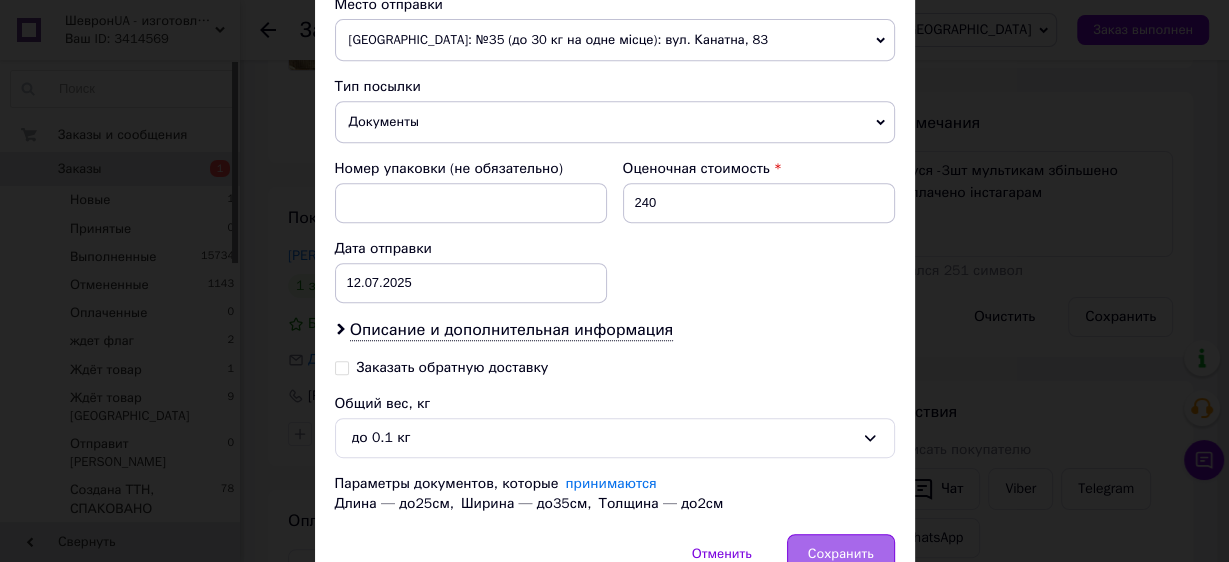 click on "Сохранить" at bounding box center [841, 554] 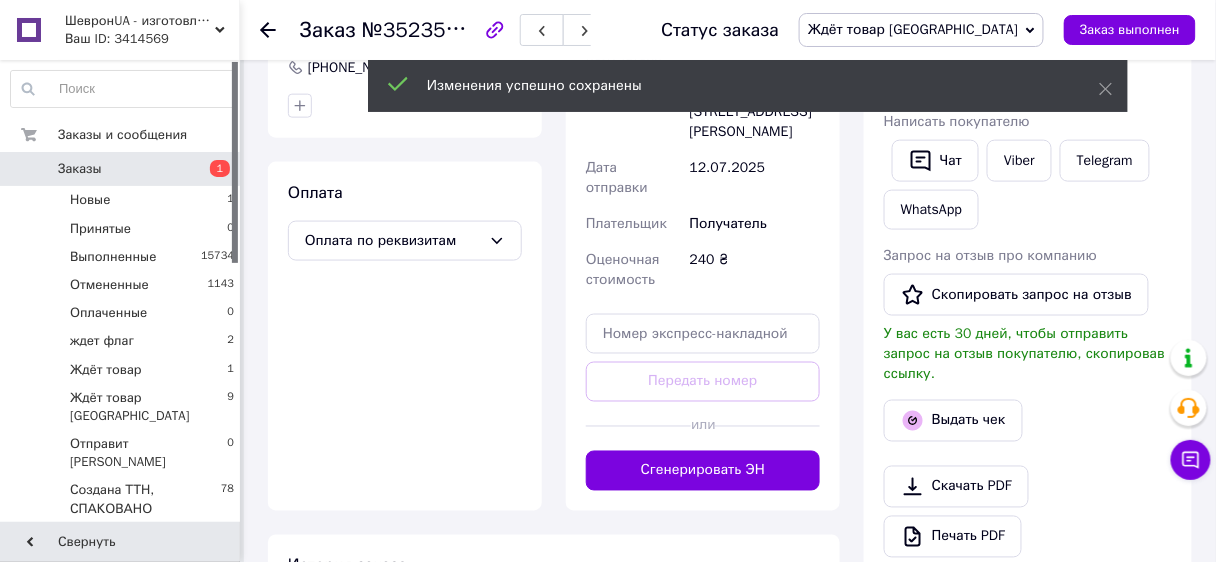 scroll, scrollTop: 720, scrollLeft: 0, axis: vertical 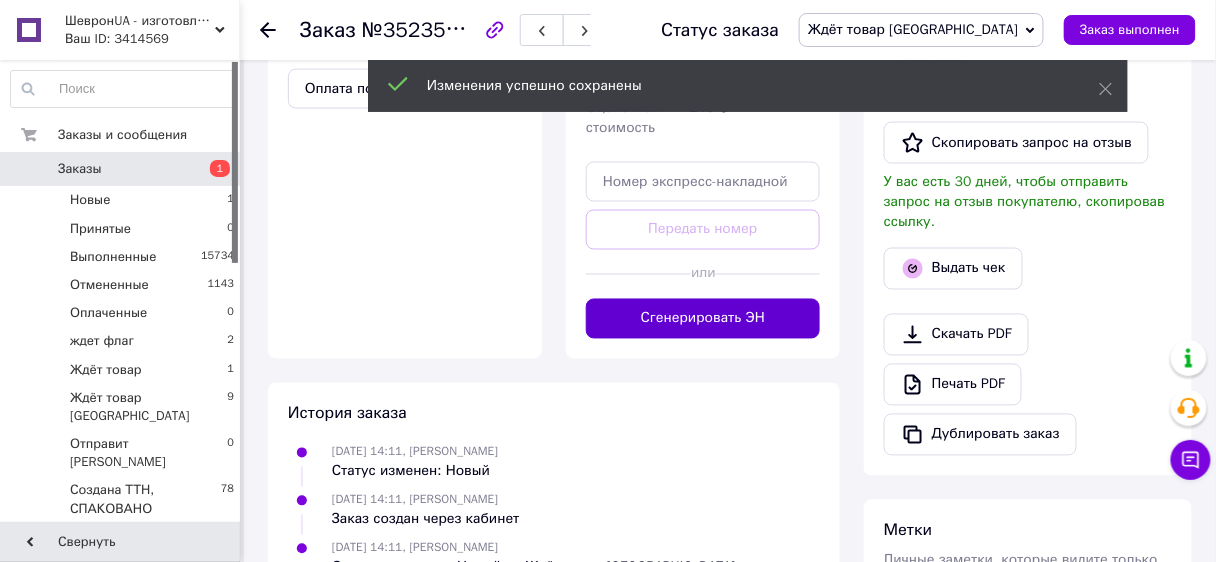 click on "Сгенерировать ЭН" at bounding box center [703, 319] 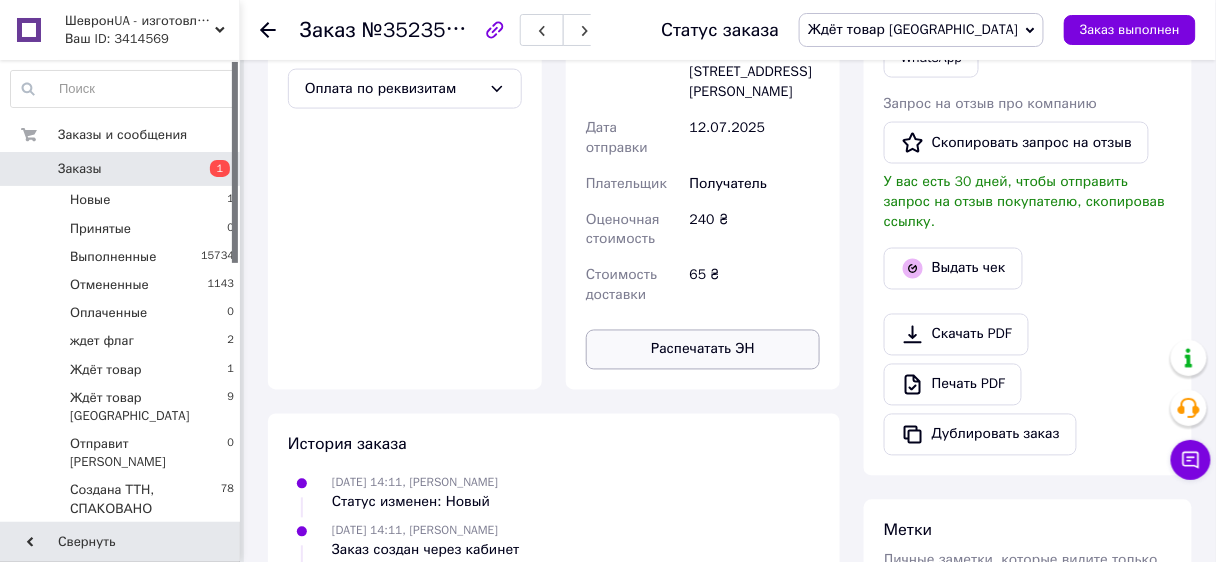 click on "Распечатать ЭН" at bounding box center (703, 350) 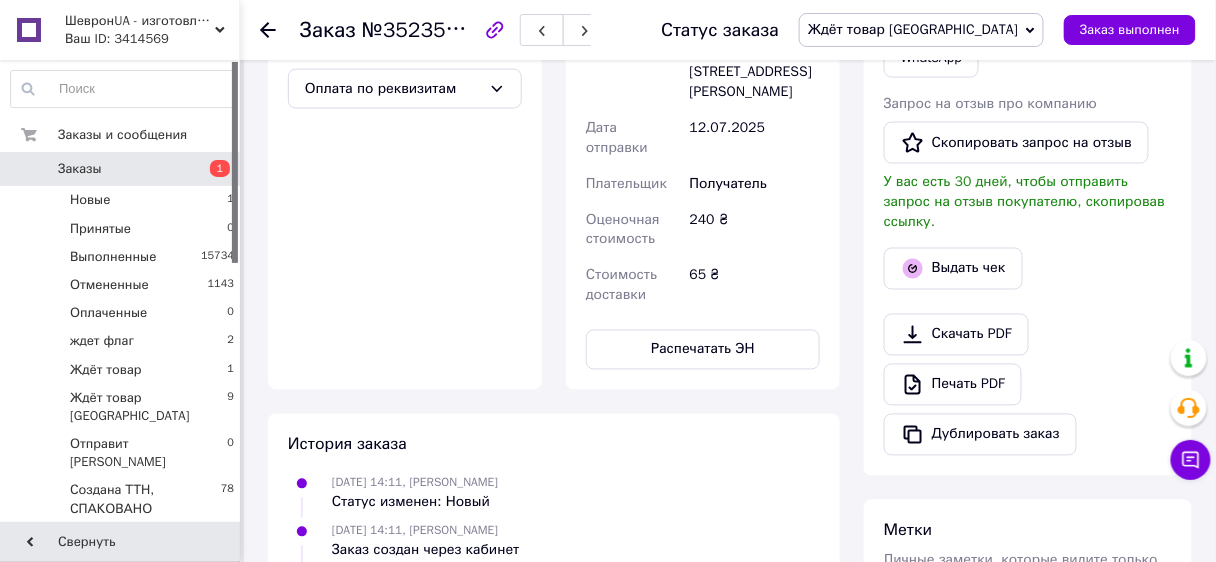 click on "Статус заказа Ждёт товар Одесса Принят Выполнен Отменен Оплаченный ждет флаг Ждёт товар Отправит Марина Создана ТТН, СПАКОВАНО Товар собран Заказ выполнен" at bounding box center (908, 30) 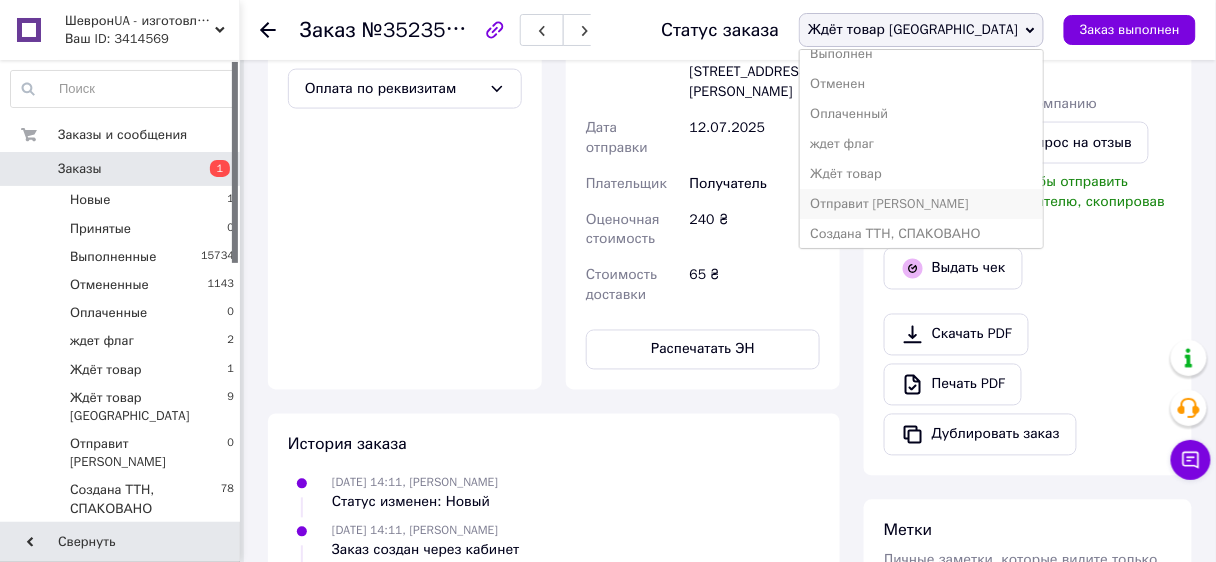 scroll, scrollTop: 81, scrollLeft: 0, axis: vertical 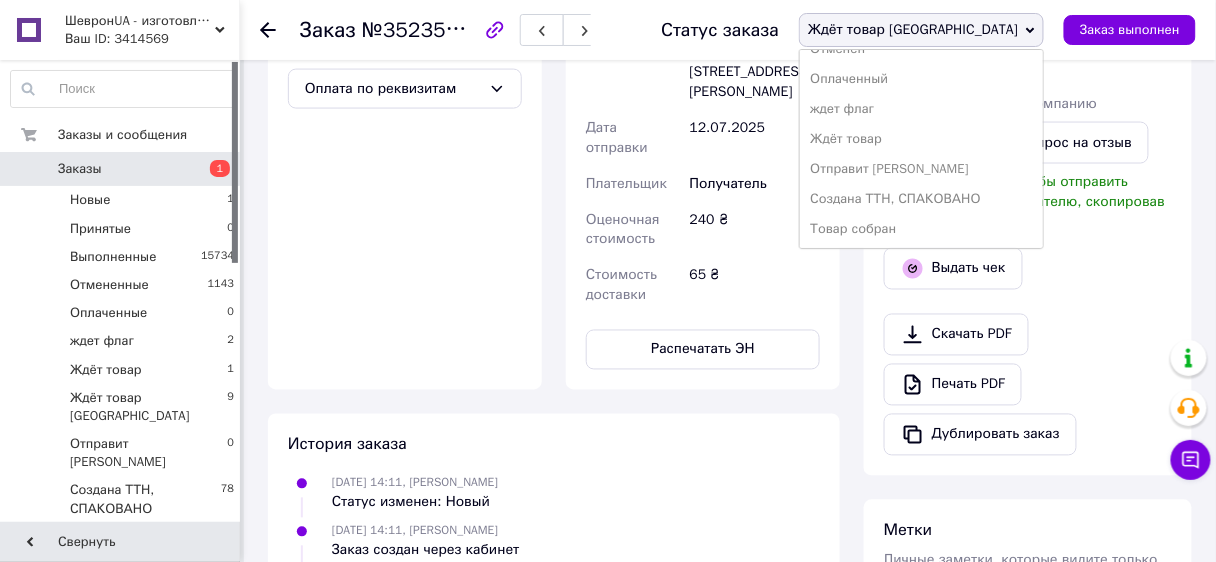 click on "Создана ТТН, СПАКОВАНО" at bounding box center (921, 199) 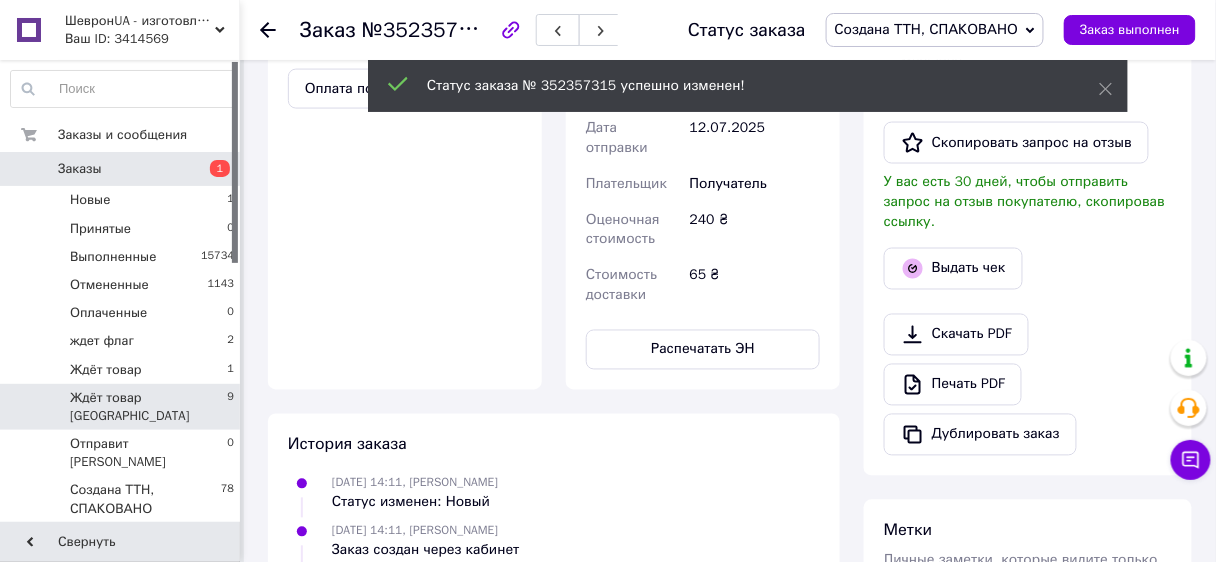 click on "Ждёт товар [GEOGRAPHIC_DATA]" at bounding box center (148, 407) 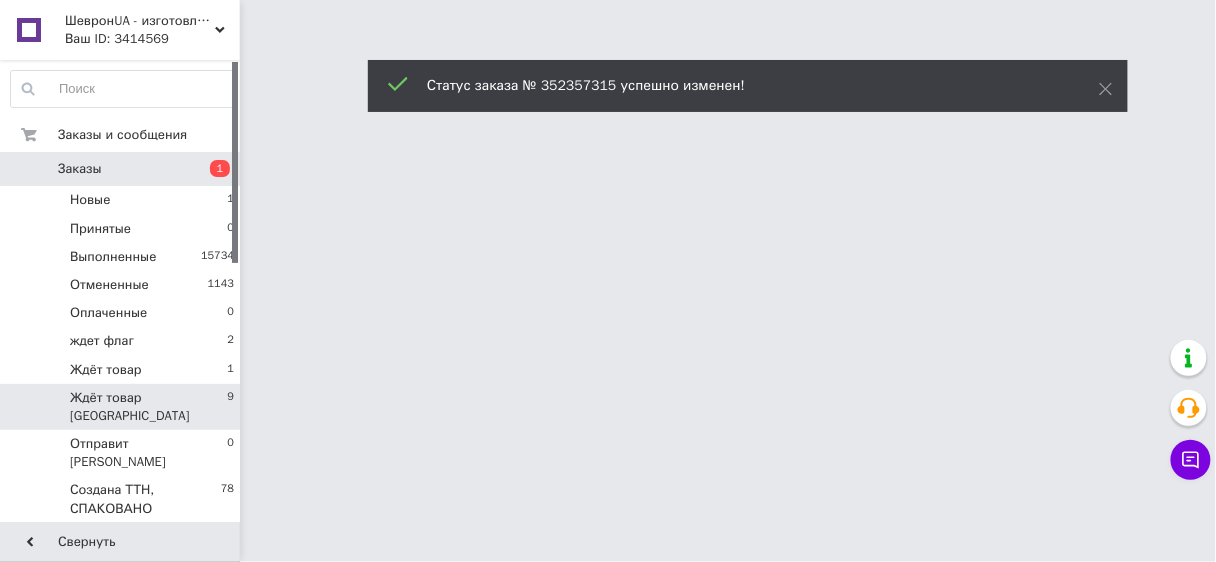 scroll, scrollTop: 0, scrollLeft: 0, axis: both 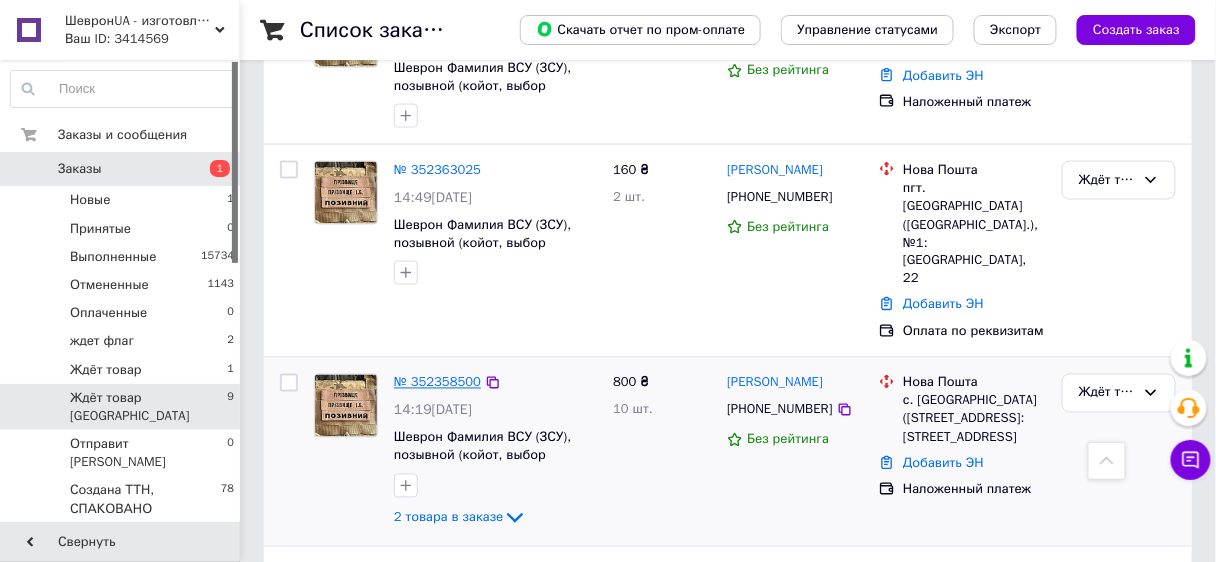 click on "№ 352358500" at bounding box center [437, 382] 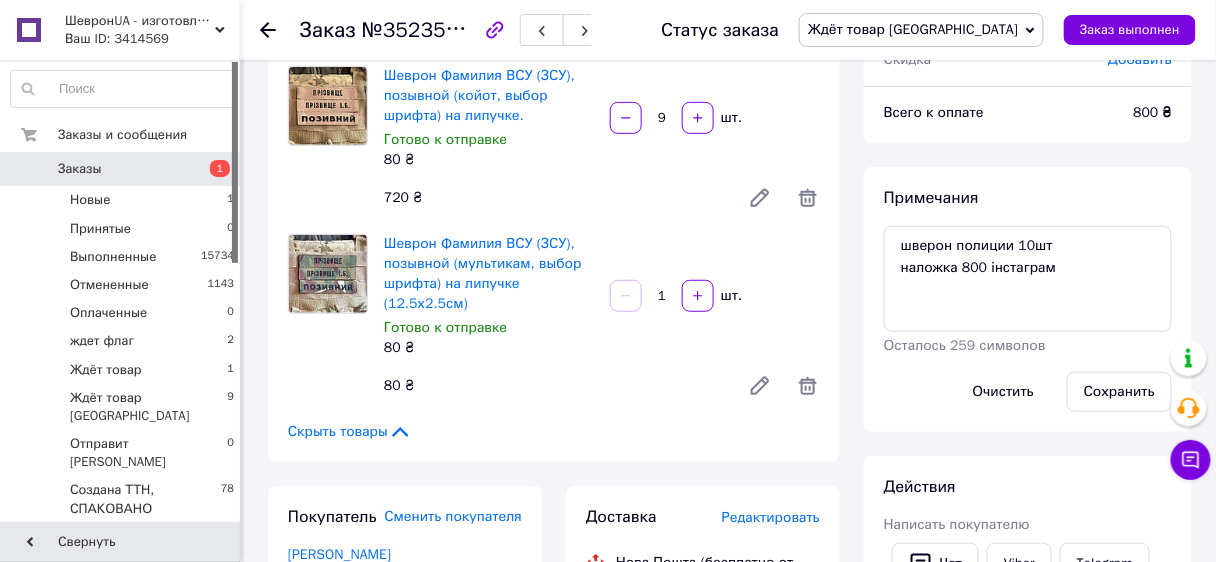 scroll, scrollTop: 128, scrollLeft: 0, axis: vertical 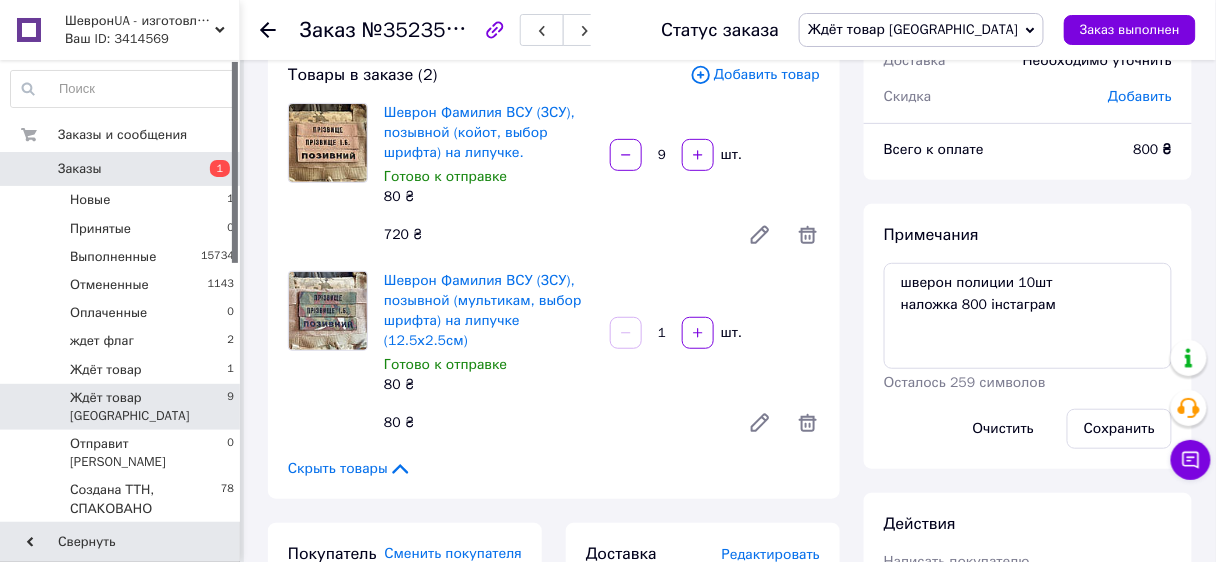 click on "Ждёт товар [GEOGRAPHIC_DATA] 9" at bounding box center [123, 407] 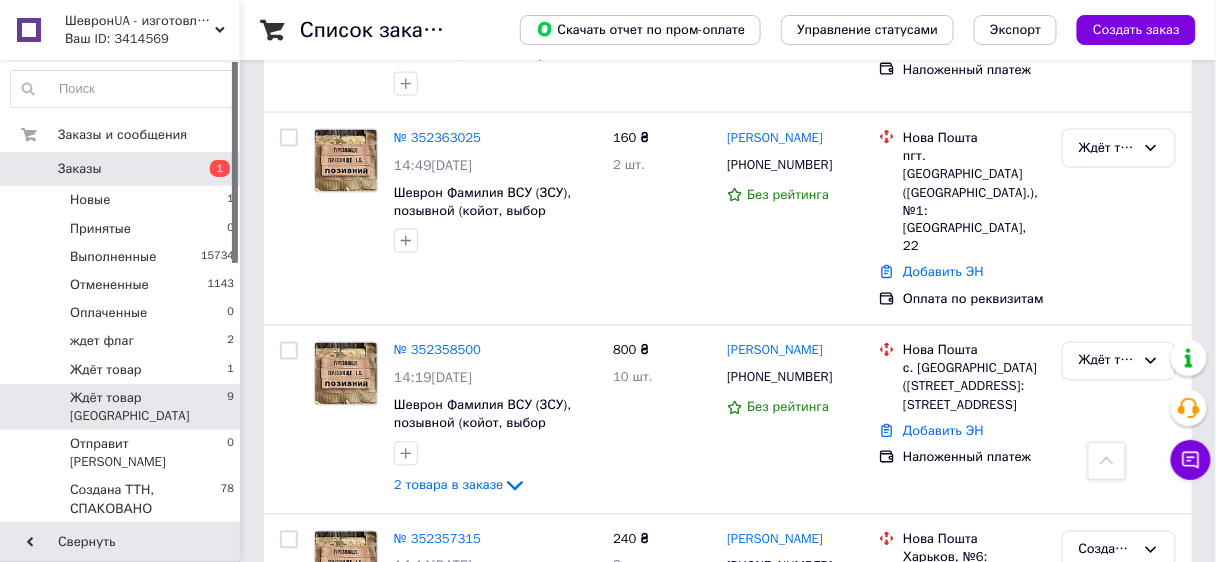 scroll, scrollTop: 560, scrollLeft: 0, axis: vertical 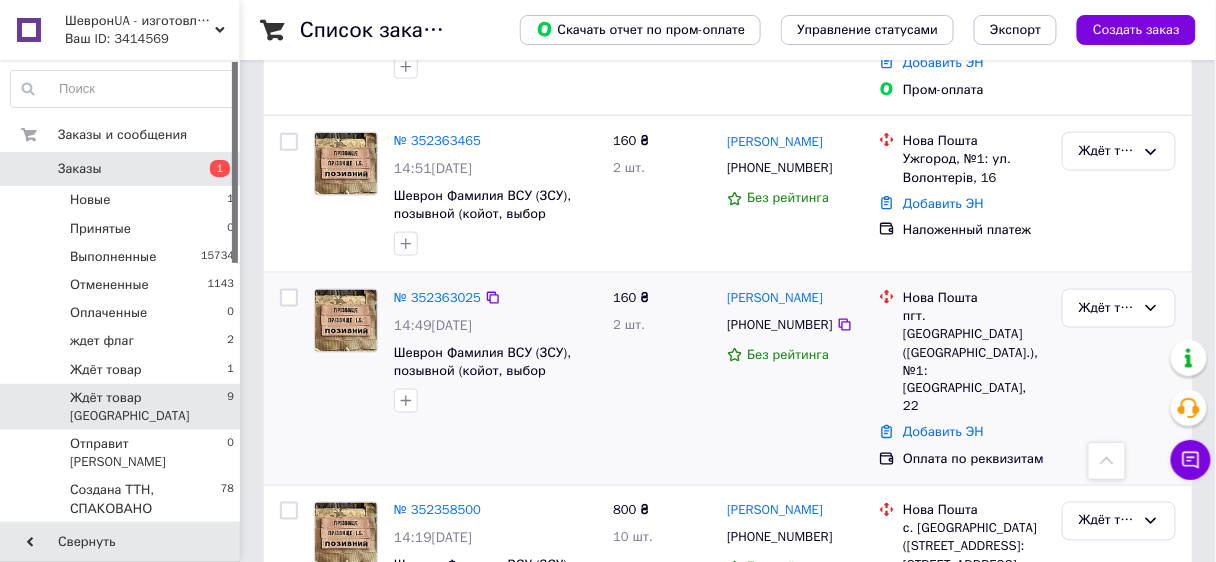 click on "№ 352363025" at bounding box center (437, 298) 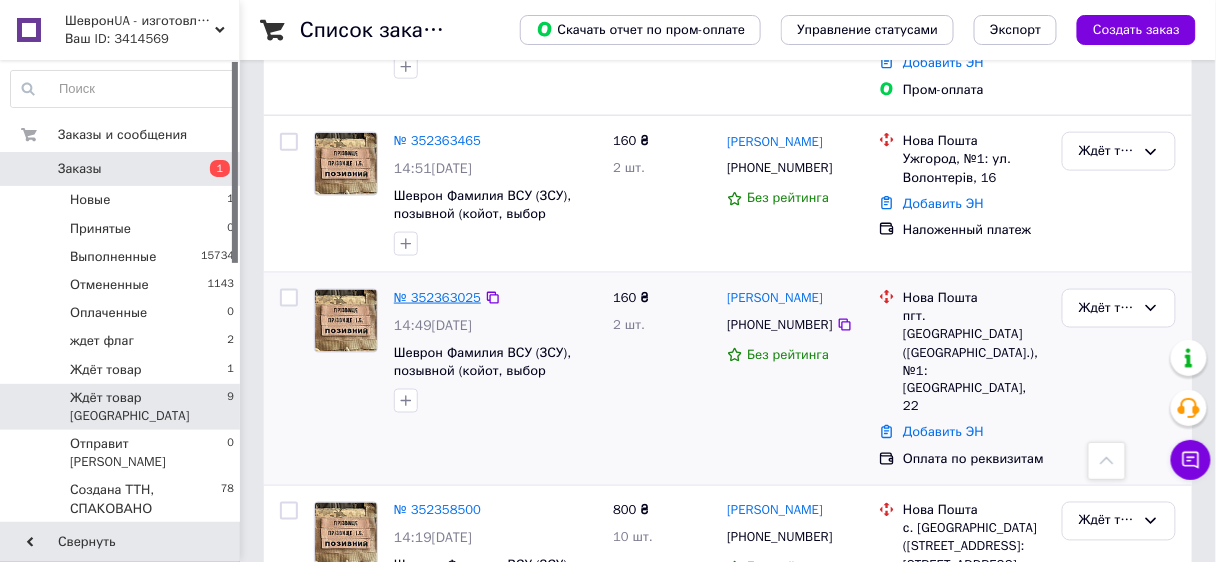 click on "№ 352363025" at bounding box center (437, 297) 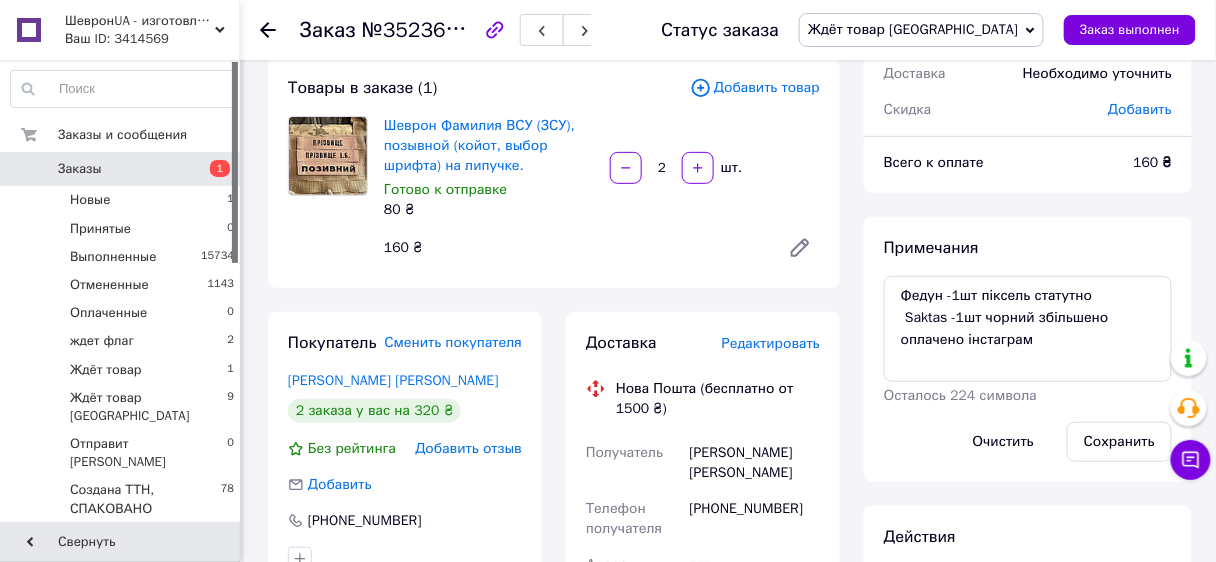 scroll, scrollTop: 80, scrollLeft: 0, axis: vertical 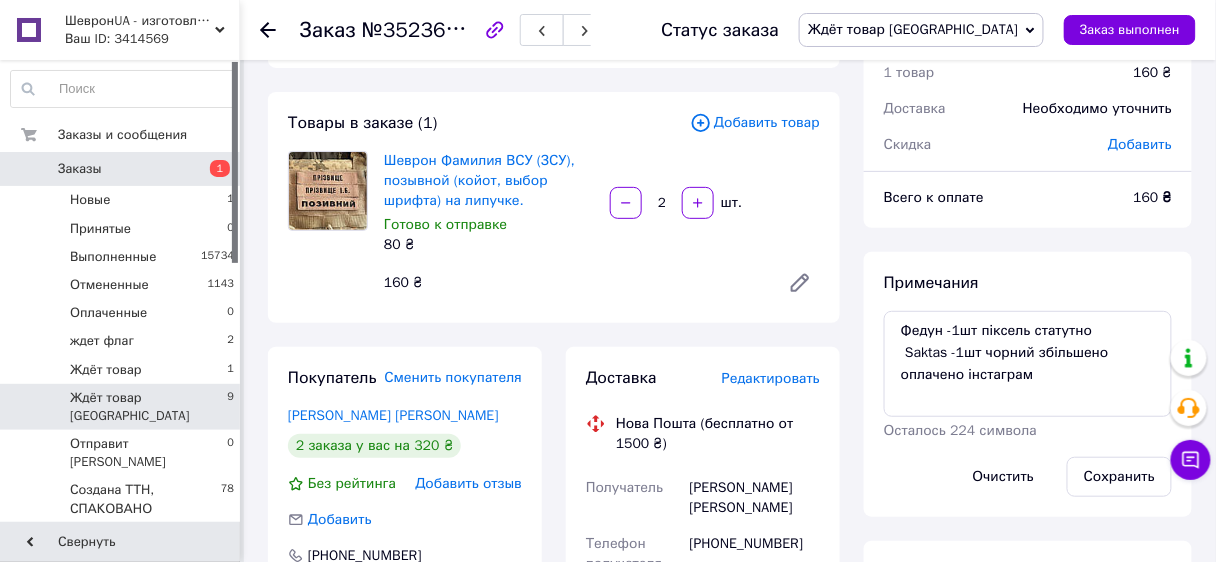 click on "Ждёт товар [GEOGRAPHIC_DATA]" at bounding box center (148, 407) 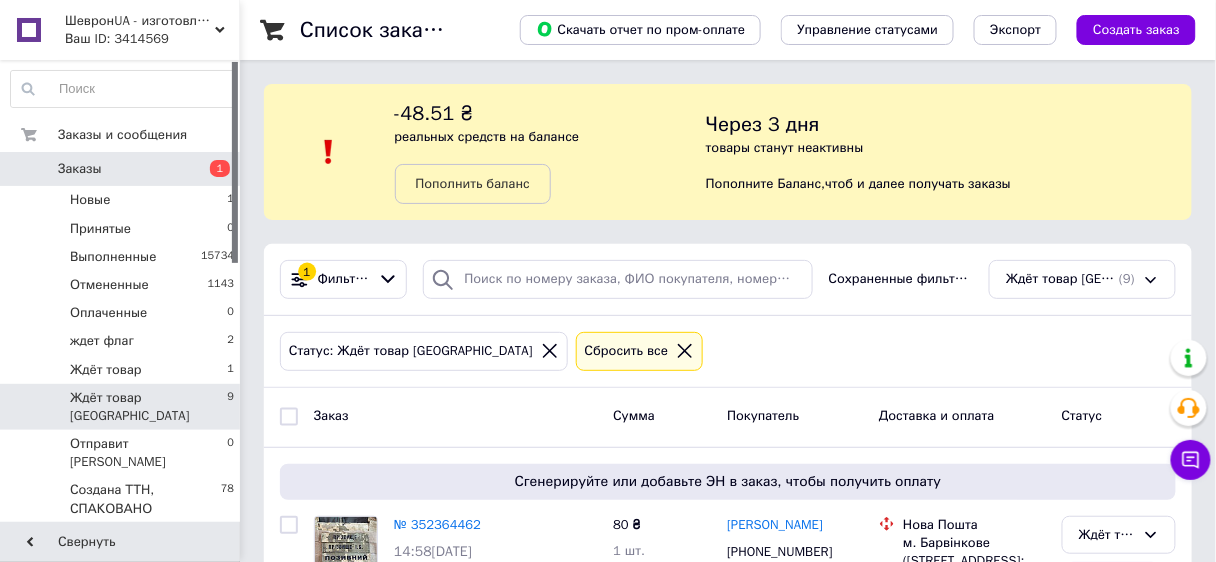 scroll, scrollTop: 560, scrollLeft: 0, axis: vertical 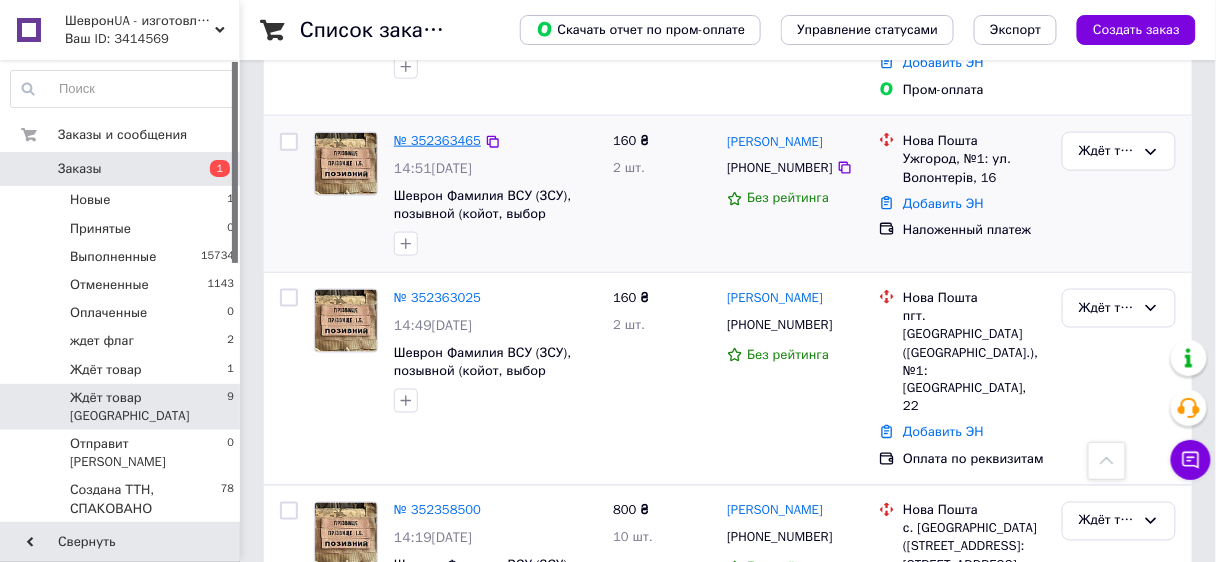 click on "№ 352363465" at bounding box center (437, 140) 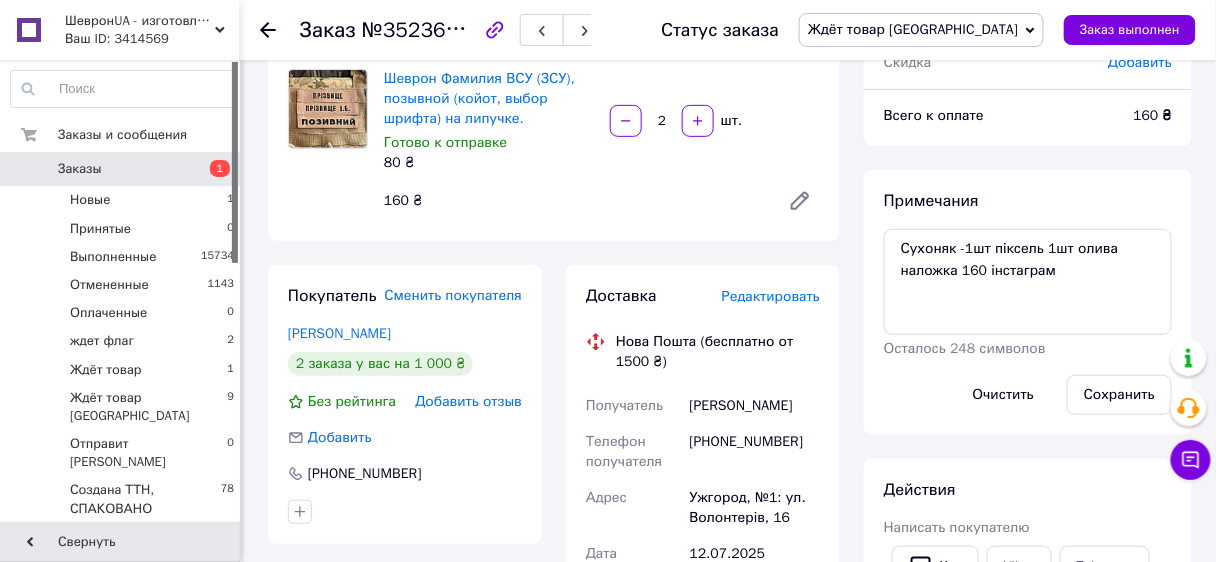 scroll, scrollTop: 160, scrollLeft: 0, axis: vertical 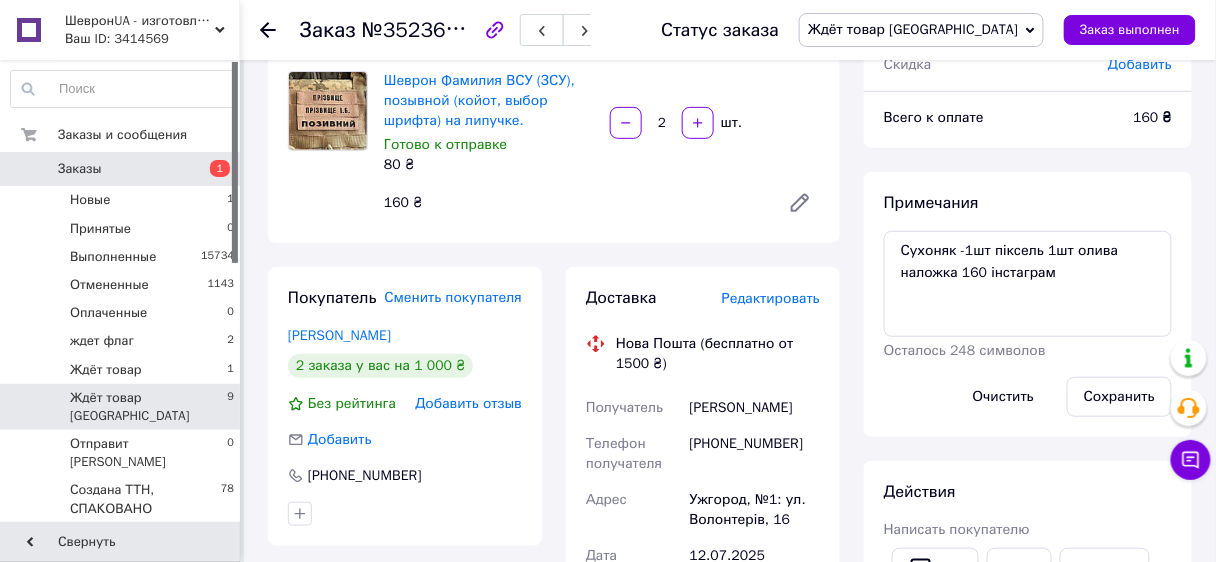 click on "Ждёт товар [GEOGRAPHIC_DATA]" at bounding box center (148, 407) 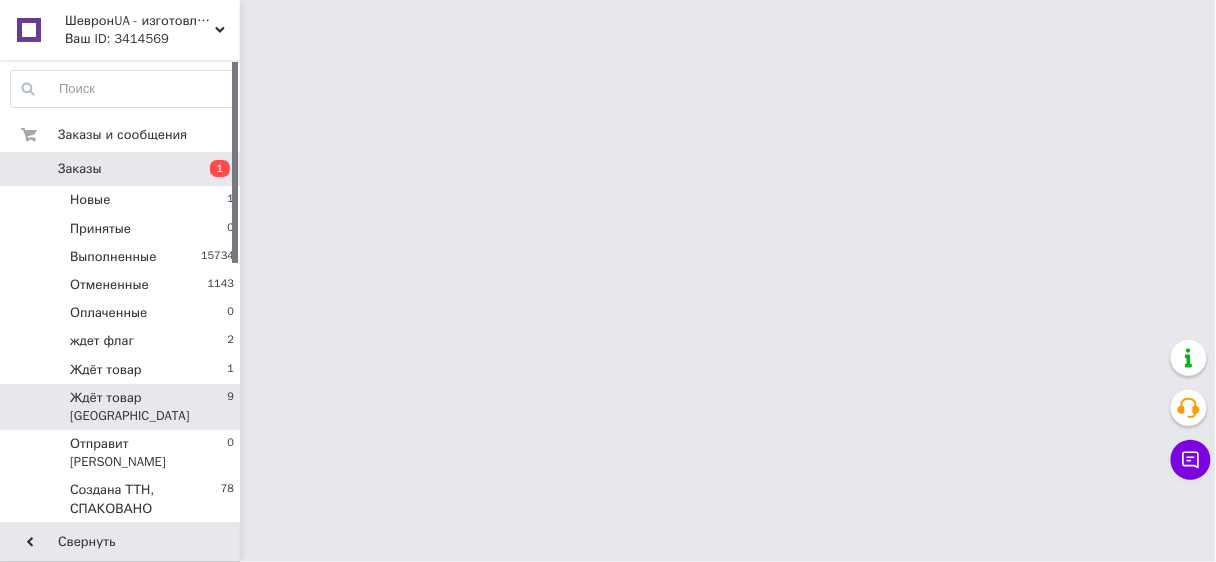 scroll, scrollTop: 0, scrollLeft: 0, axis: both 